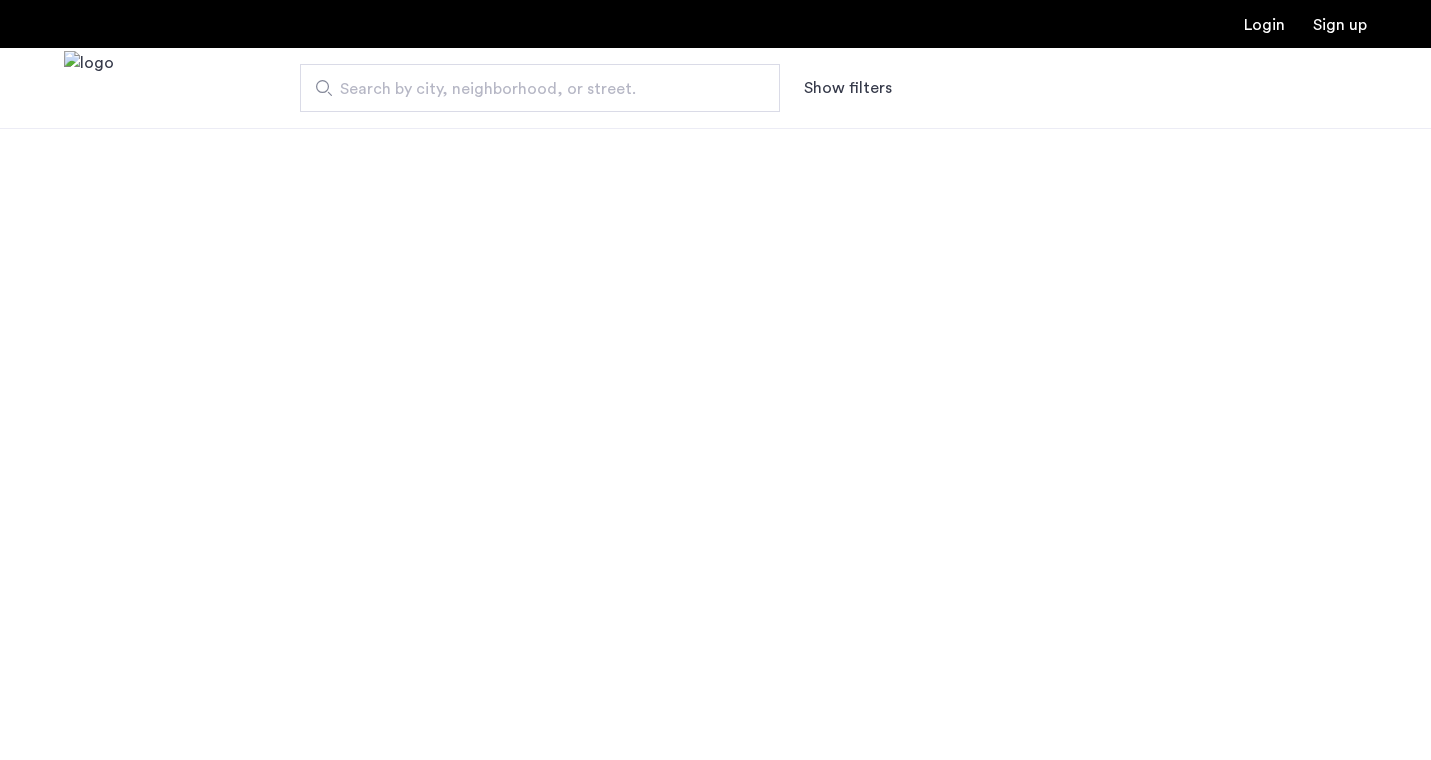scroll, scrollTop: 0, scrollLeft: 0, axis: both 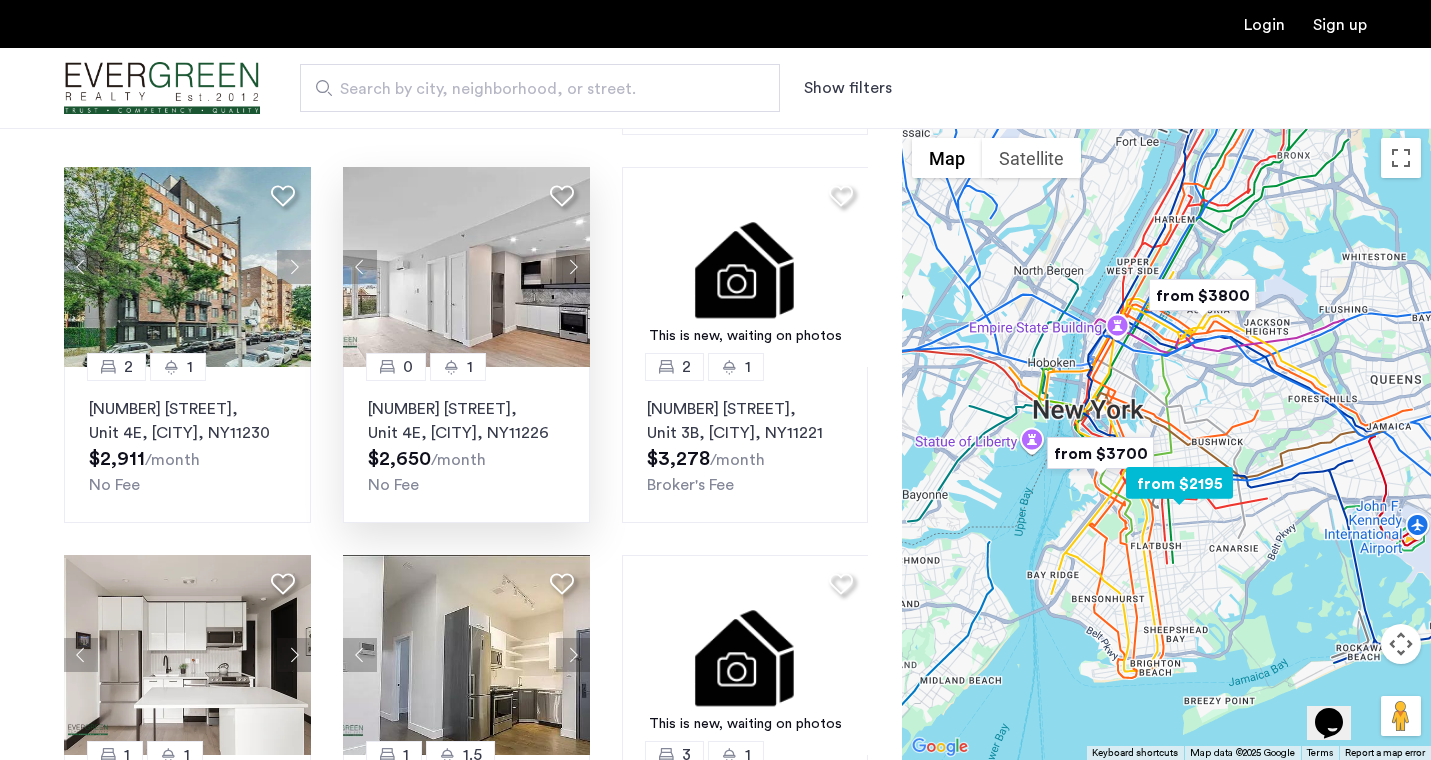 click 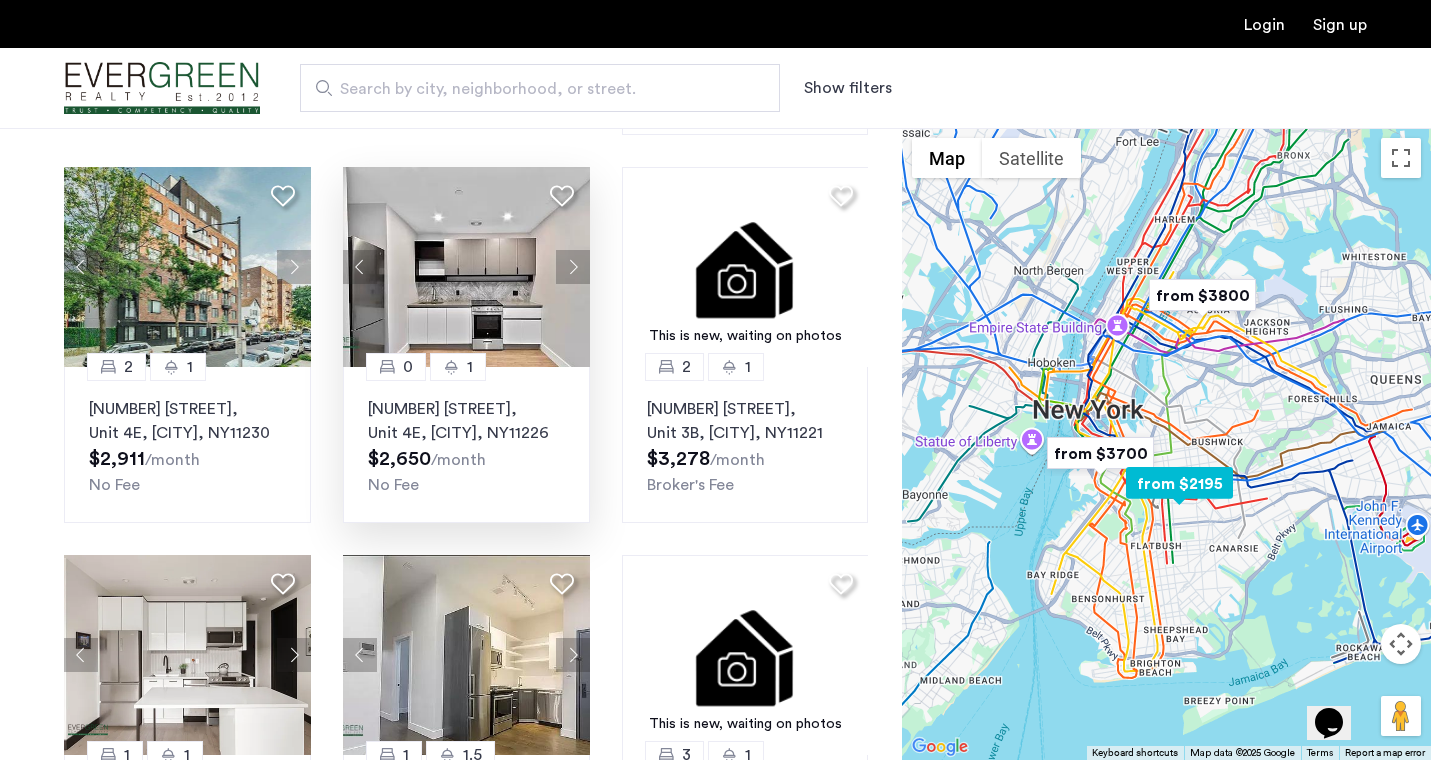 click 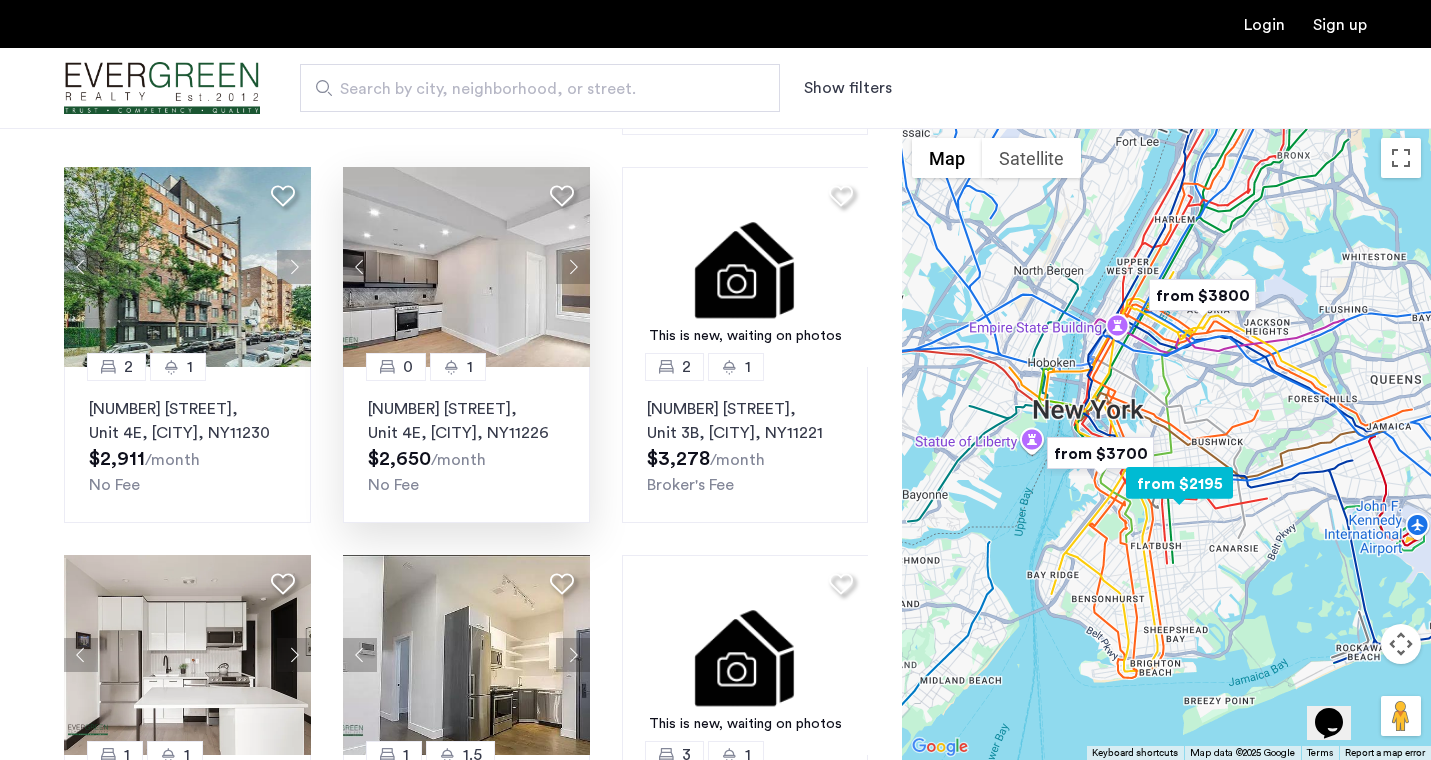 click 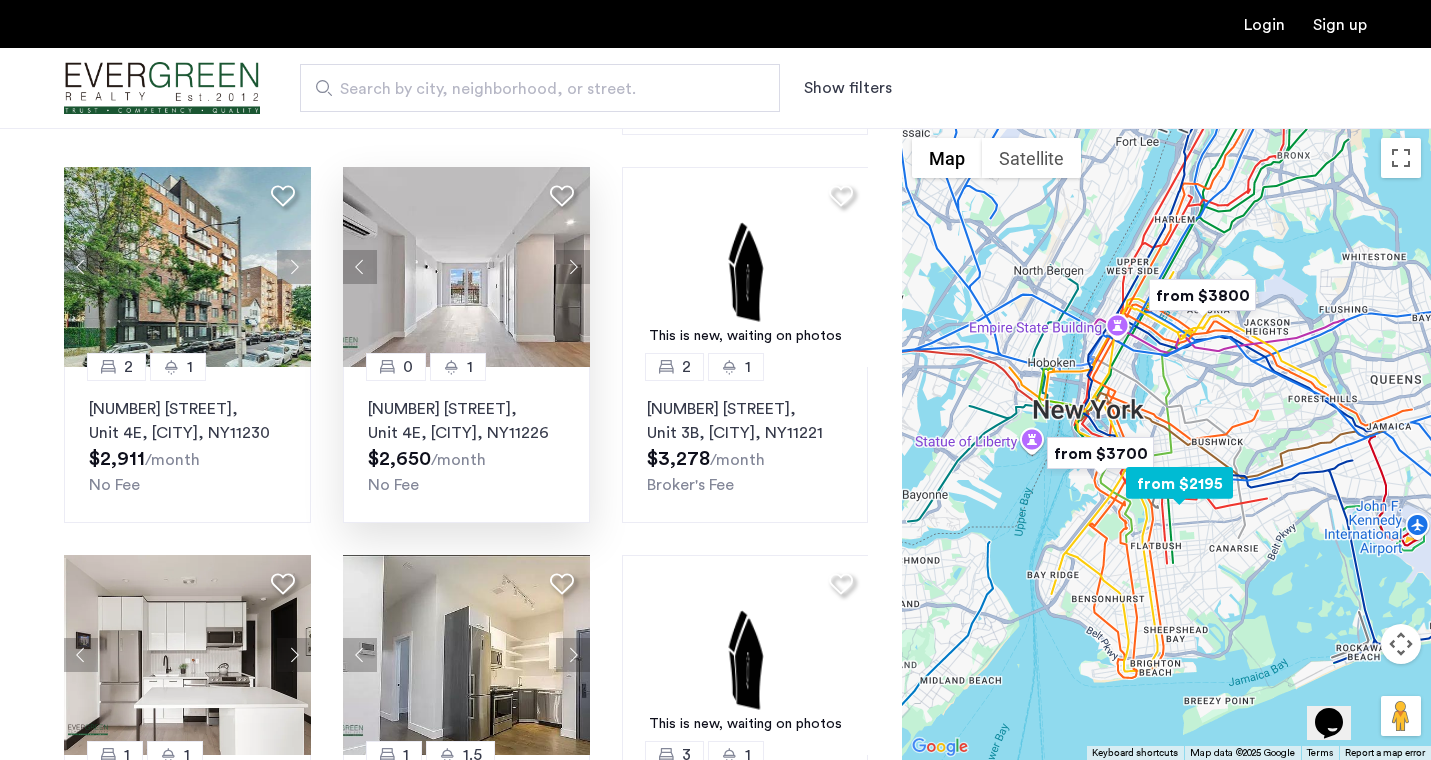 click 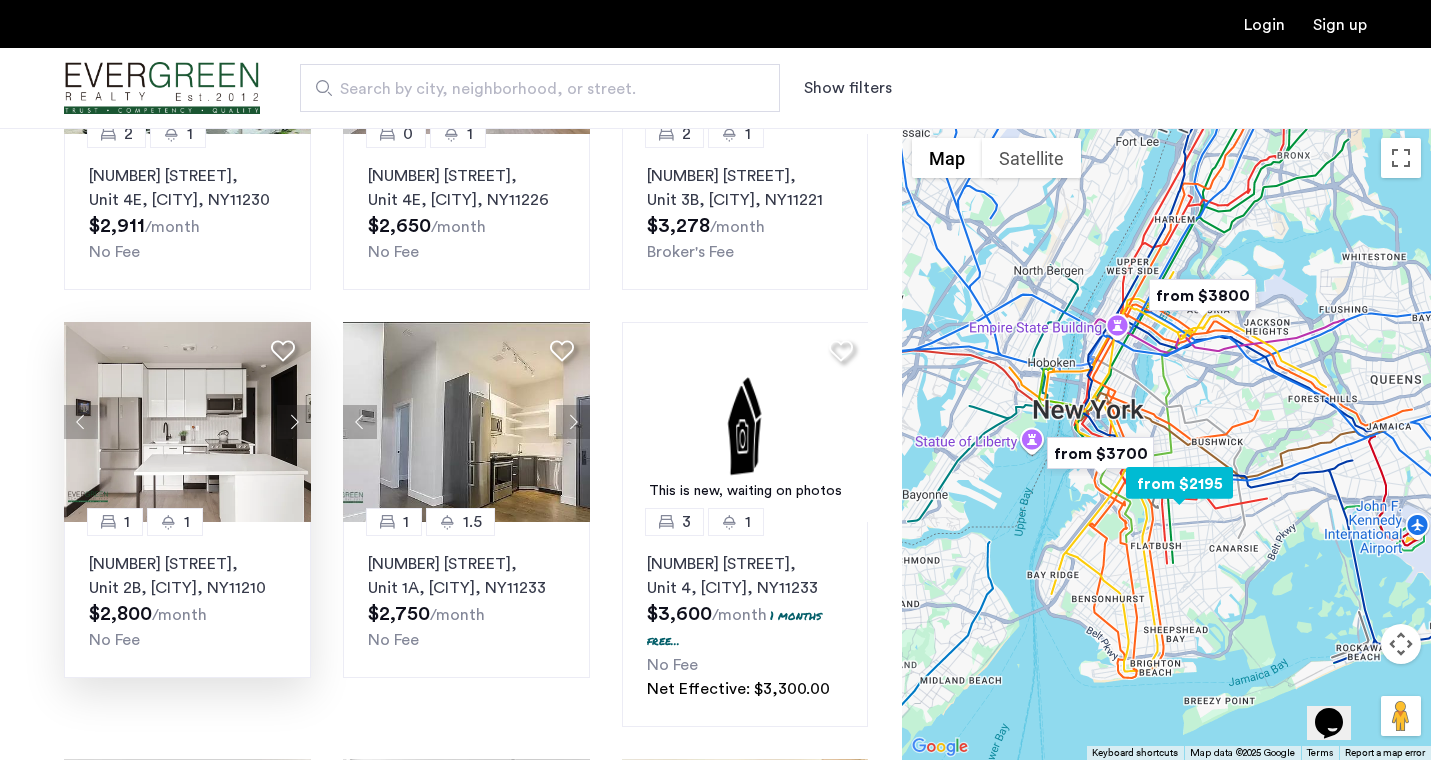 scroll, scrollTop: 930, scrollLeft: 0, axis: vertical 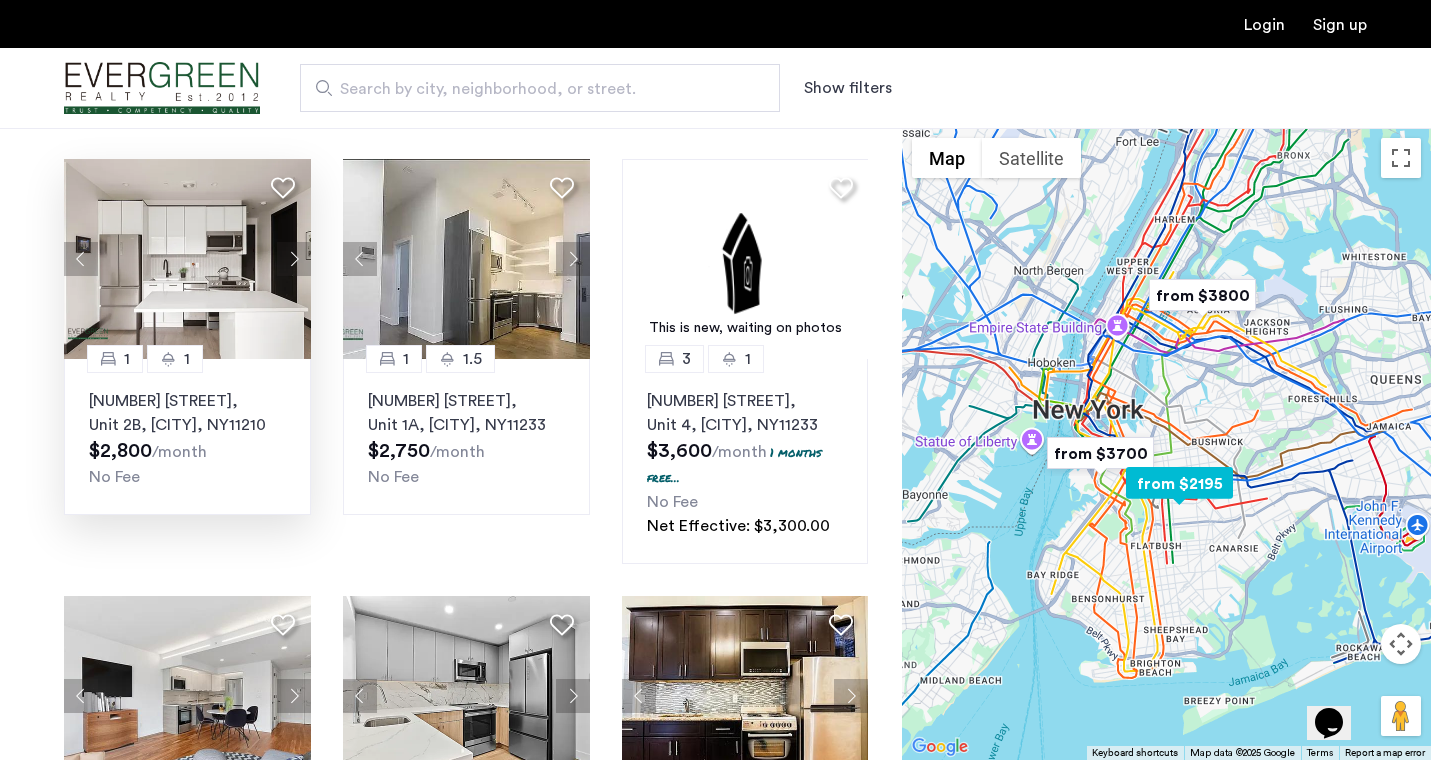 click 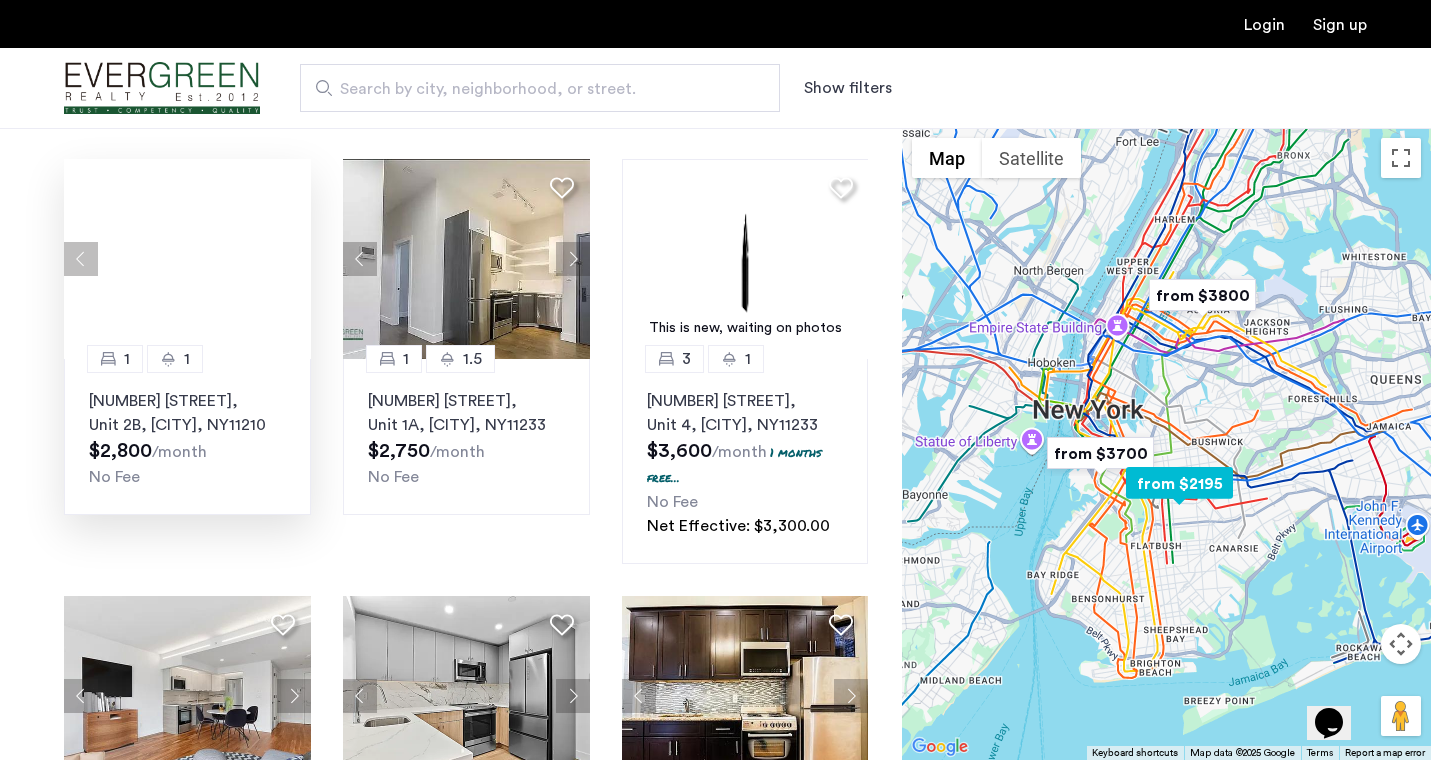click 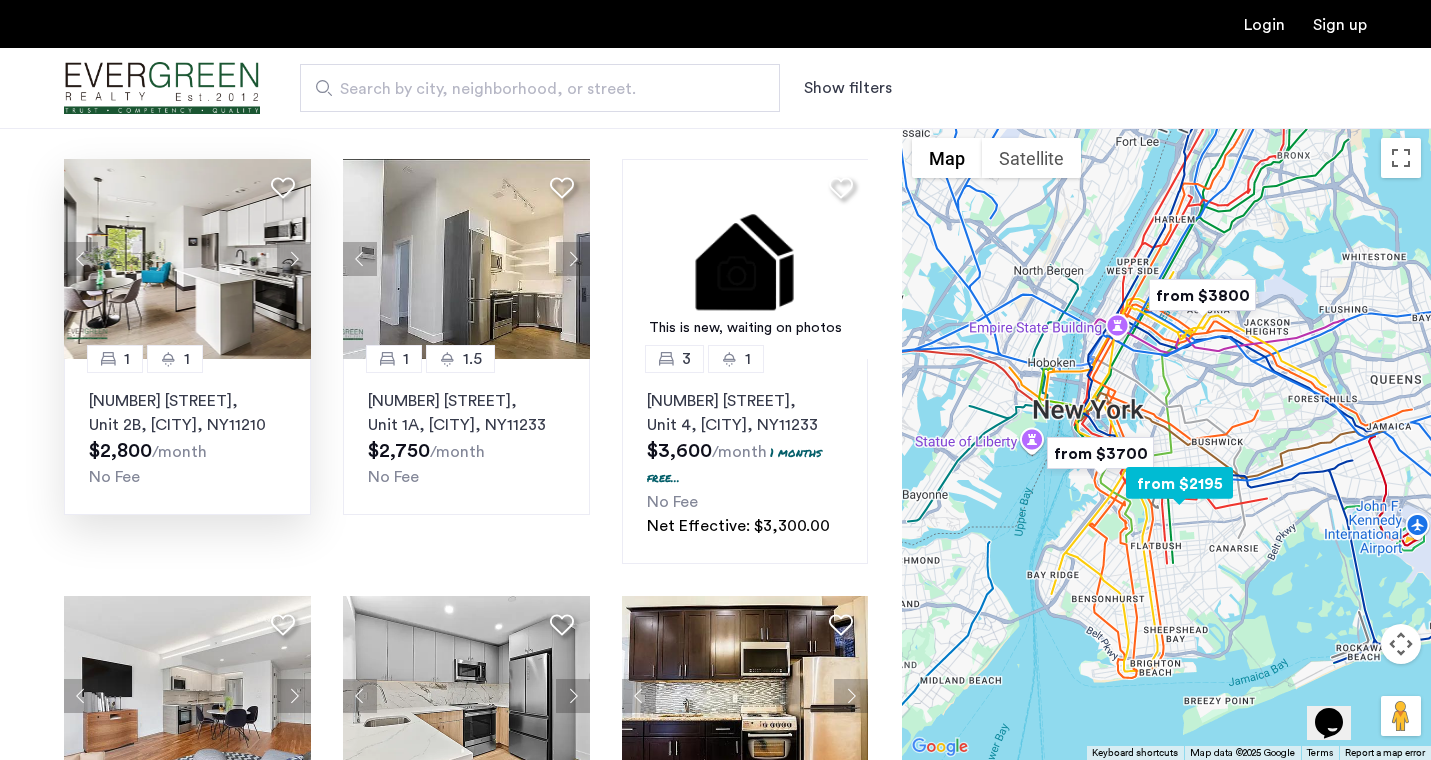click 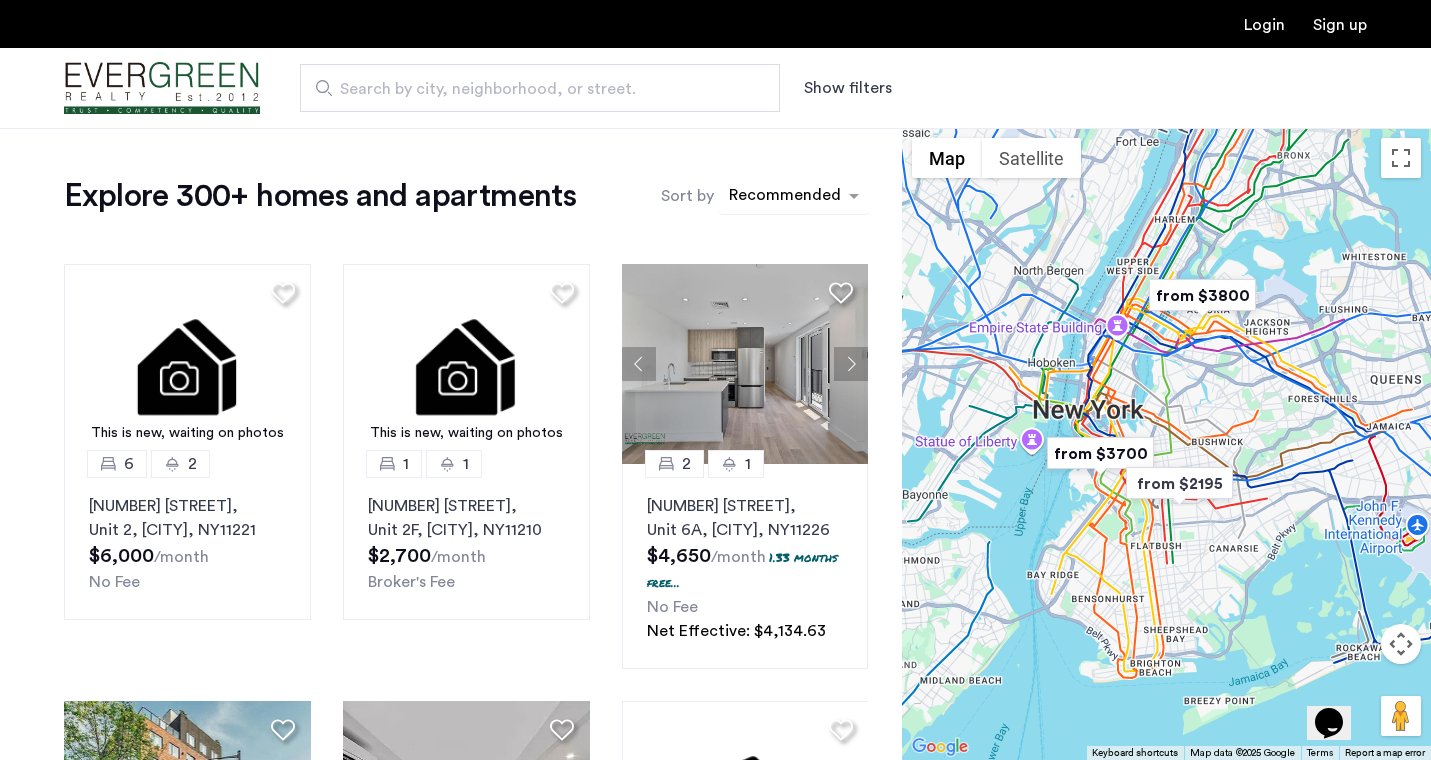 scroll, scrollTop: 0, scrollLeft: 0, axis: both 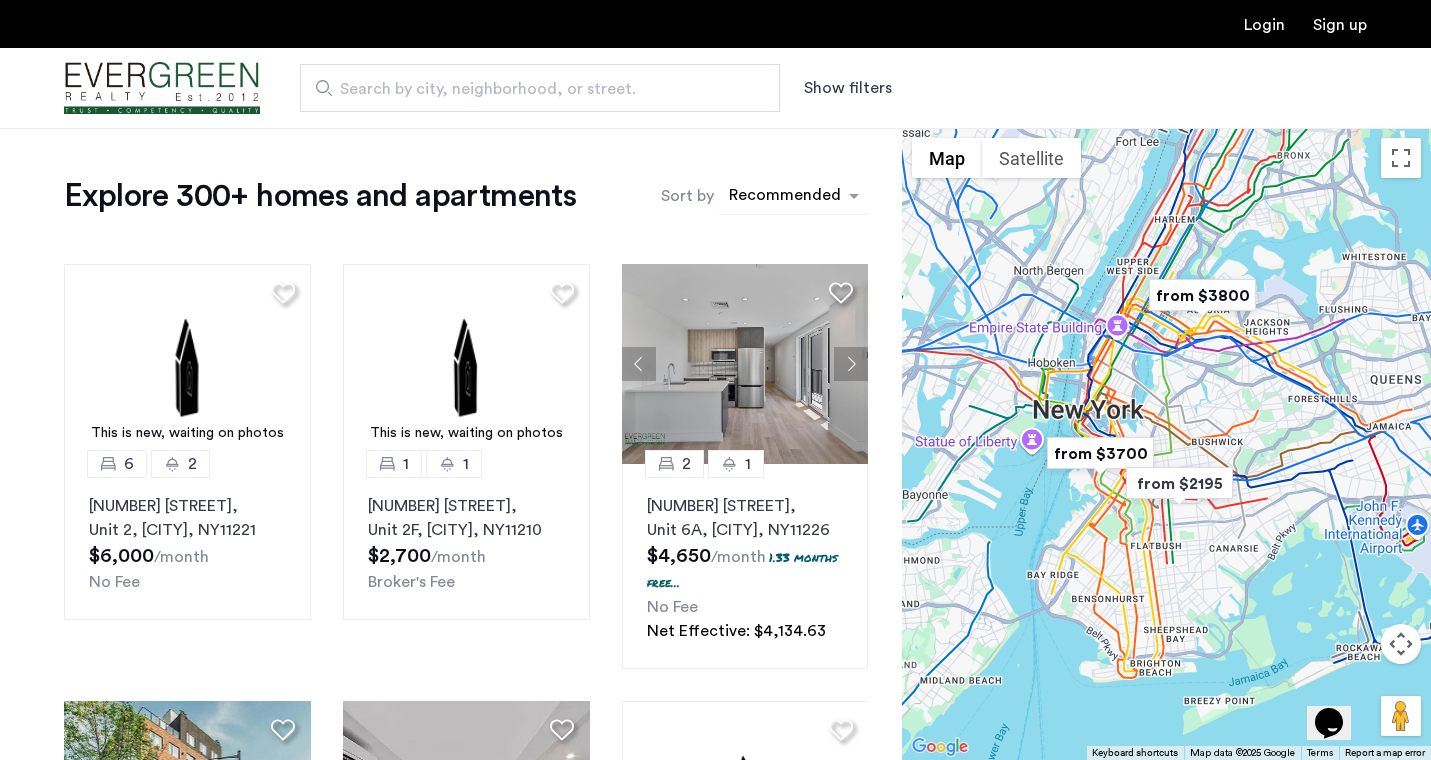 click 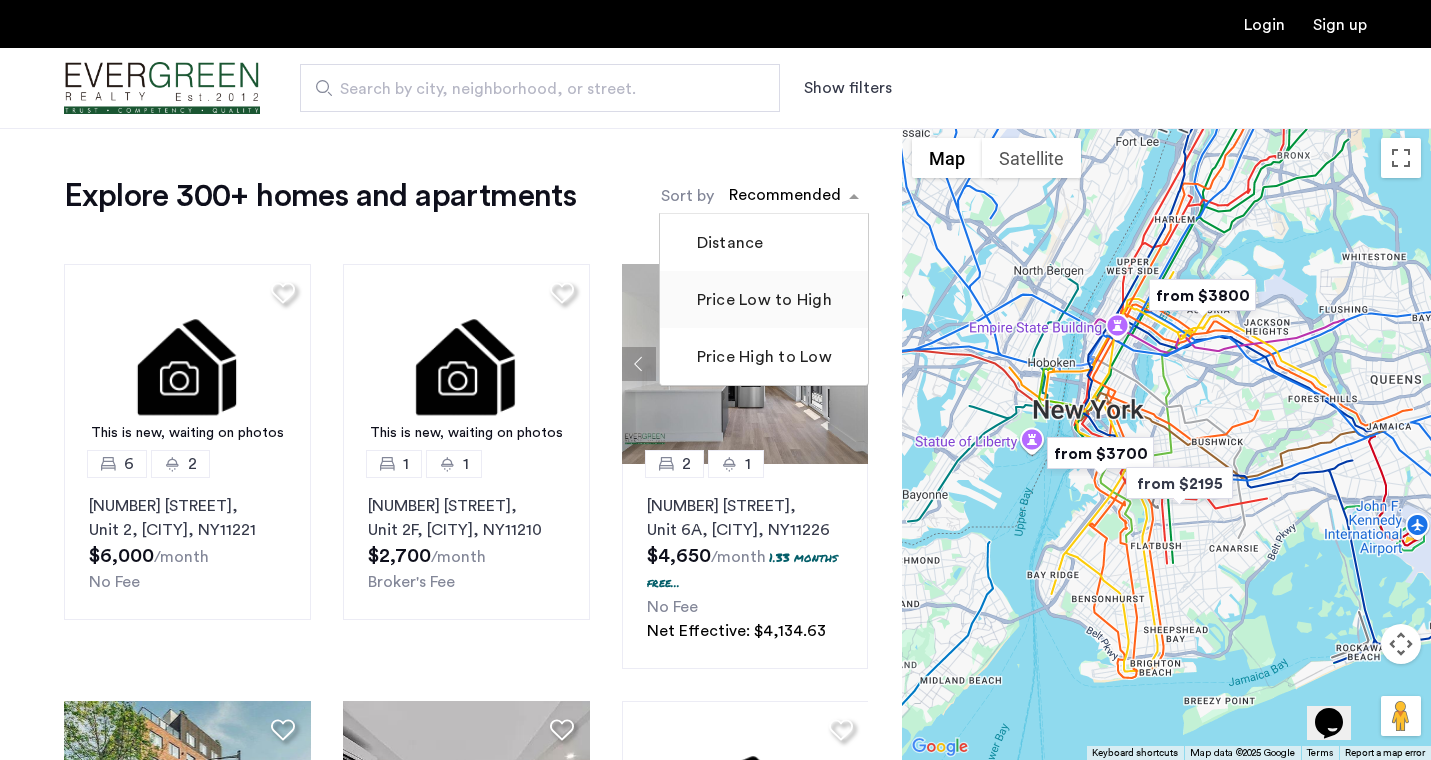 click on "Price Low to High" at bounding box center (764, 299) 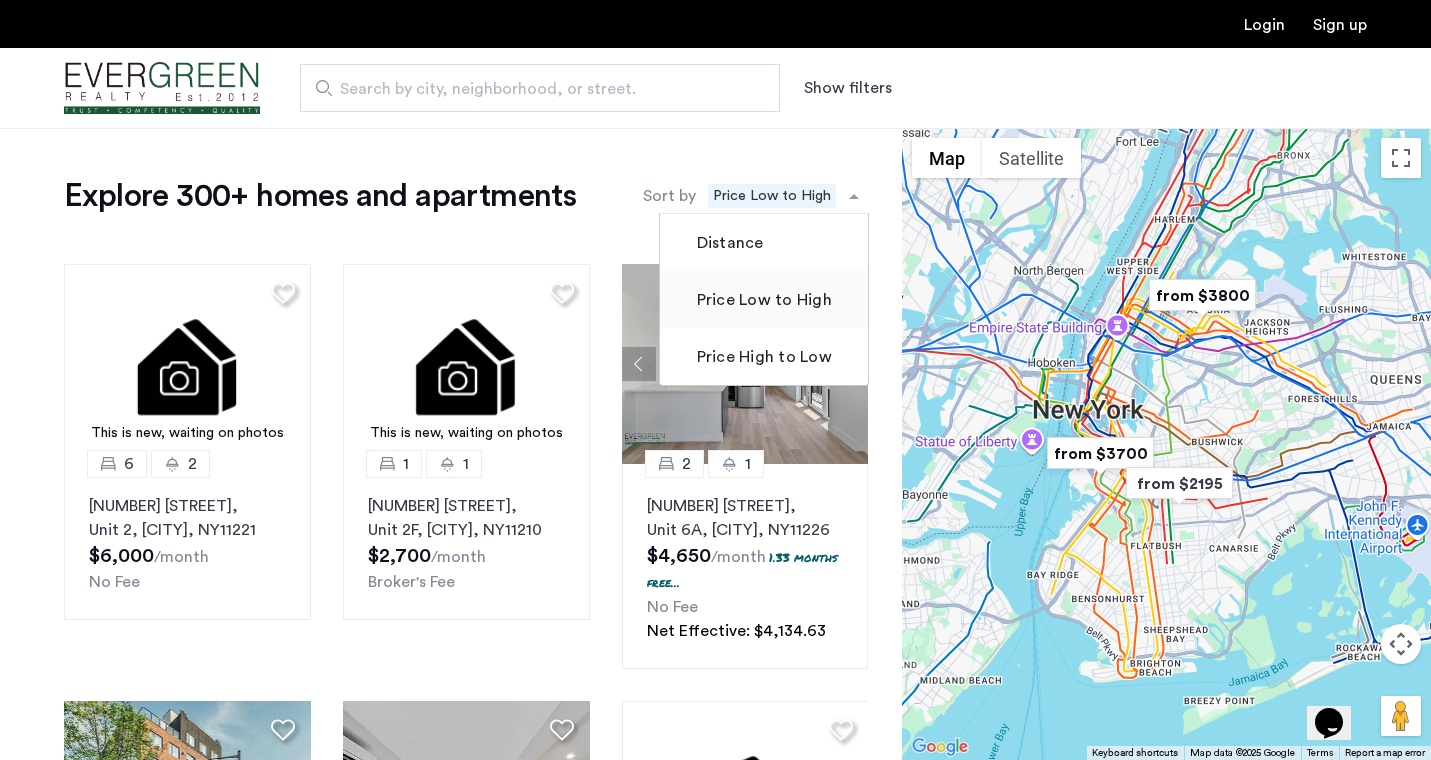 click on "Price Low to High" at bounding box center [762, 300] 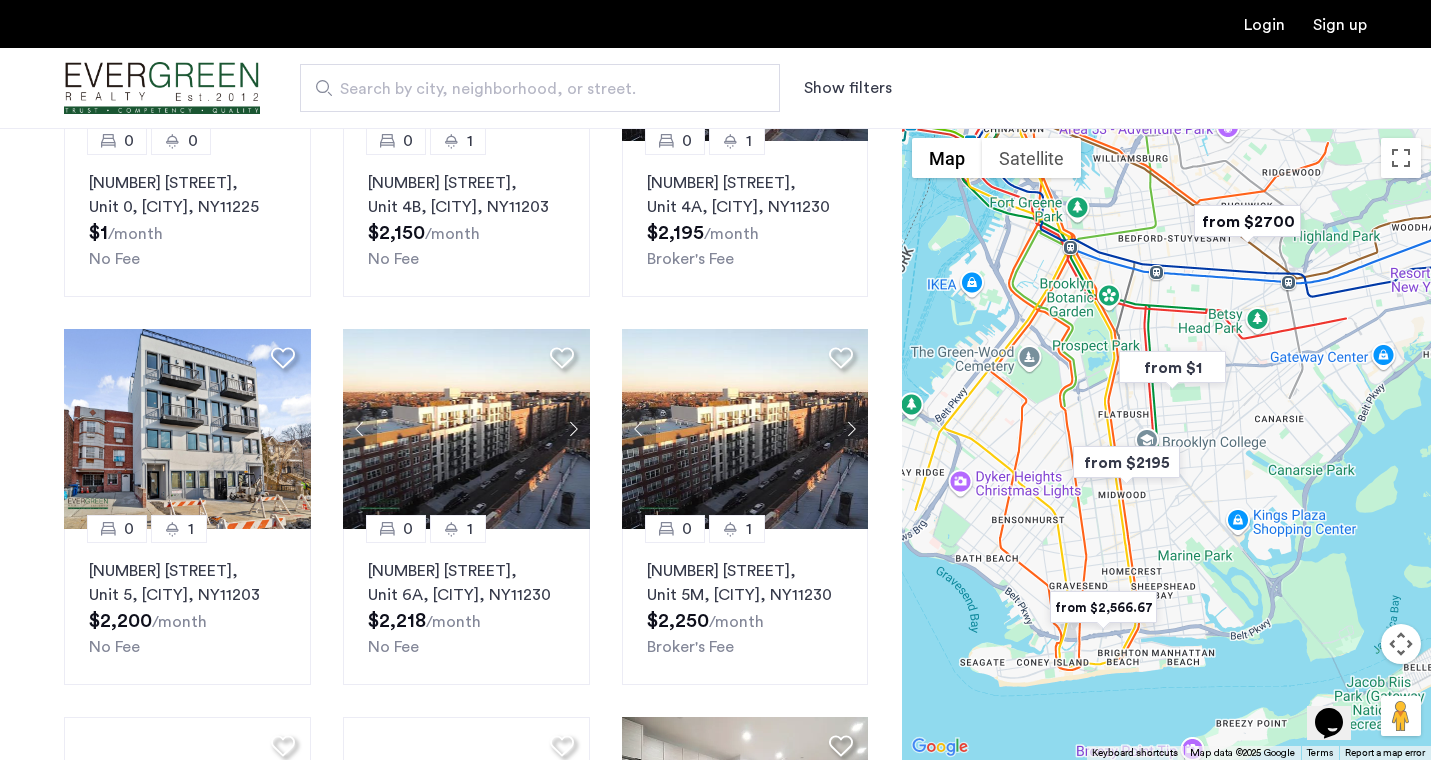 scroll, scrollTop: 348, scrollLeft: 0, axis: vertical 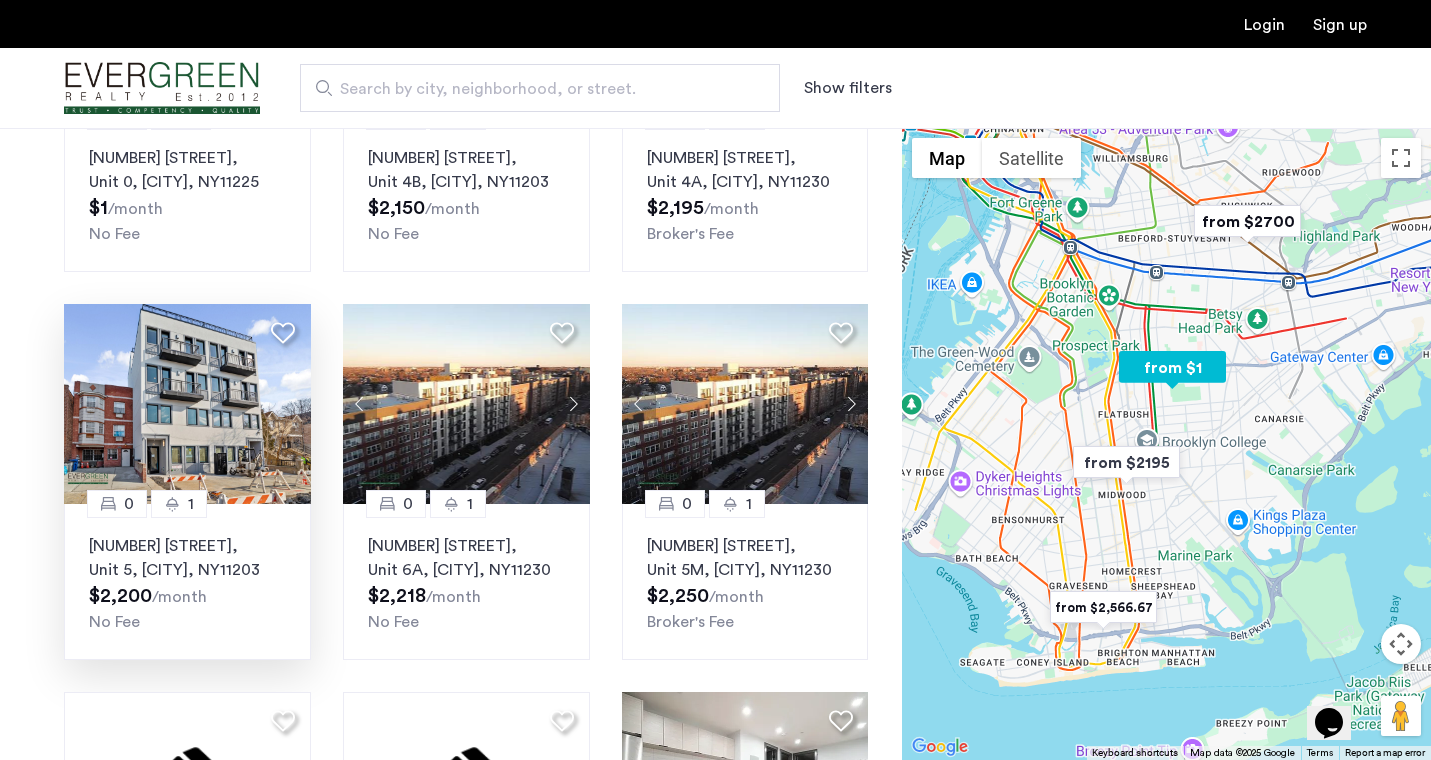 click on "1181 New York Avenue, Unit 5, Brooklyn , NY  11203" 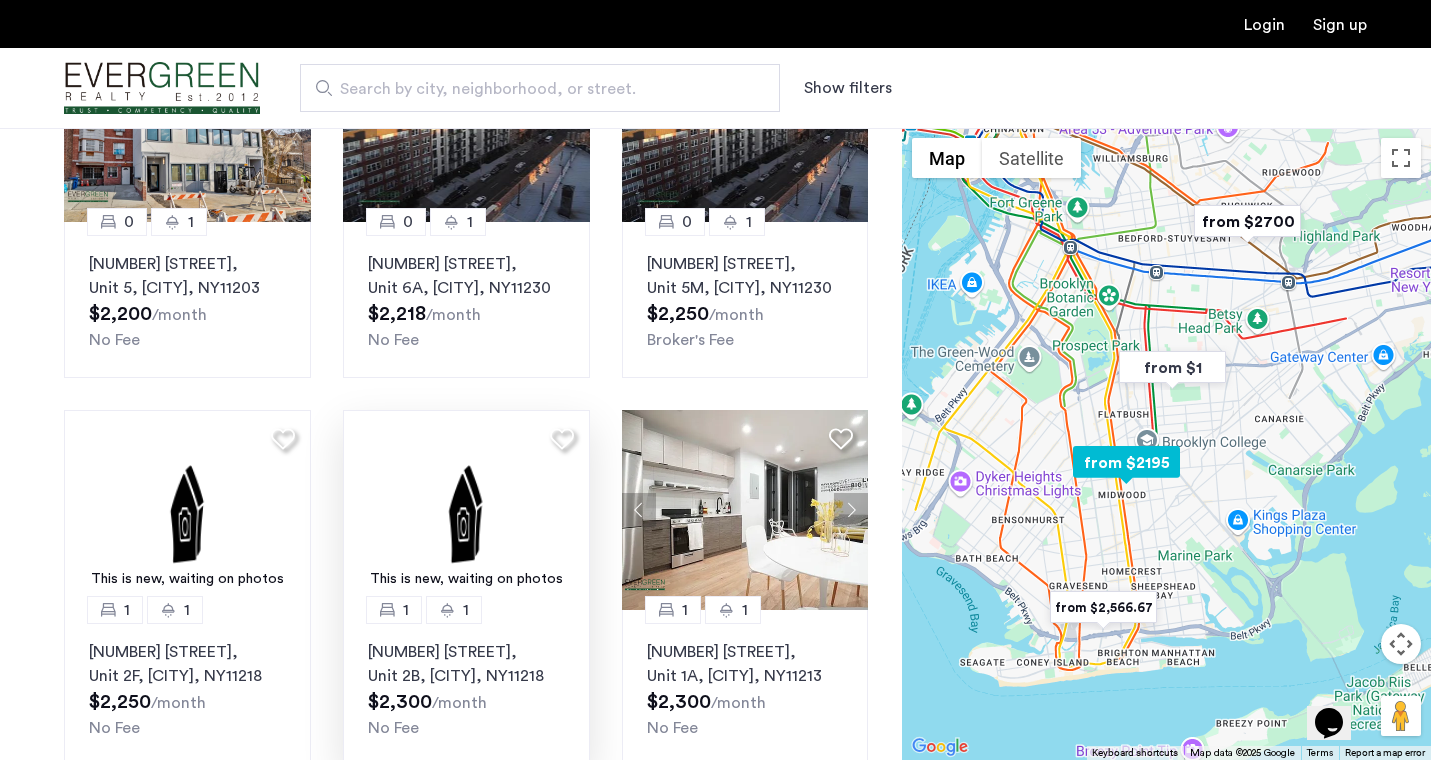 scroll, scrollTop: 913, scrollLeft: 0, axis: vertical 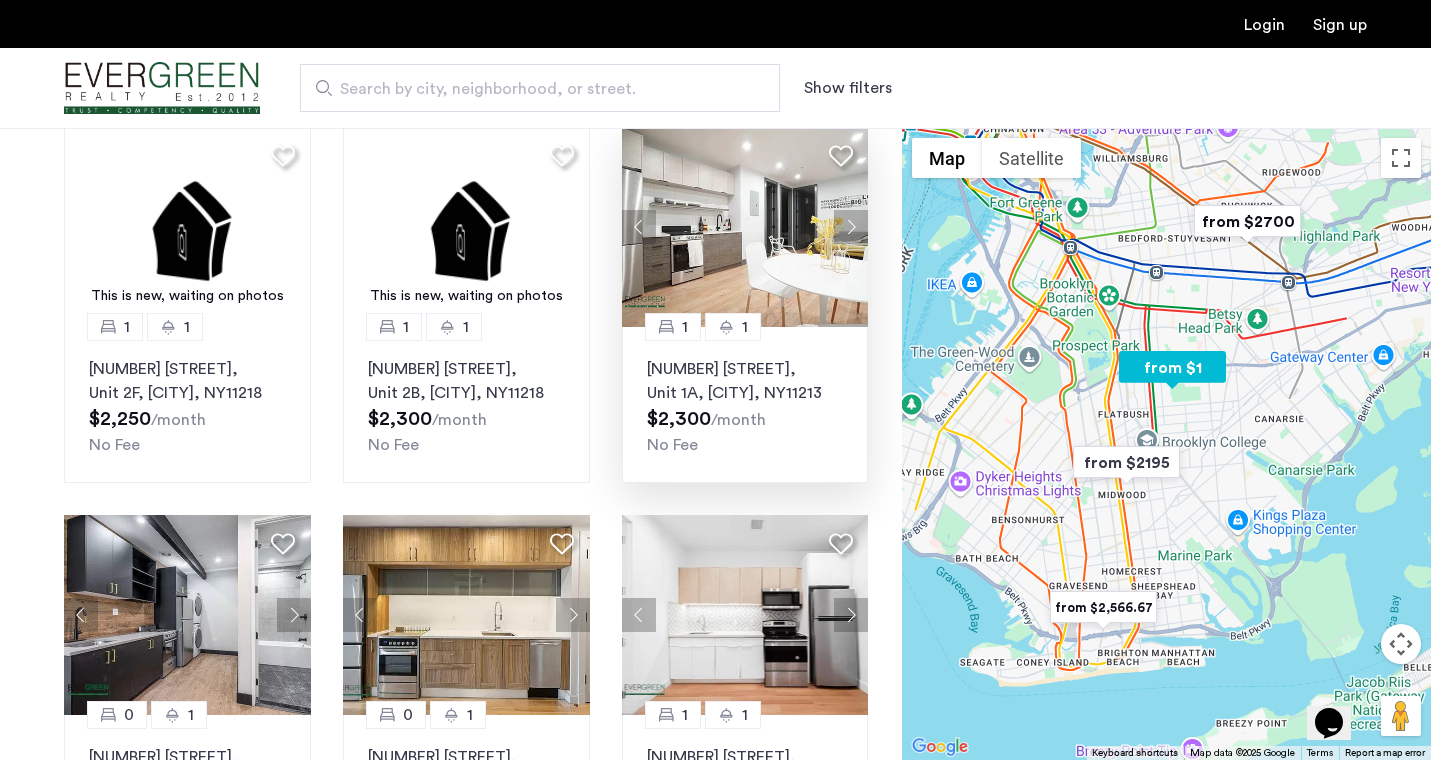 click 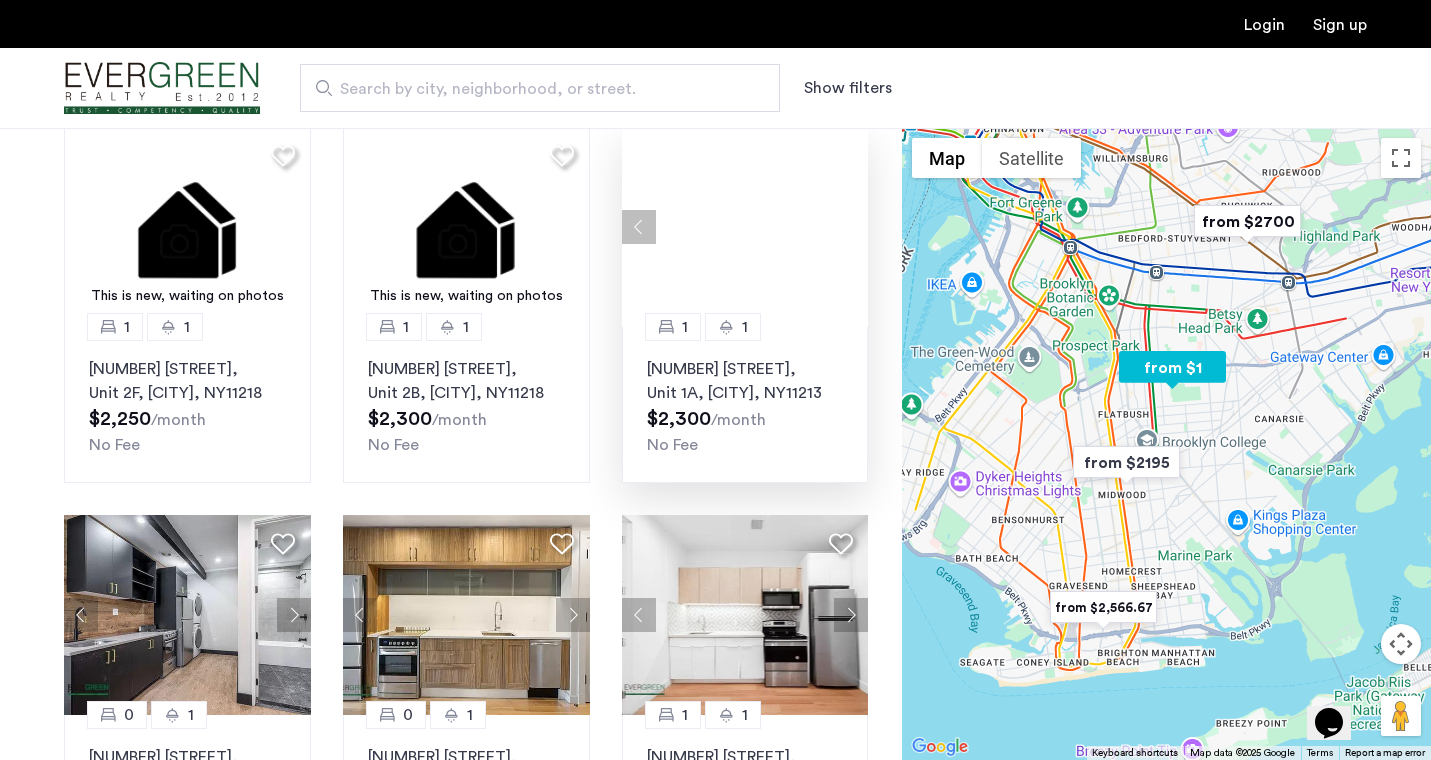 click 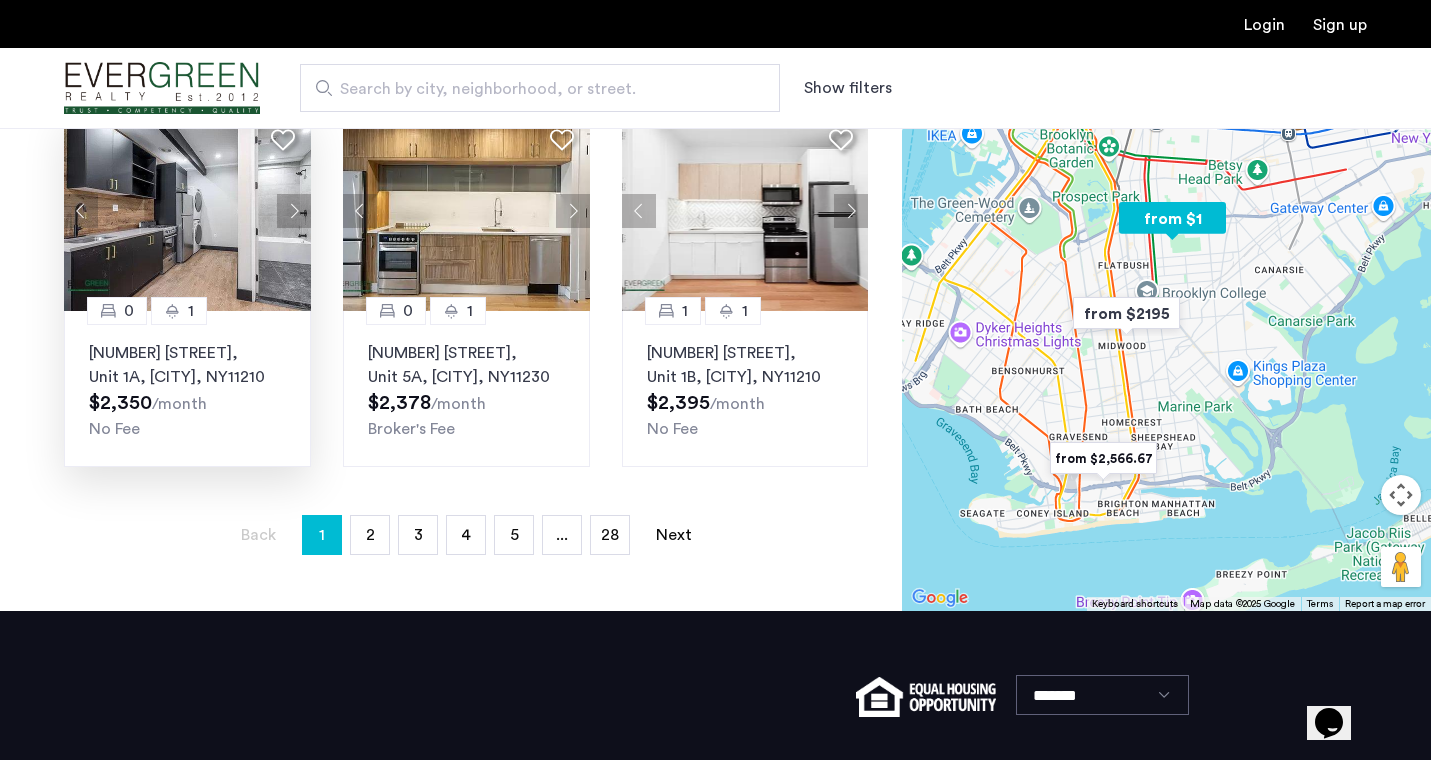 scroll, scrollTop: 1310, scrollLeft: 0, axis: vertical 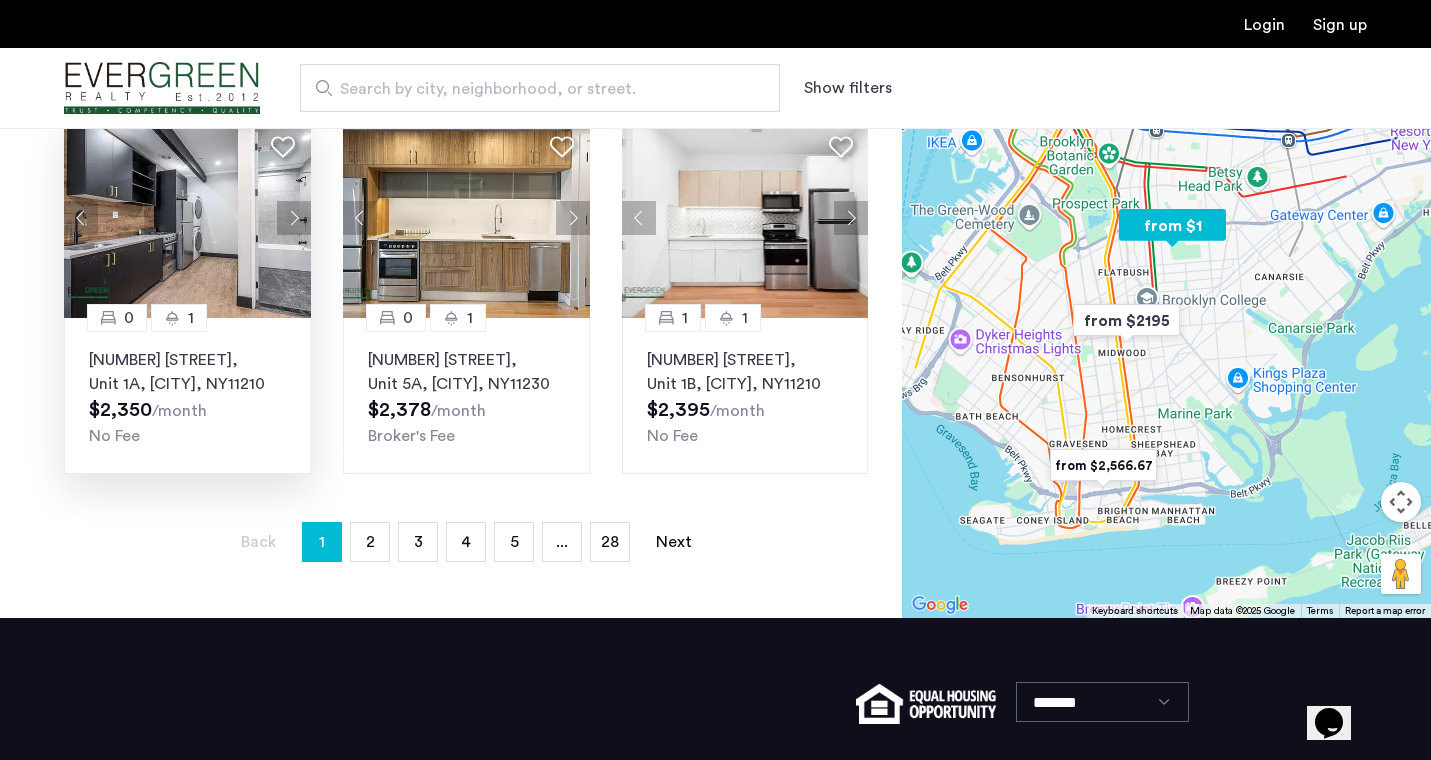 click 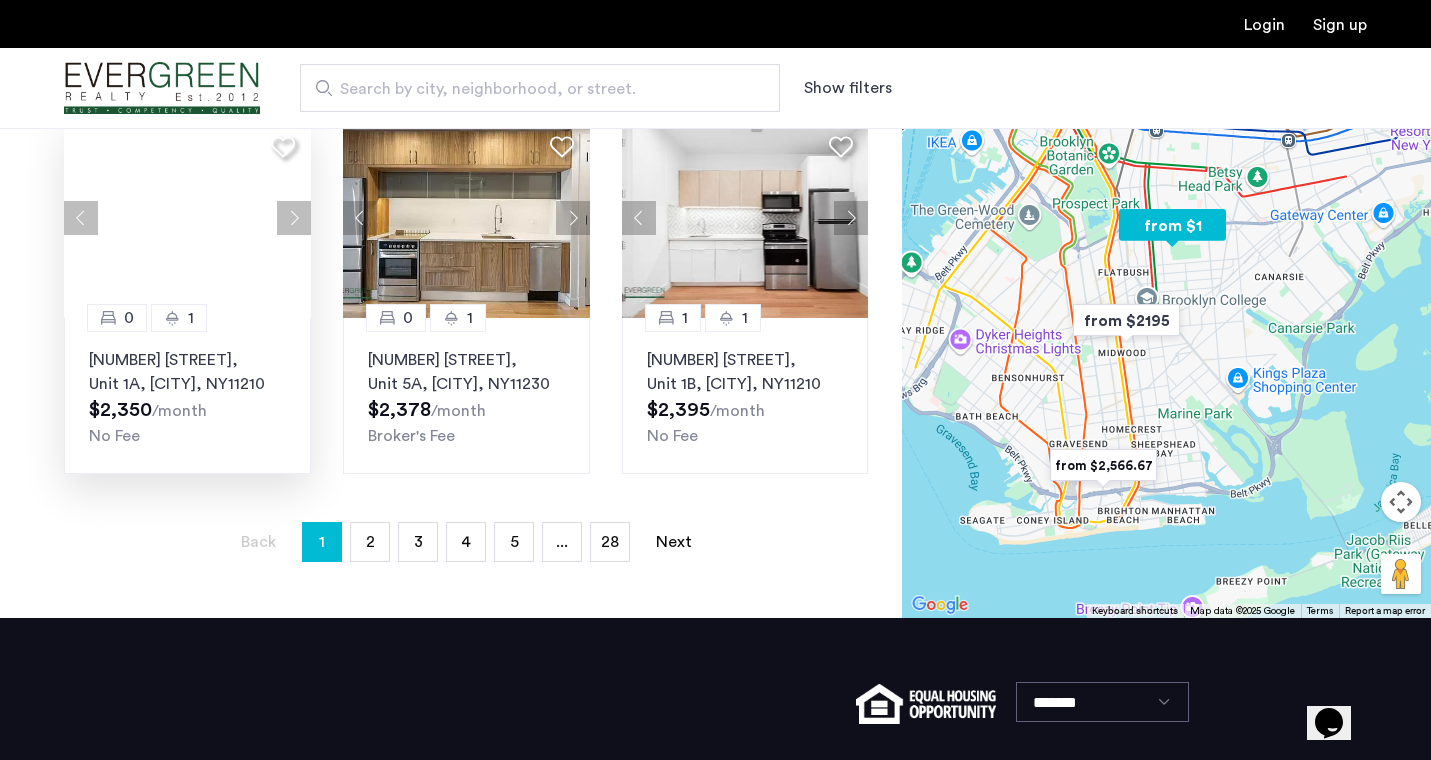 click 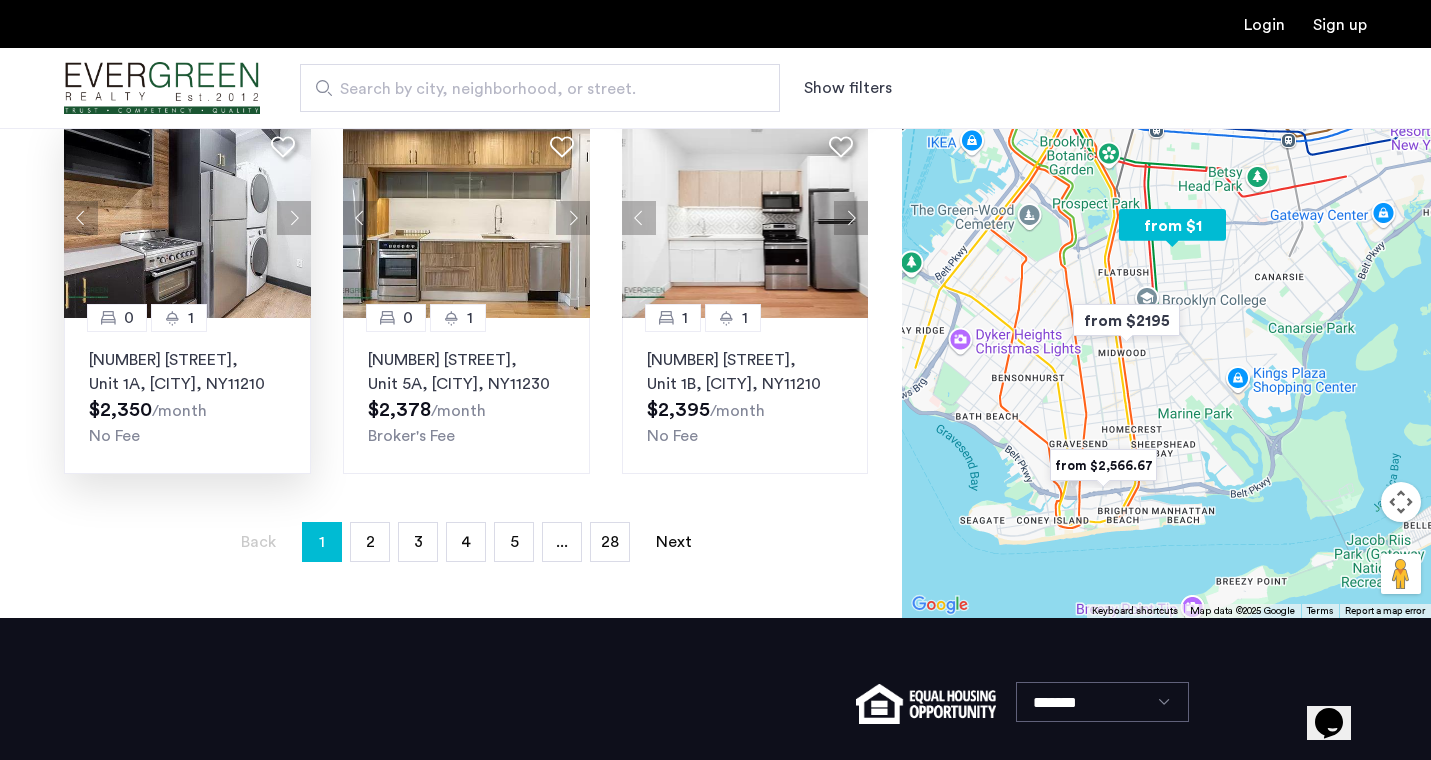 click 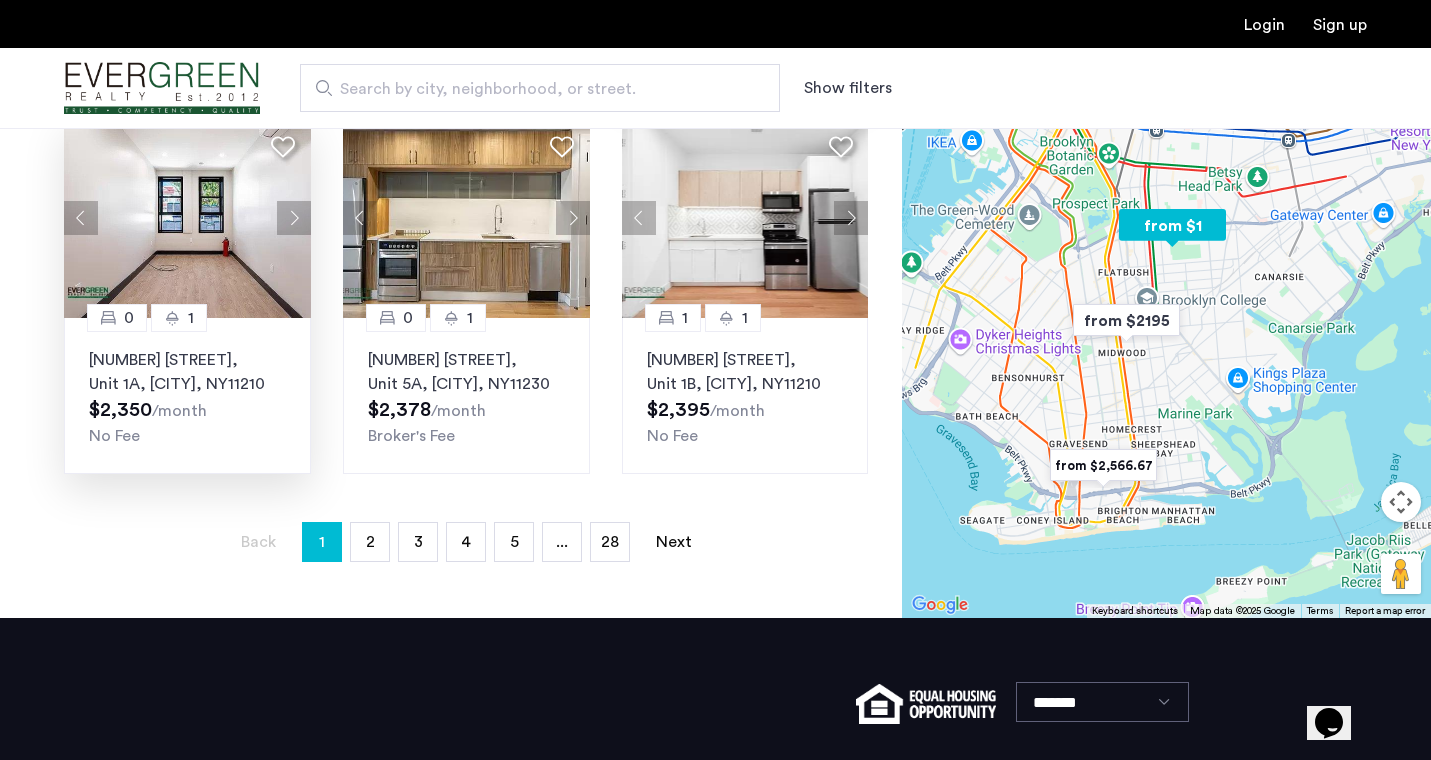 click 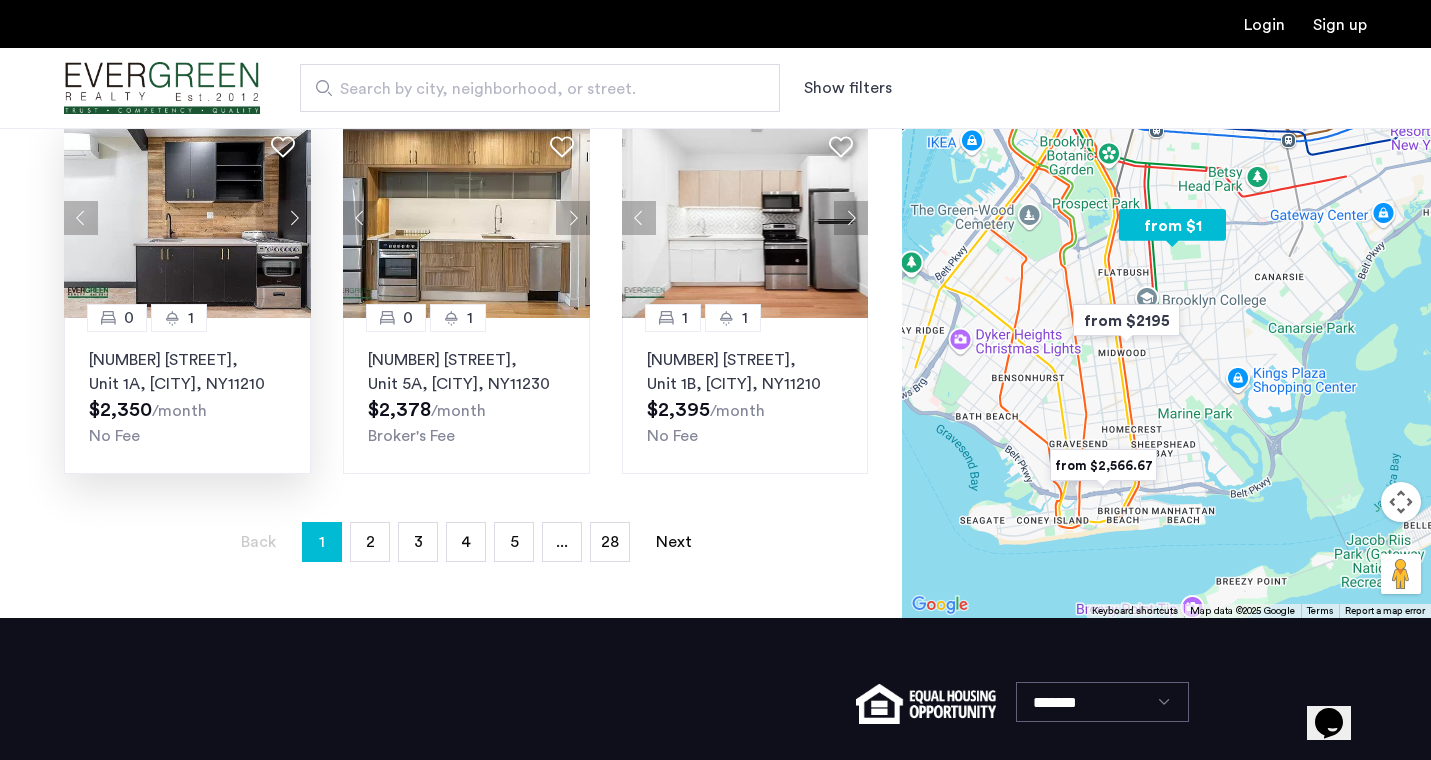click 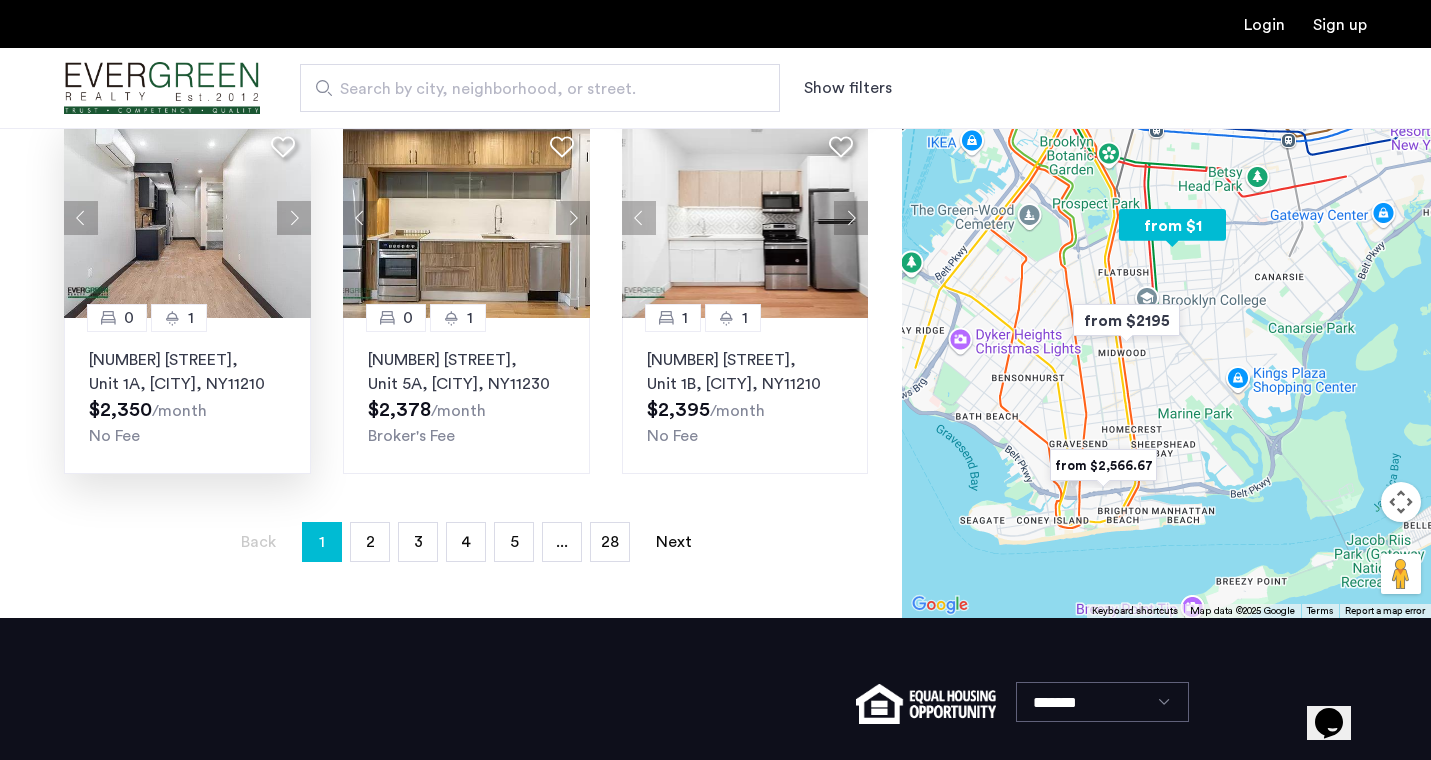 click 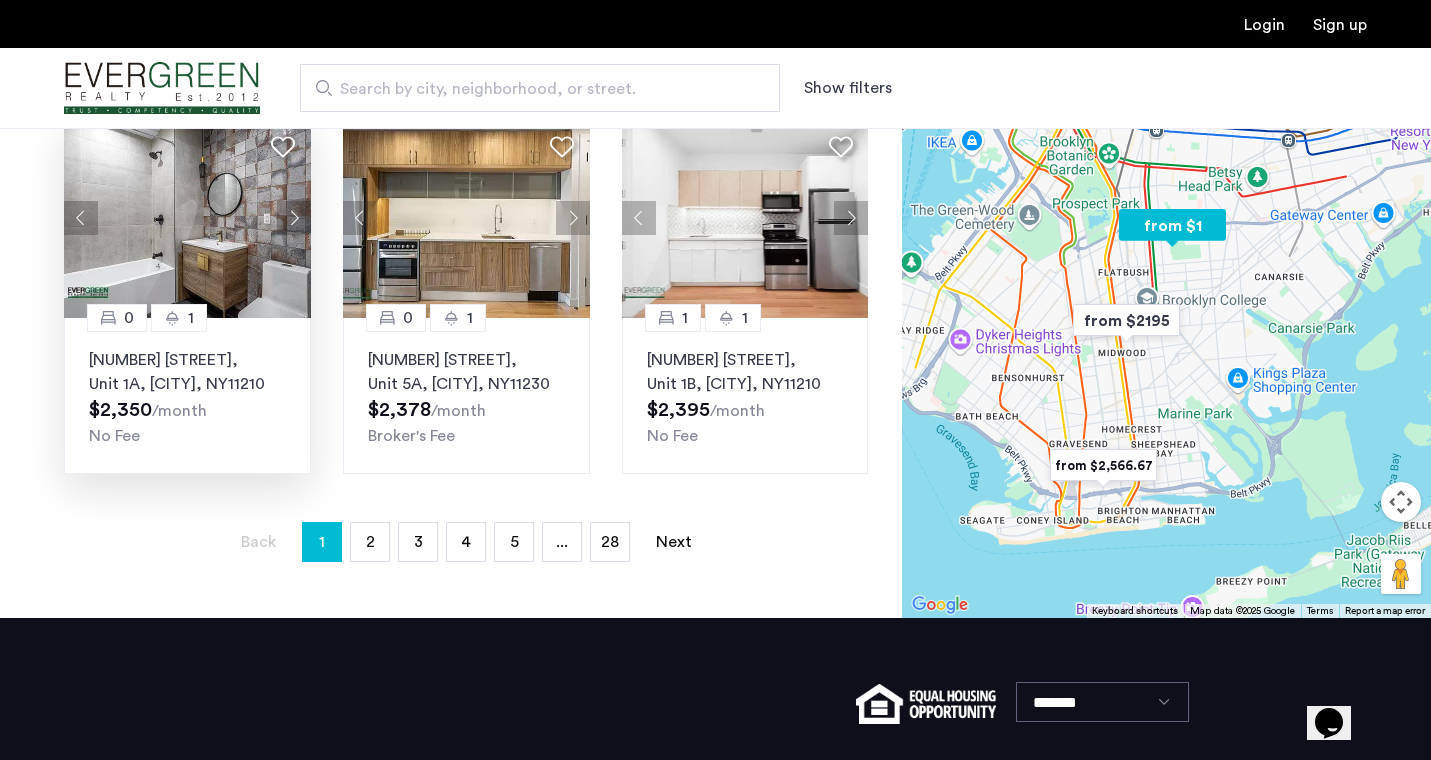 click 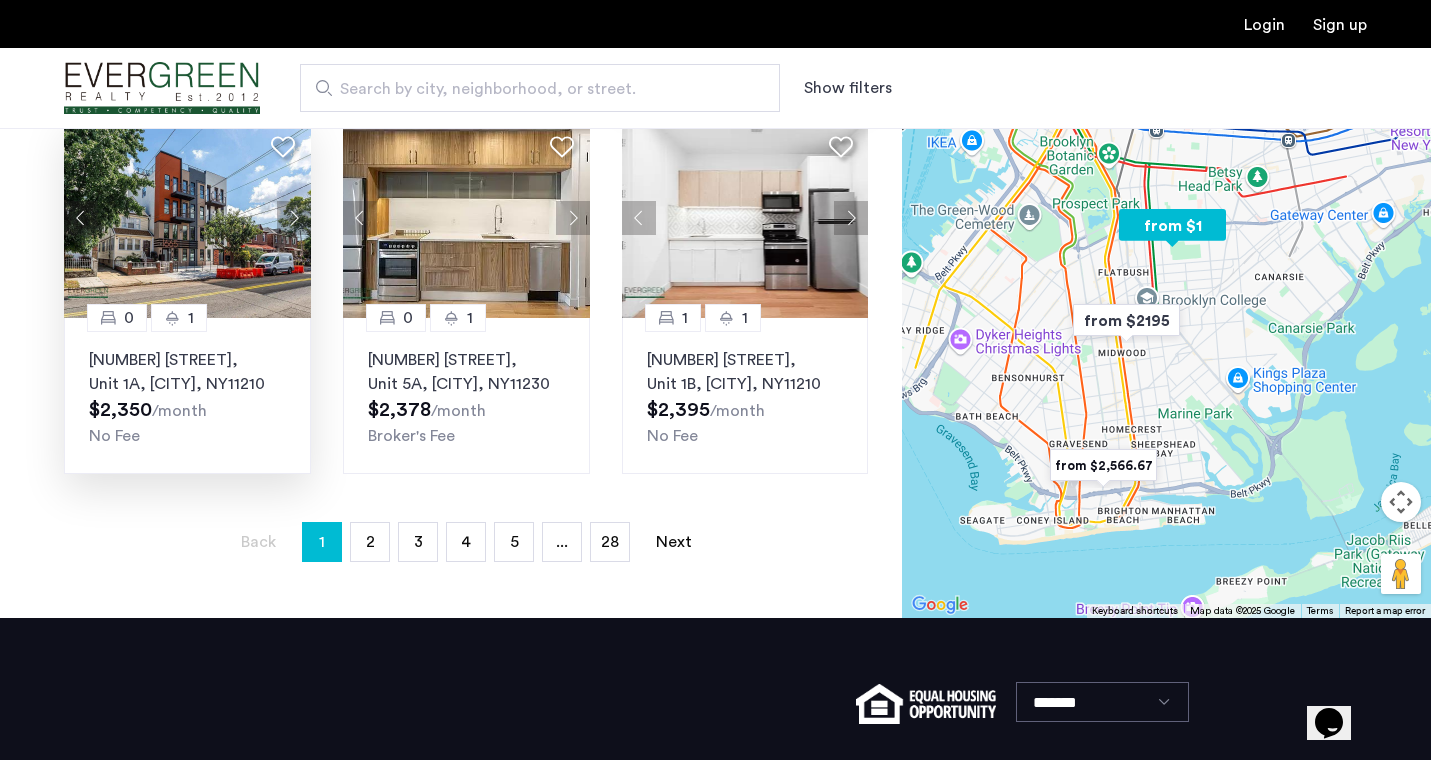 click 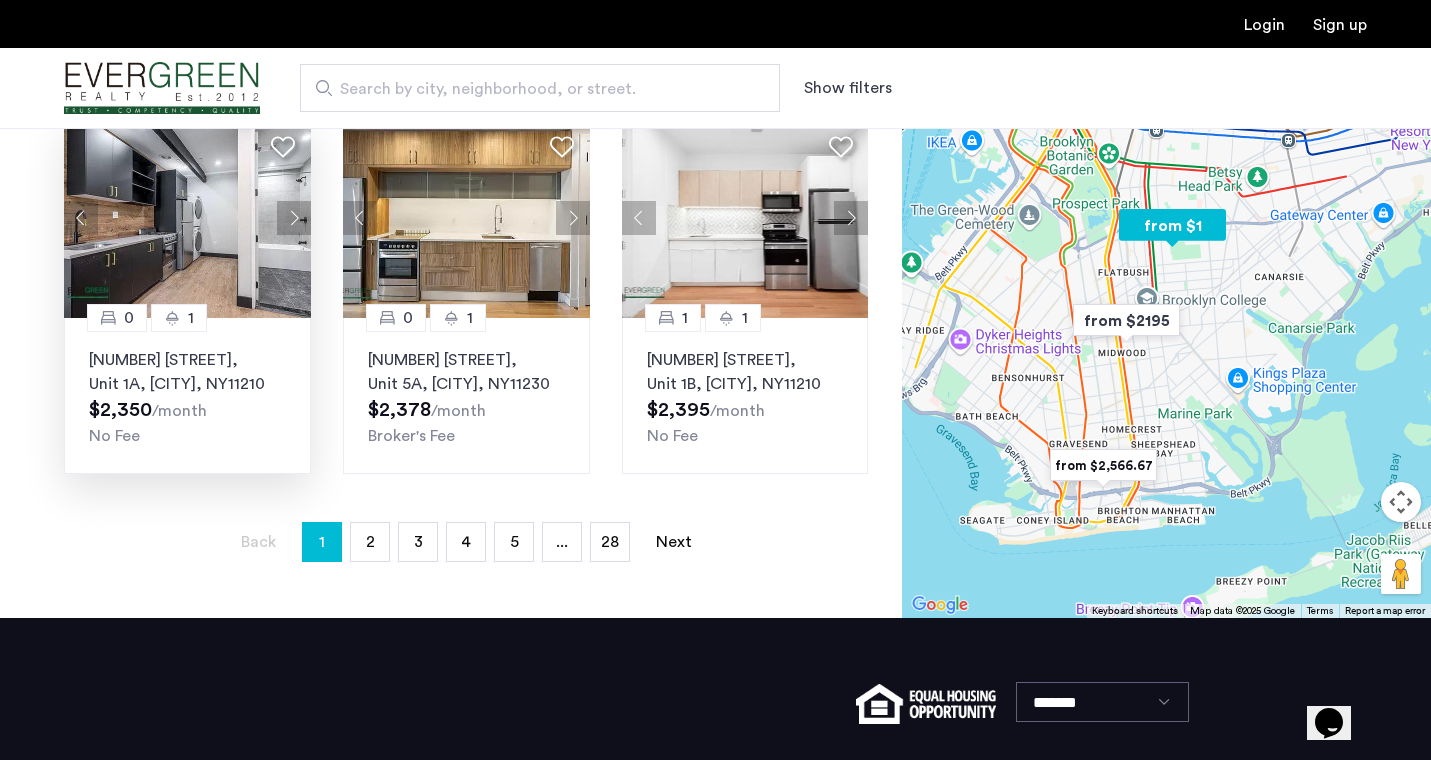 click 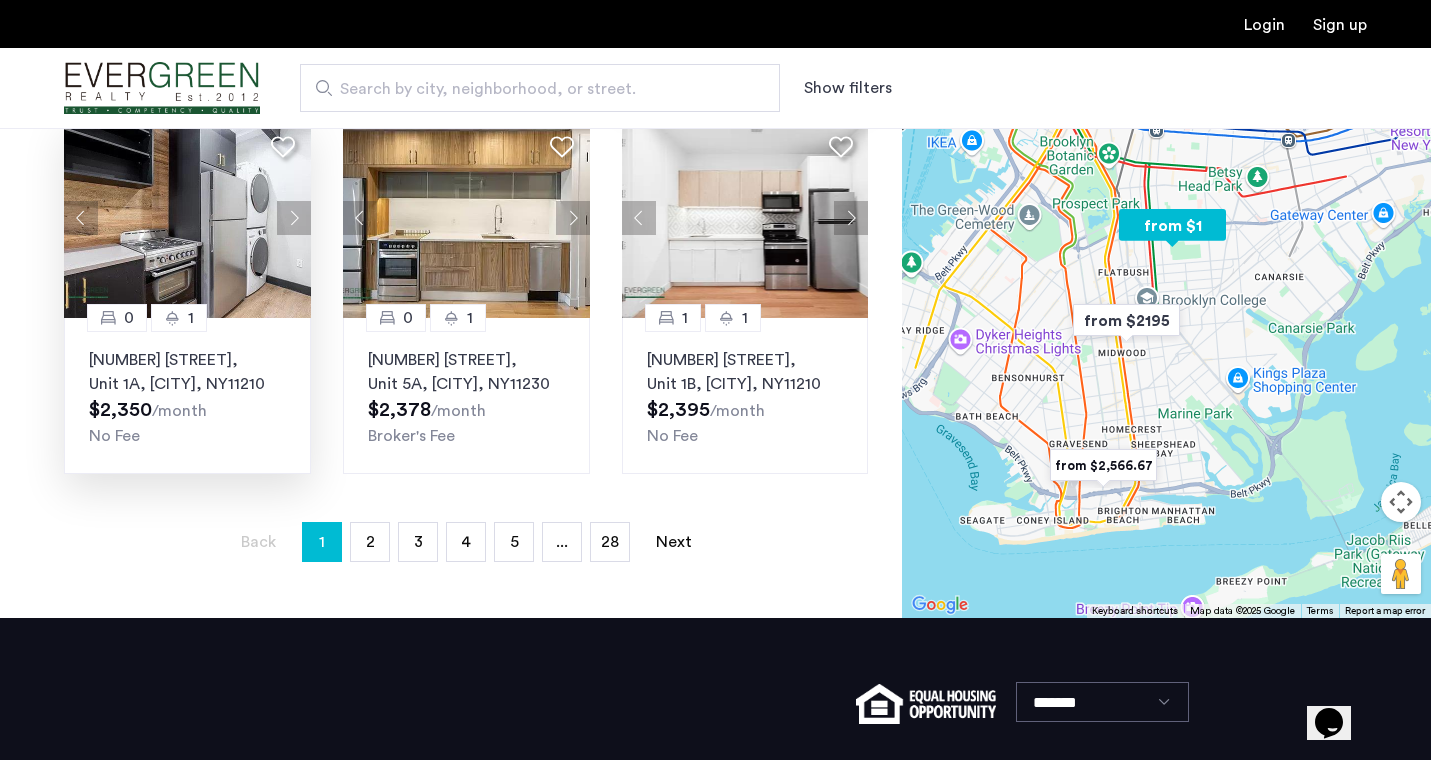 click 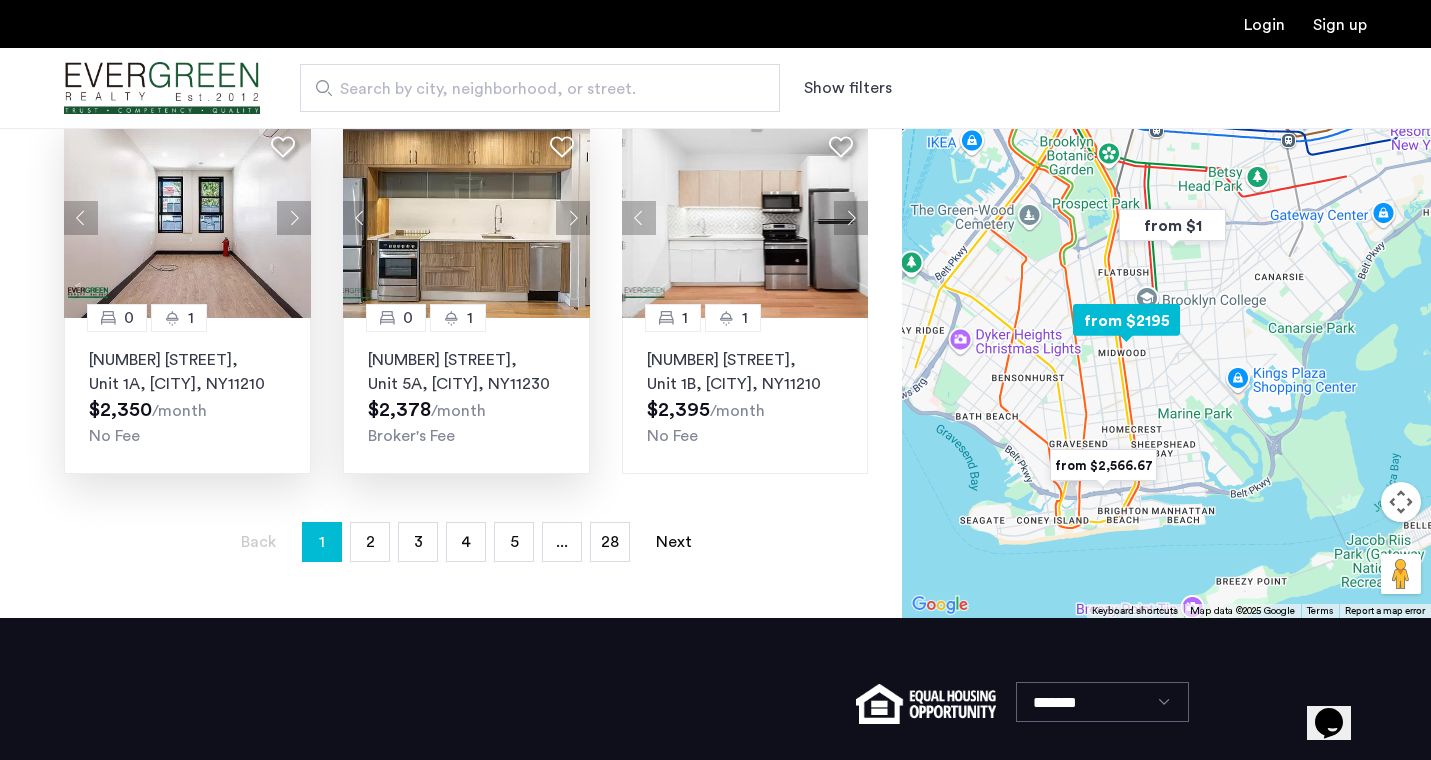 click 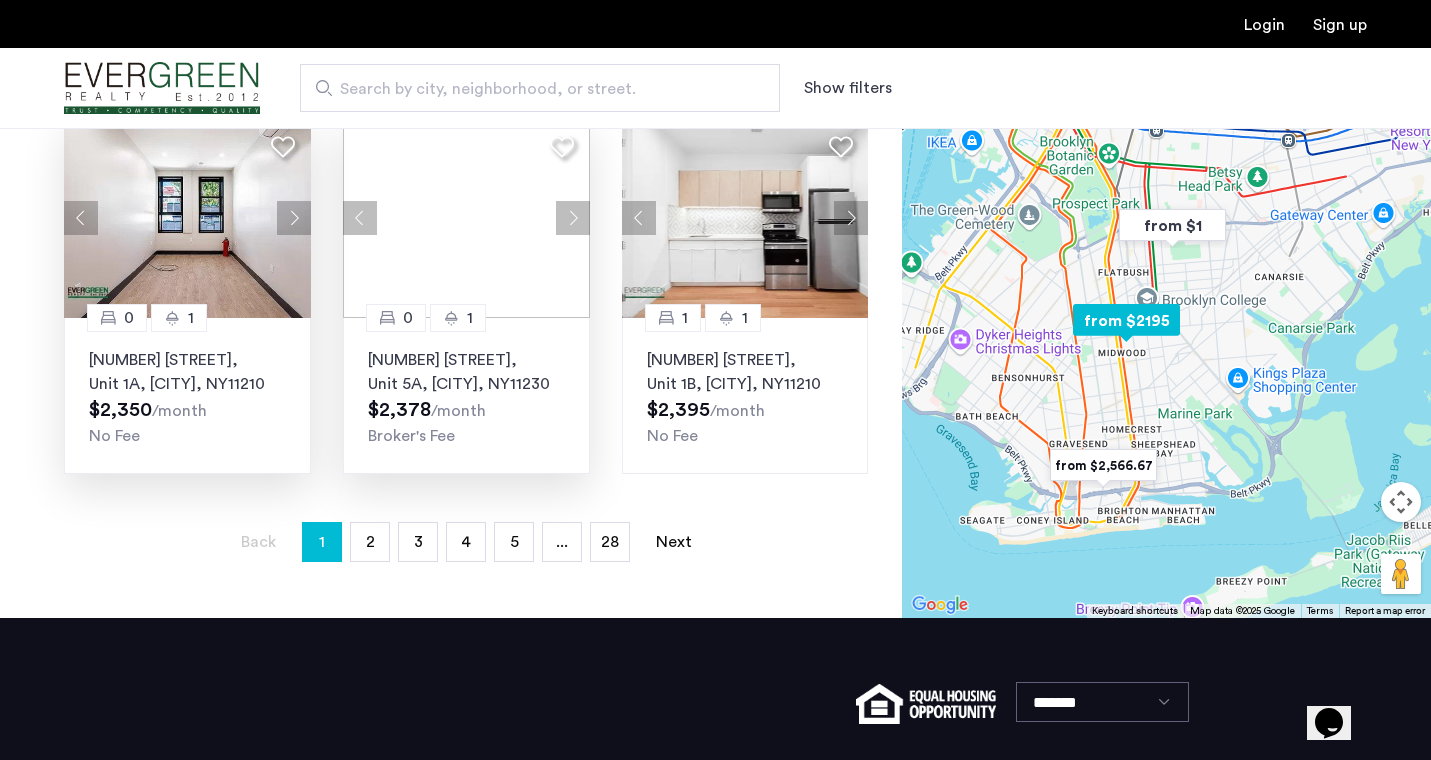 click 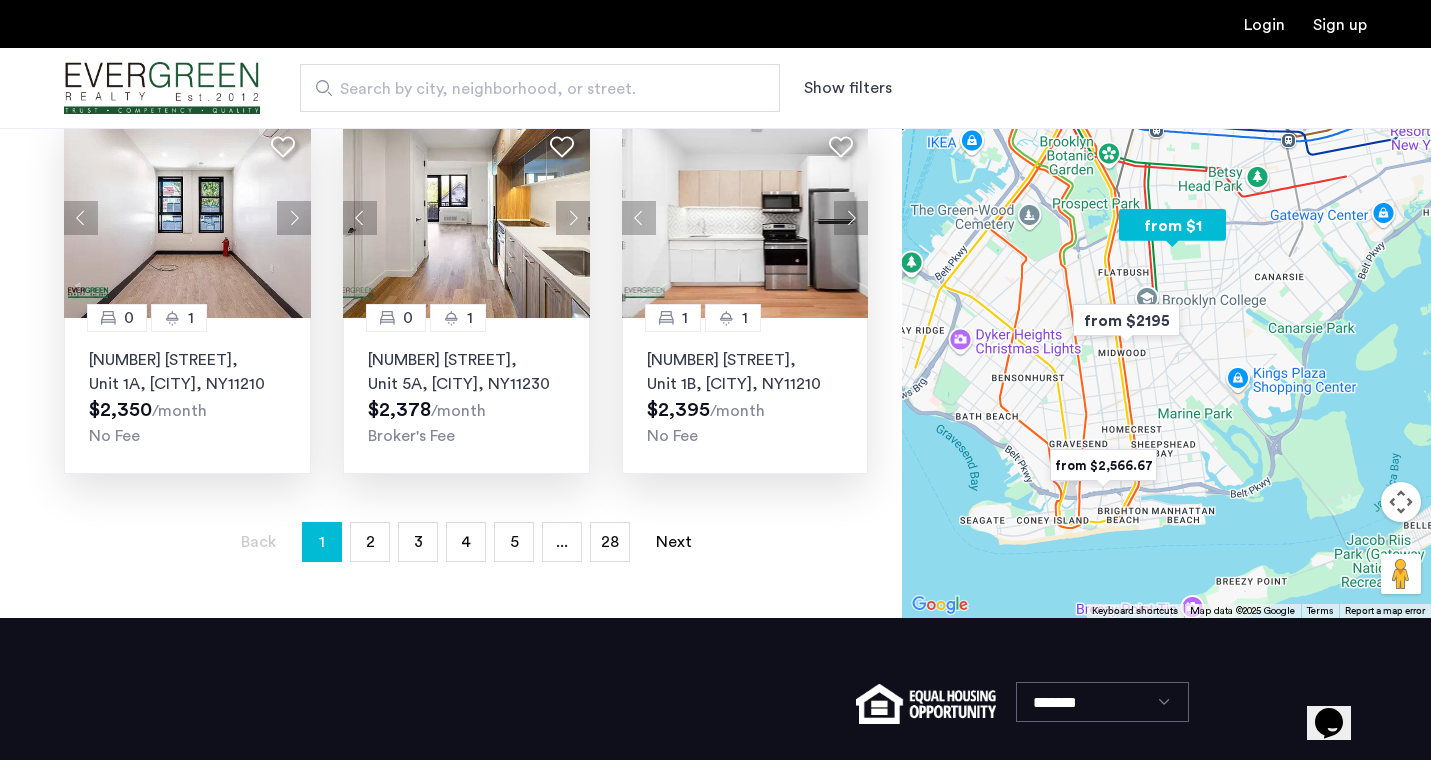 click 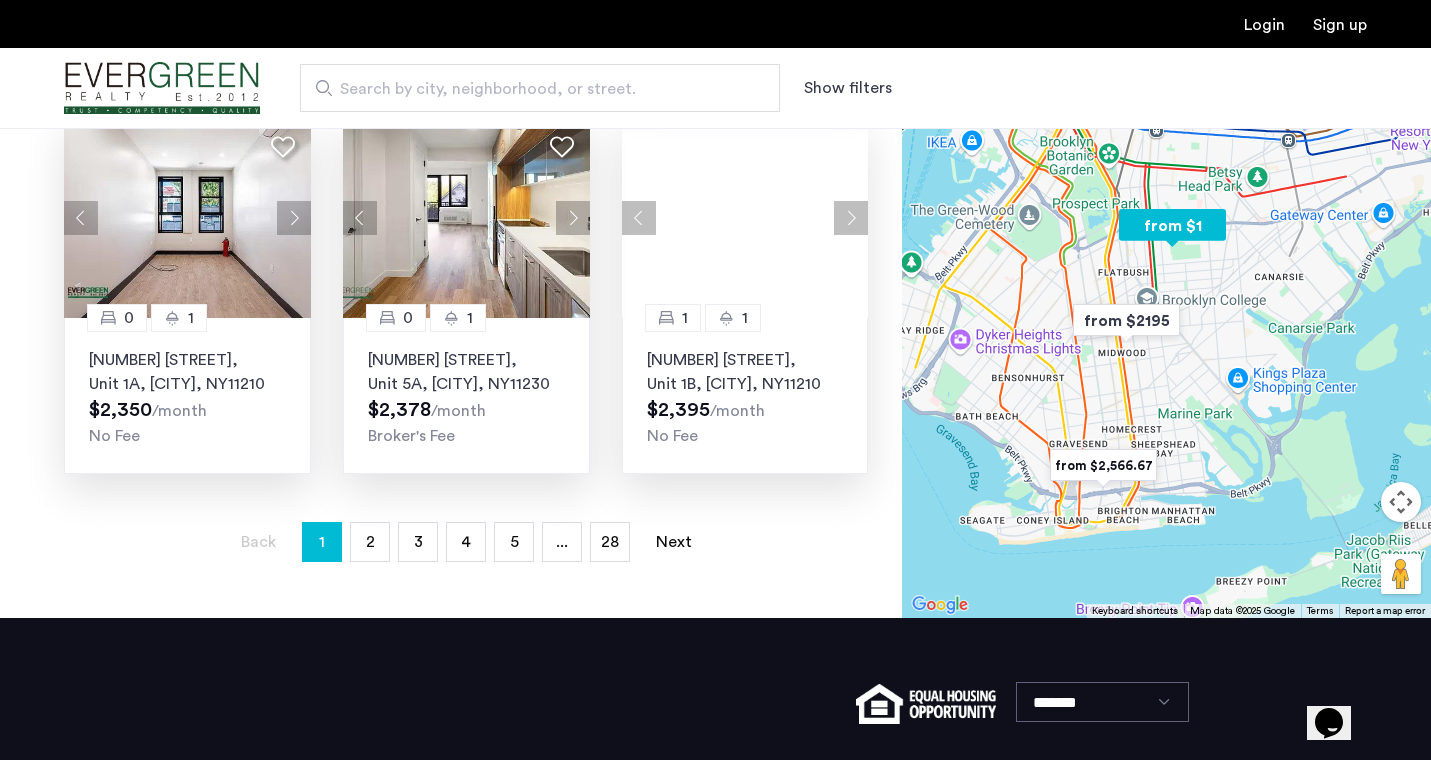 click 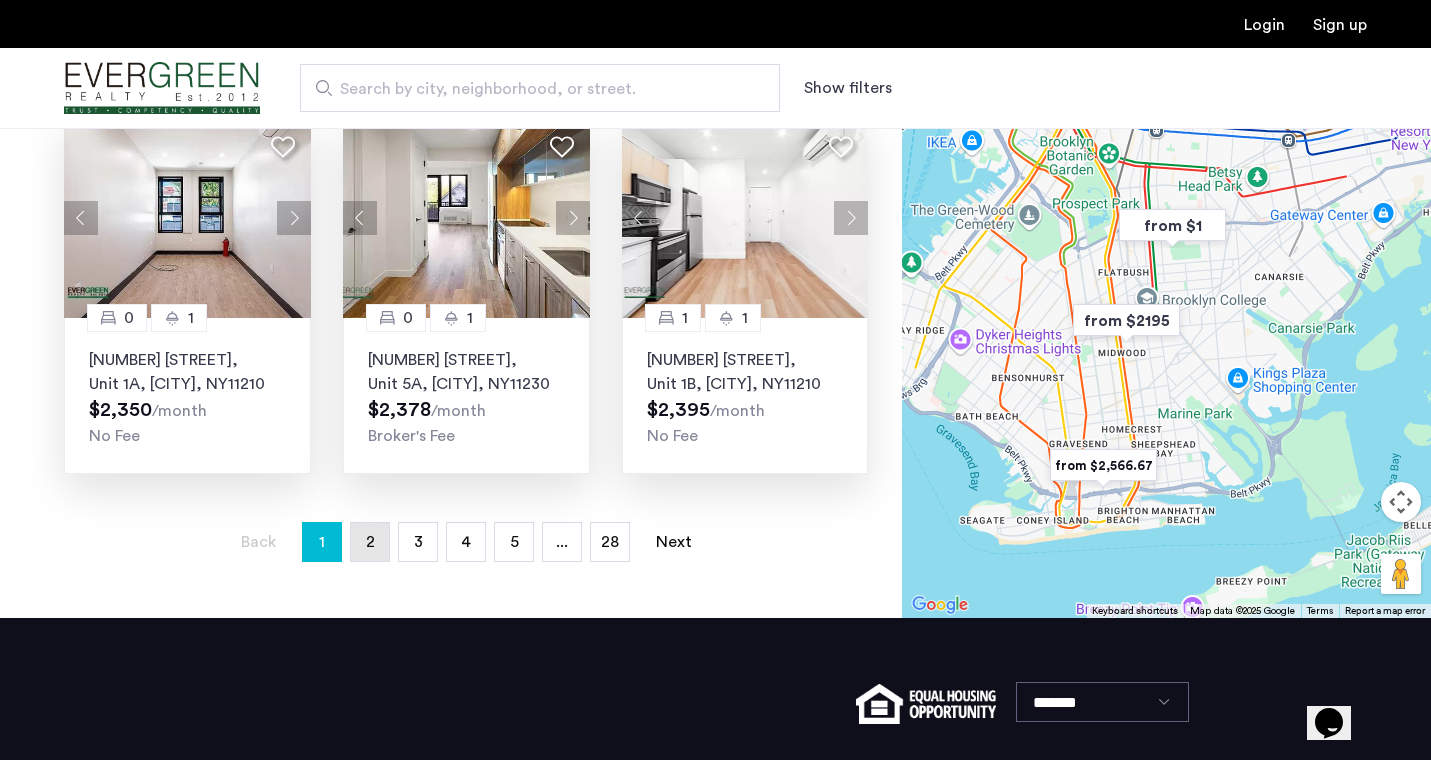 click on "page  2" at bounding box center [370, 542] 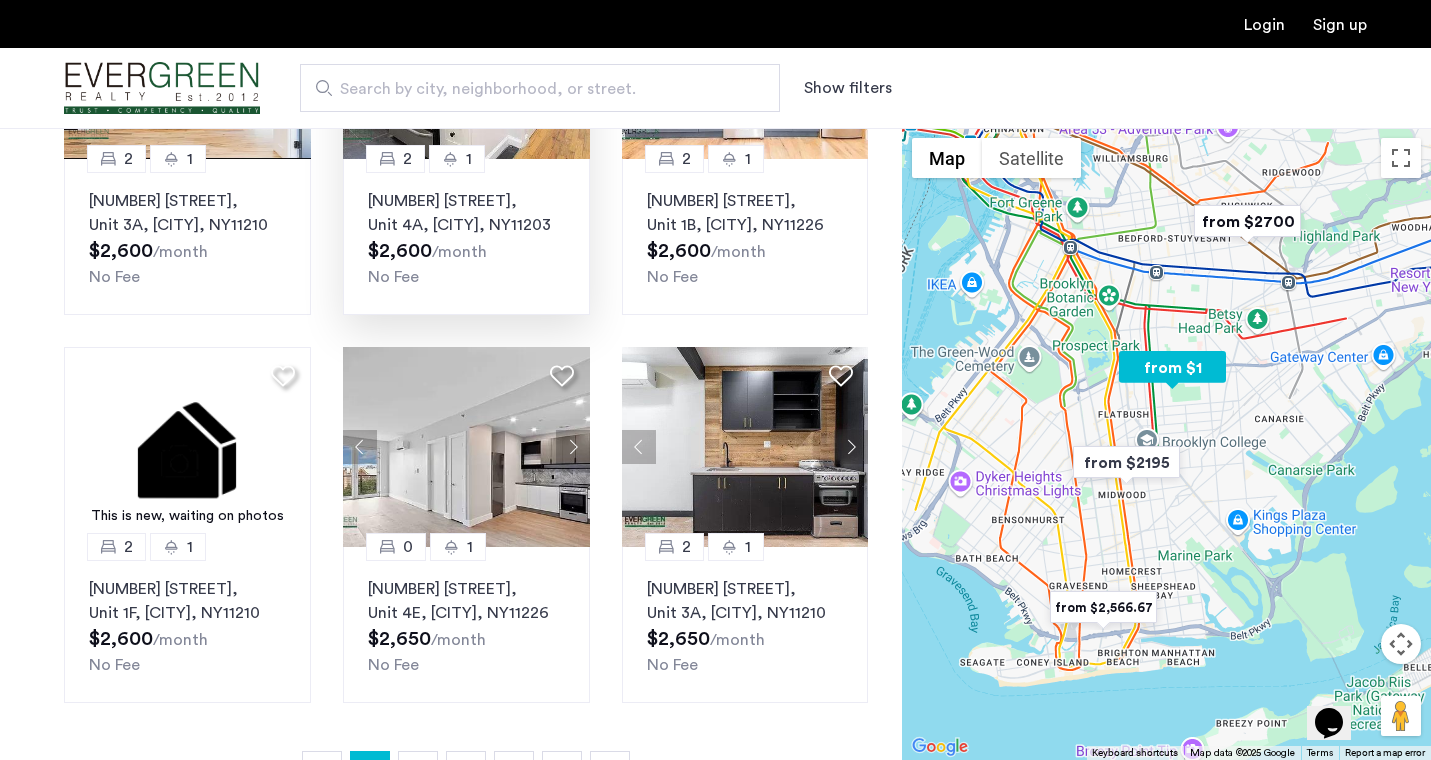 scroll, scrollTop: 1287, scrollLeft: 0, axis: vertical 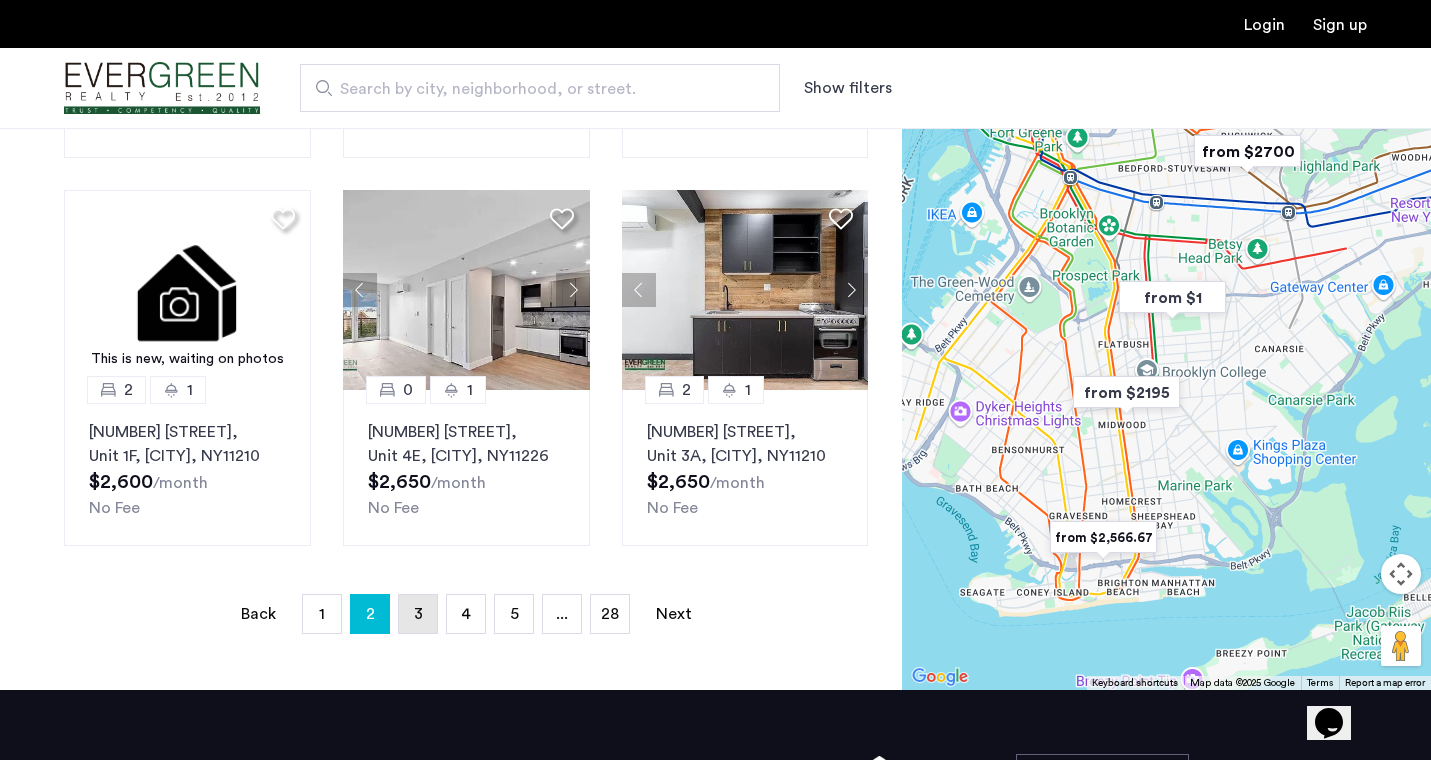 click on "3" at bounding box center [418, 614] 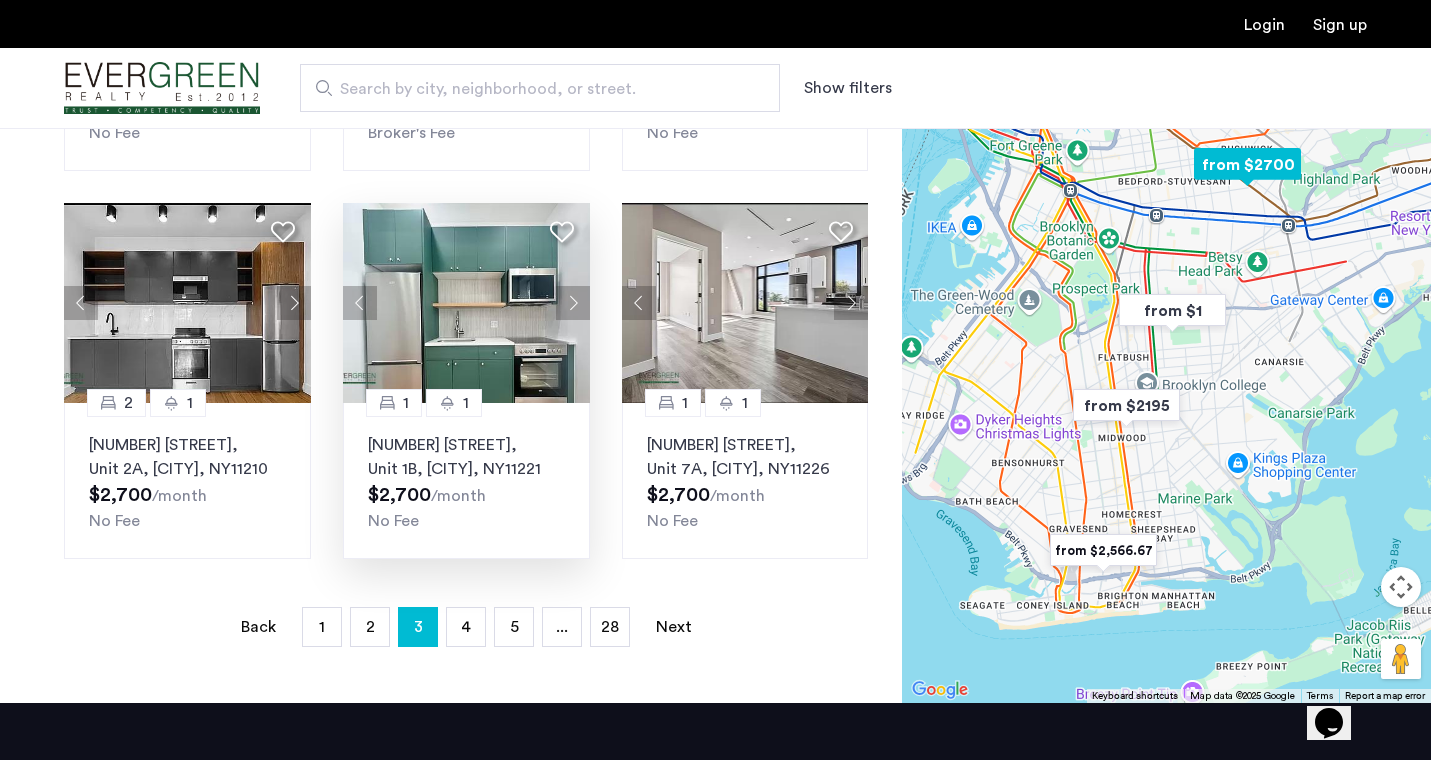 scroll, scrollTop: 1278, scrollLeft: 0, axis: vertical 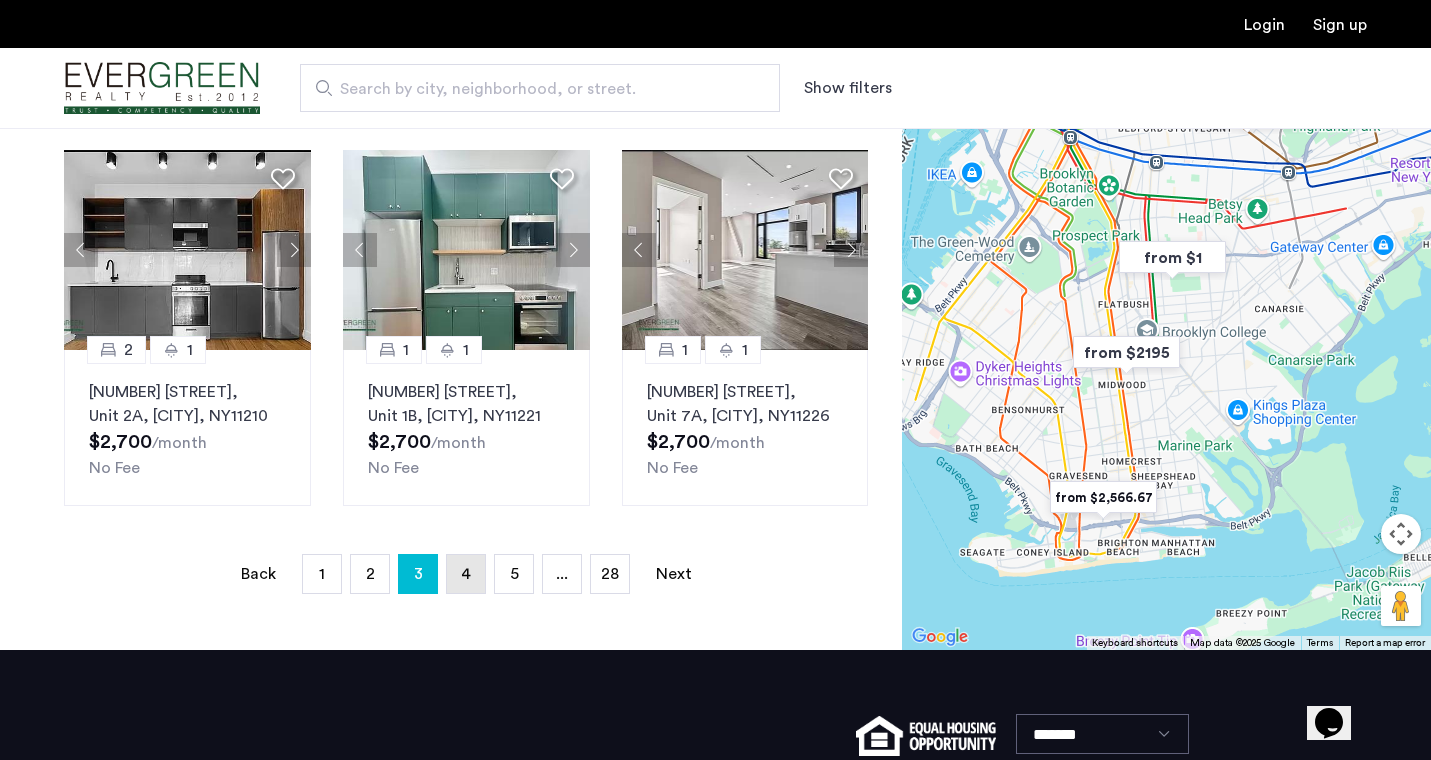 click on "page  4" at bounding box center [466, 574] 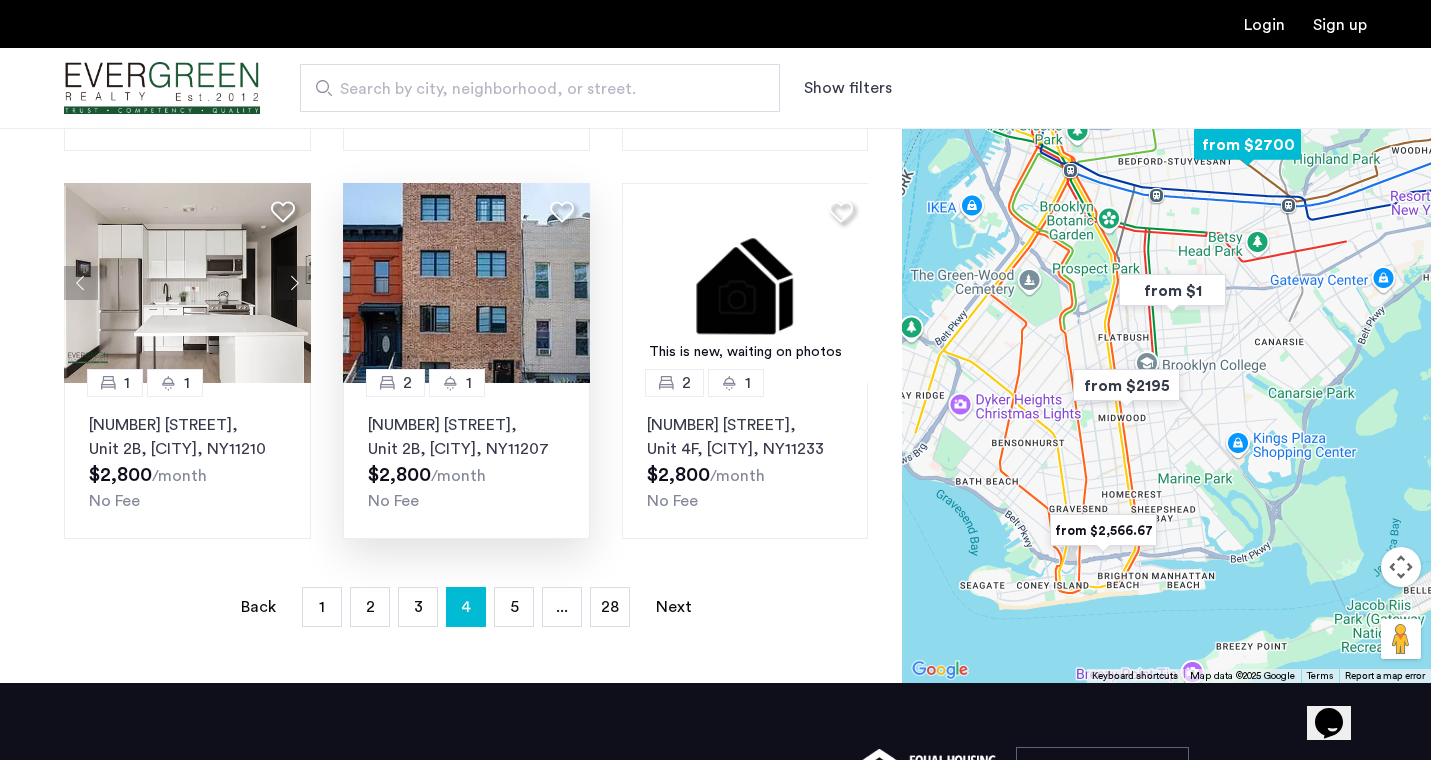 scroll, scrollTop: 1323, scrollLeft: 0, axis: vertical 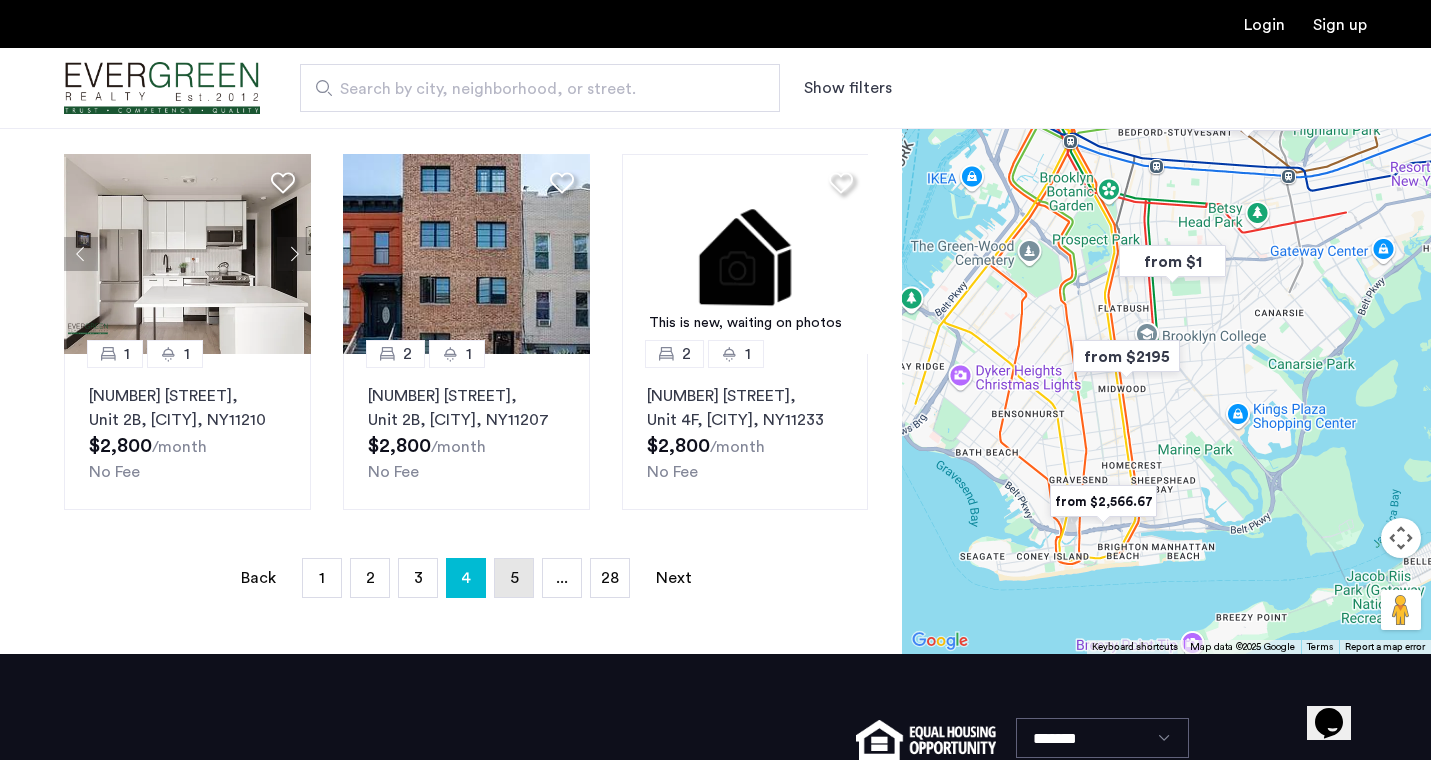 click on "page  5" at bounding box center [514, 578] 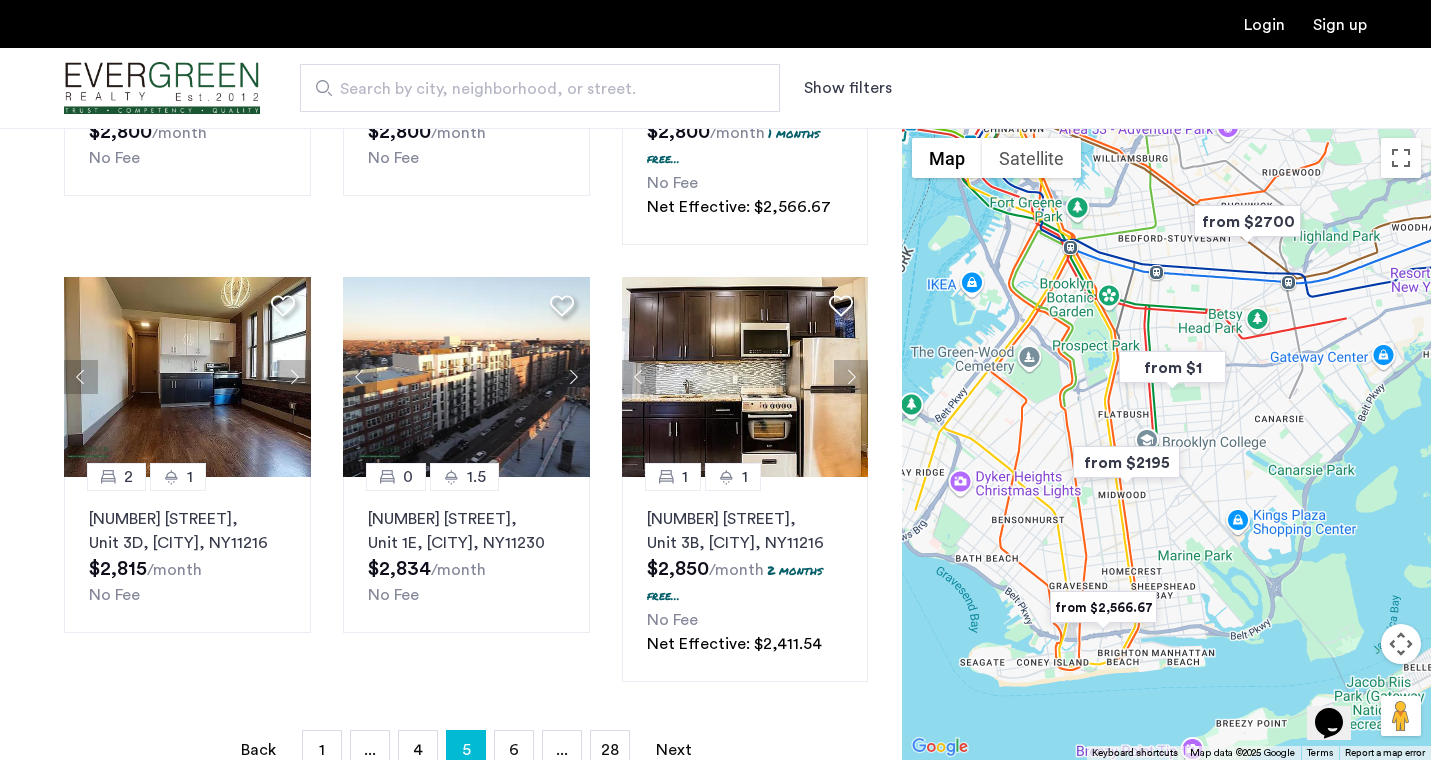 scroll, scrollTop: 1309, scrollLeft: 0, axis: vertical 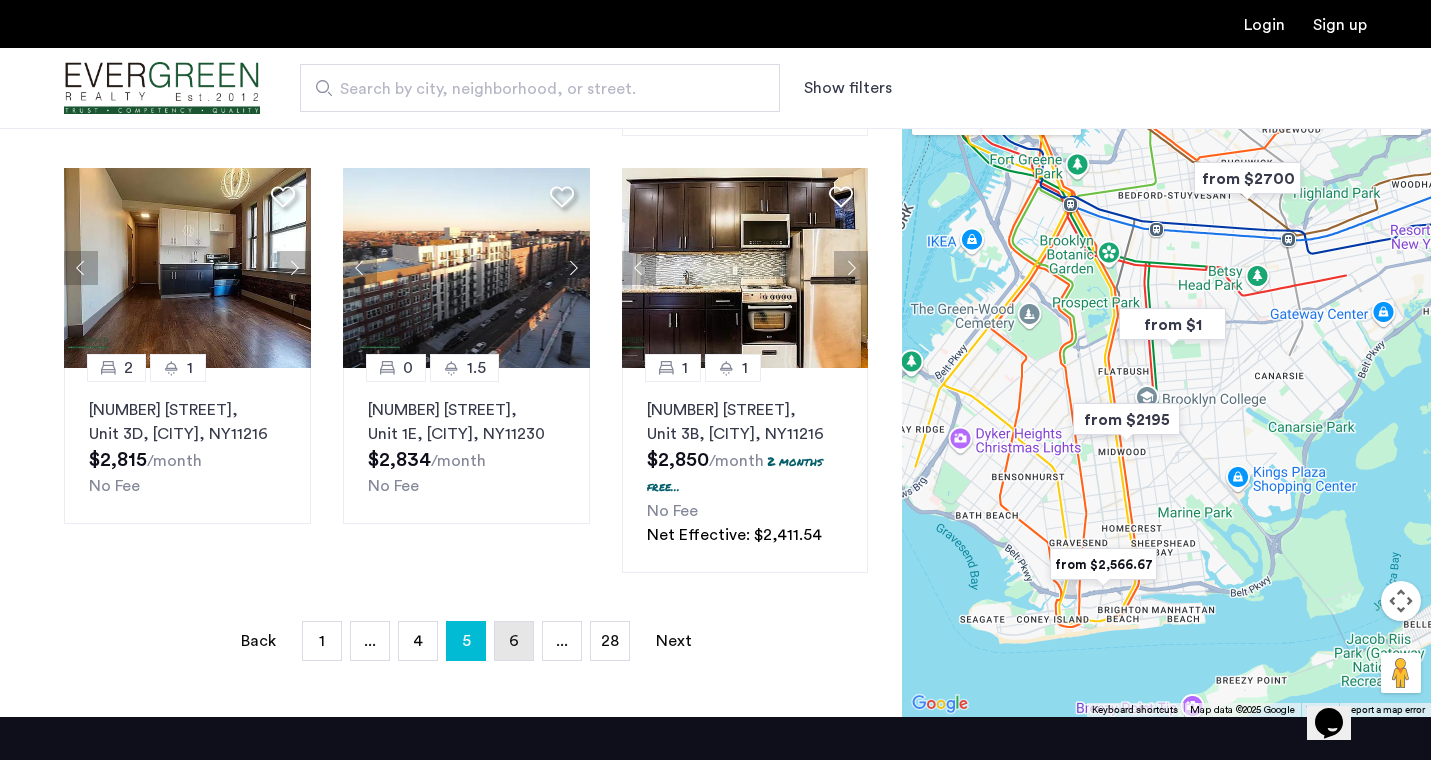 click on "page  6" at bounding box center (514, 641) 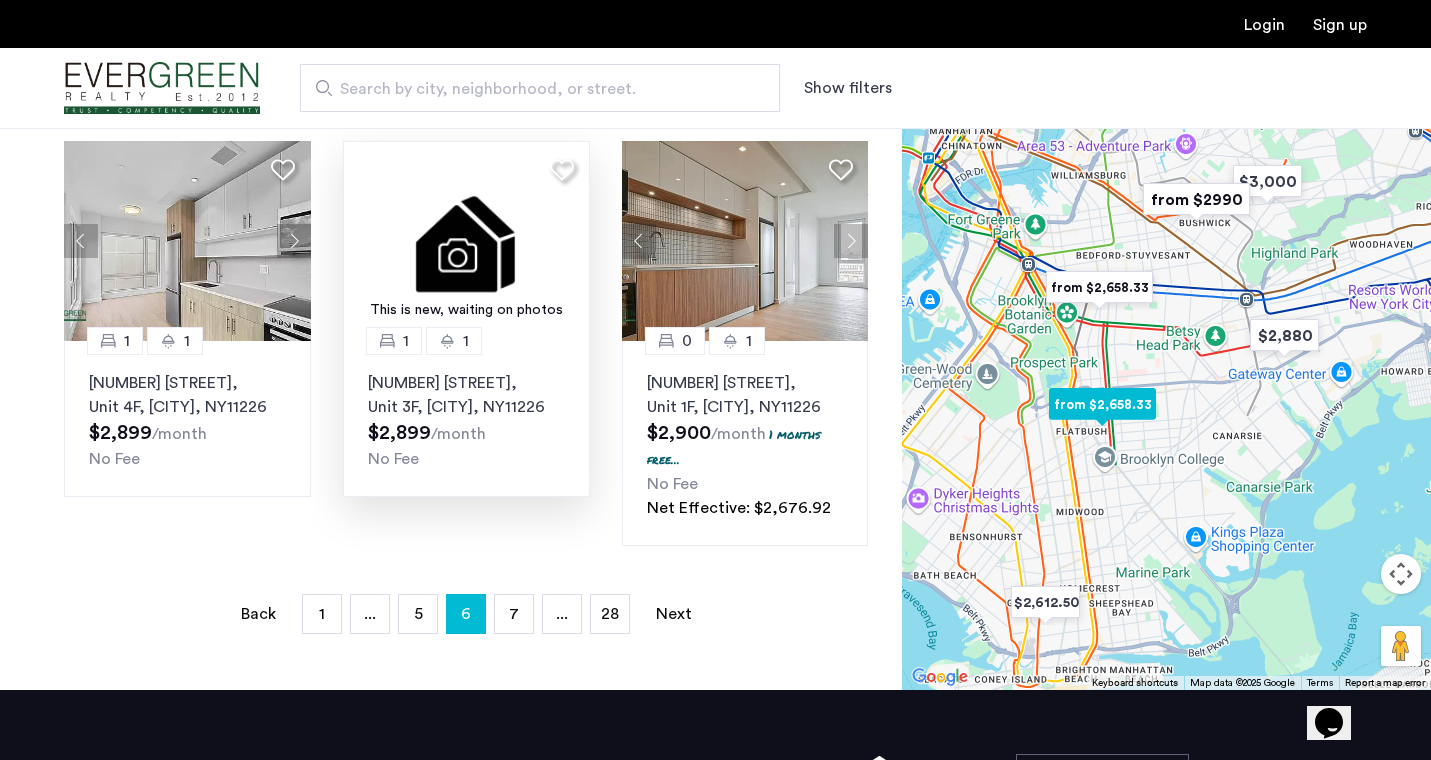 scroll, scrollTop: 1396, scrollLeft: 0, axis: vertical 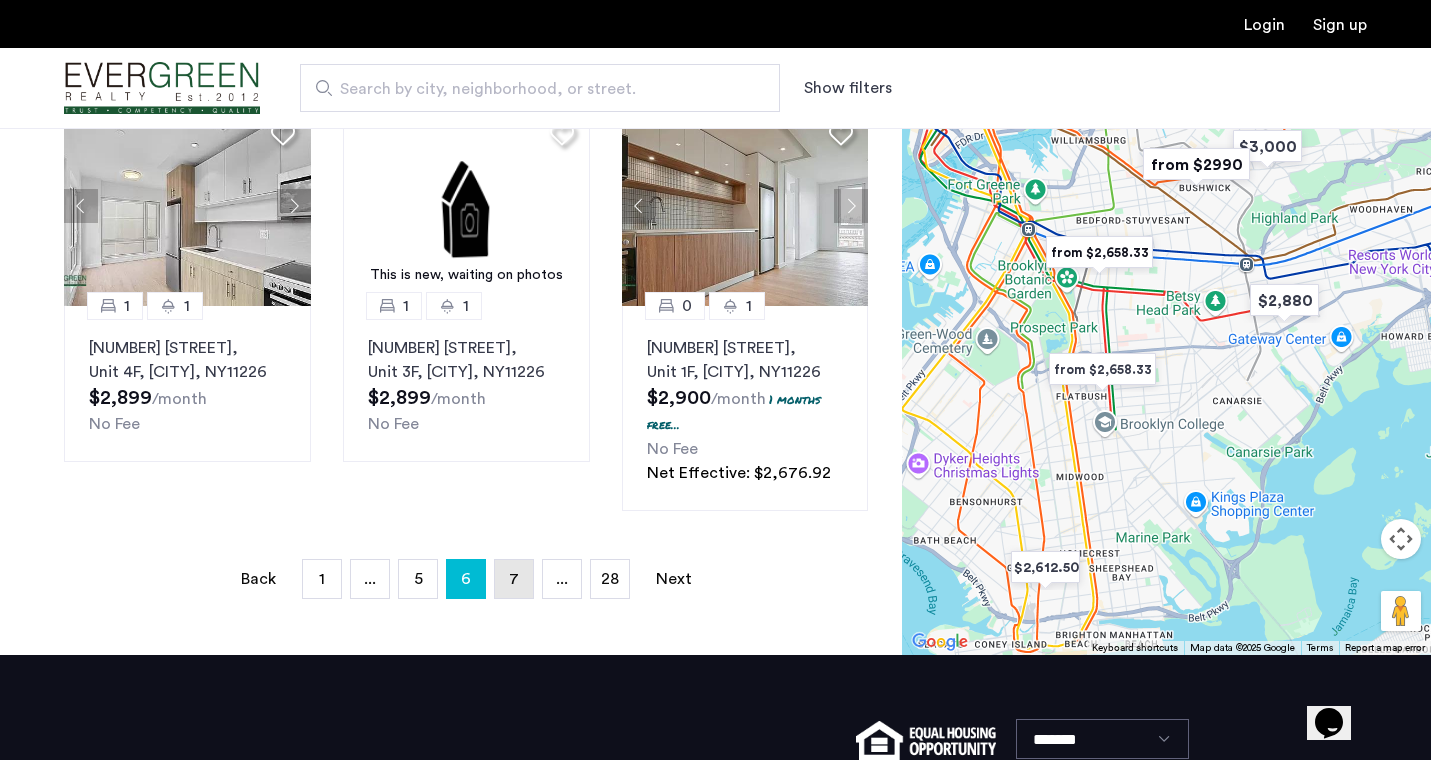 click on "page  7" at bounding box center [514, 579] 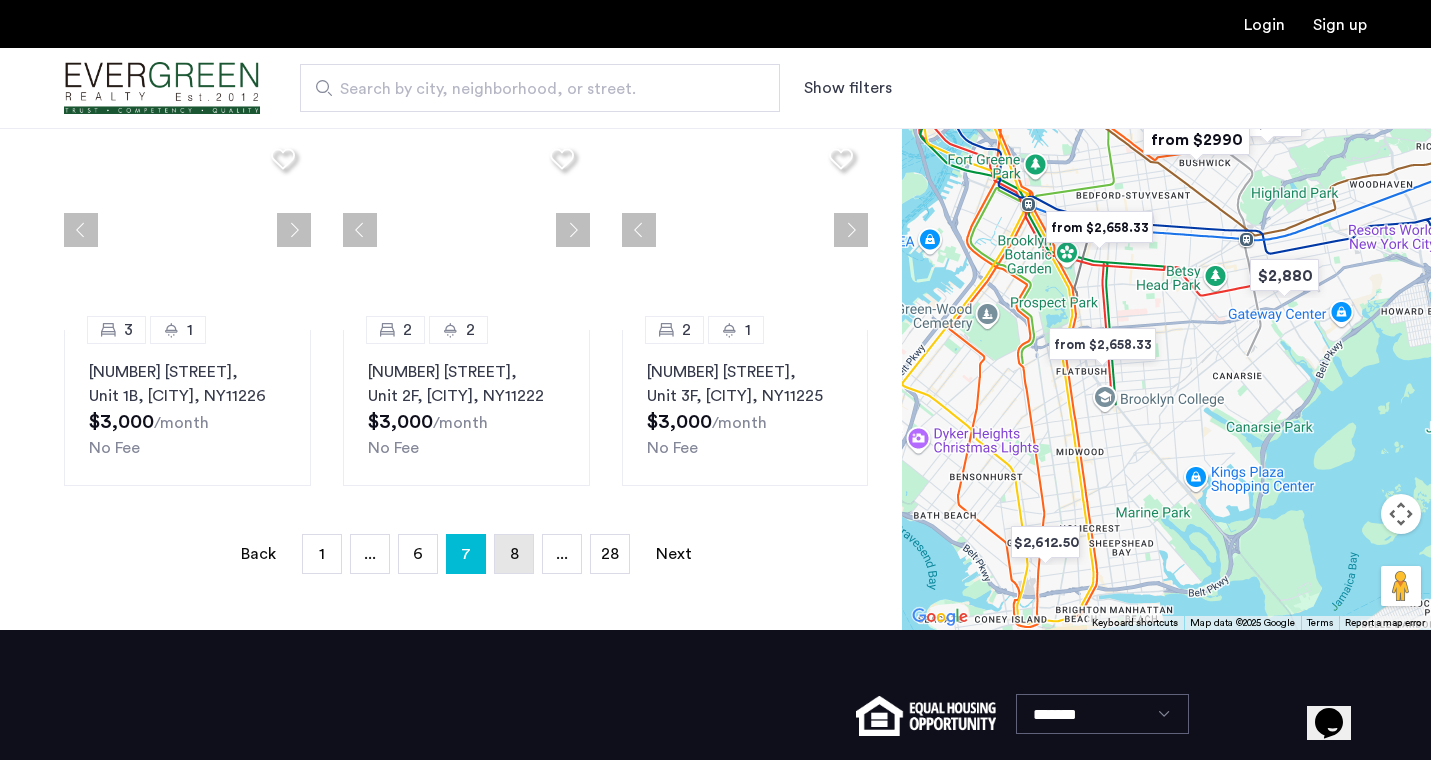 scroll, scrollTop: 0, scrollLeft: 0, axis: both 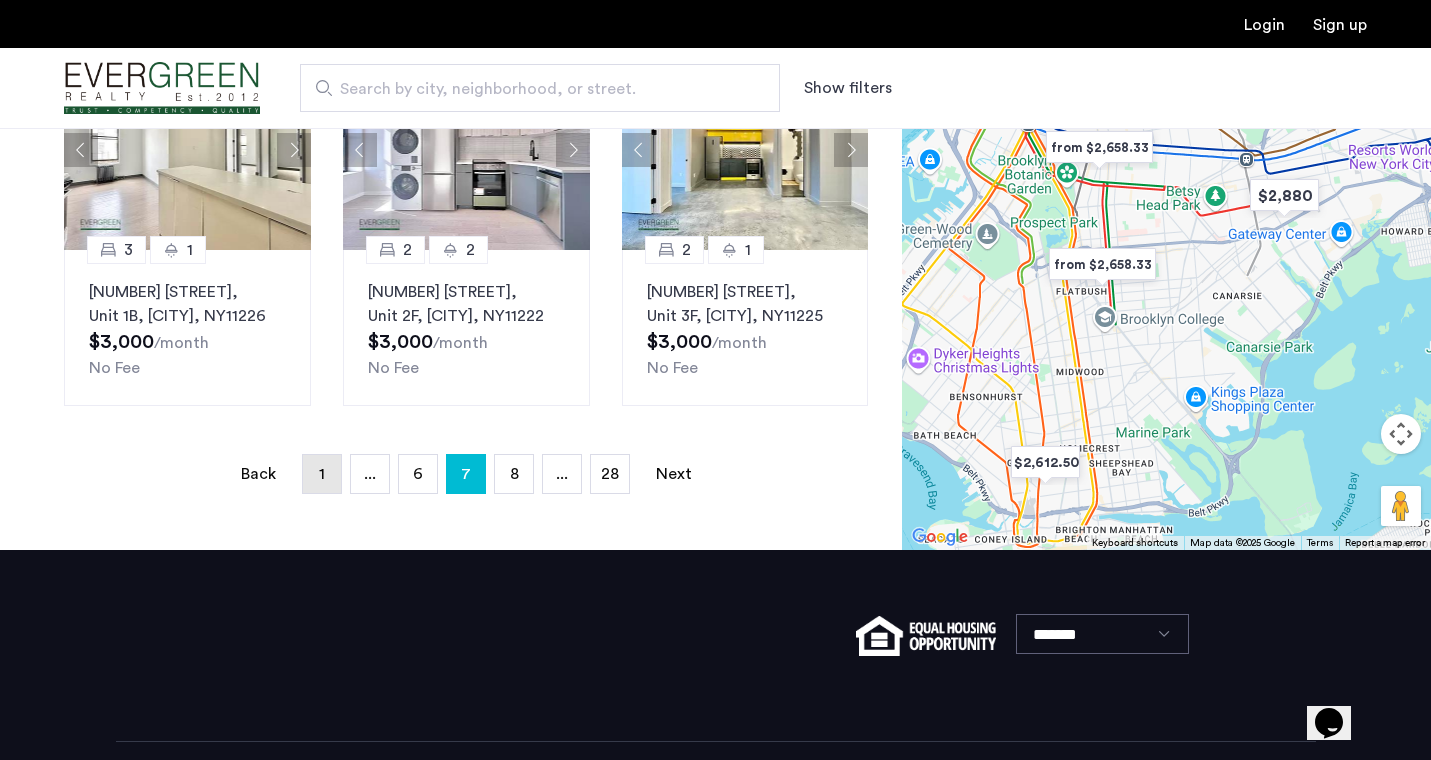 click on "page  1" at bounding box center [322, 474] 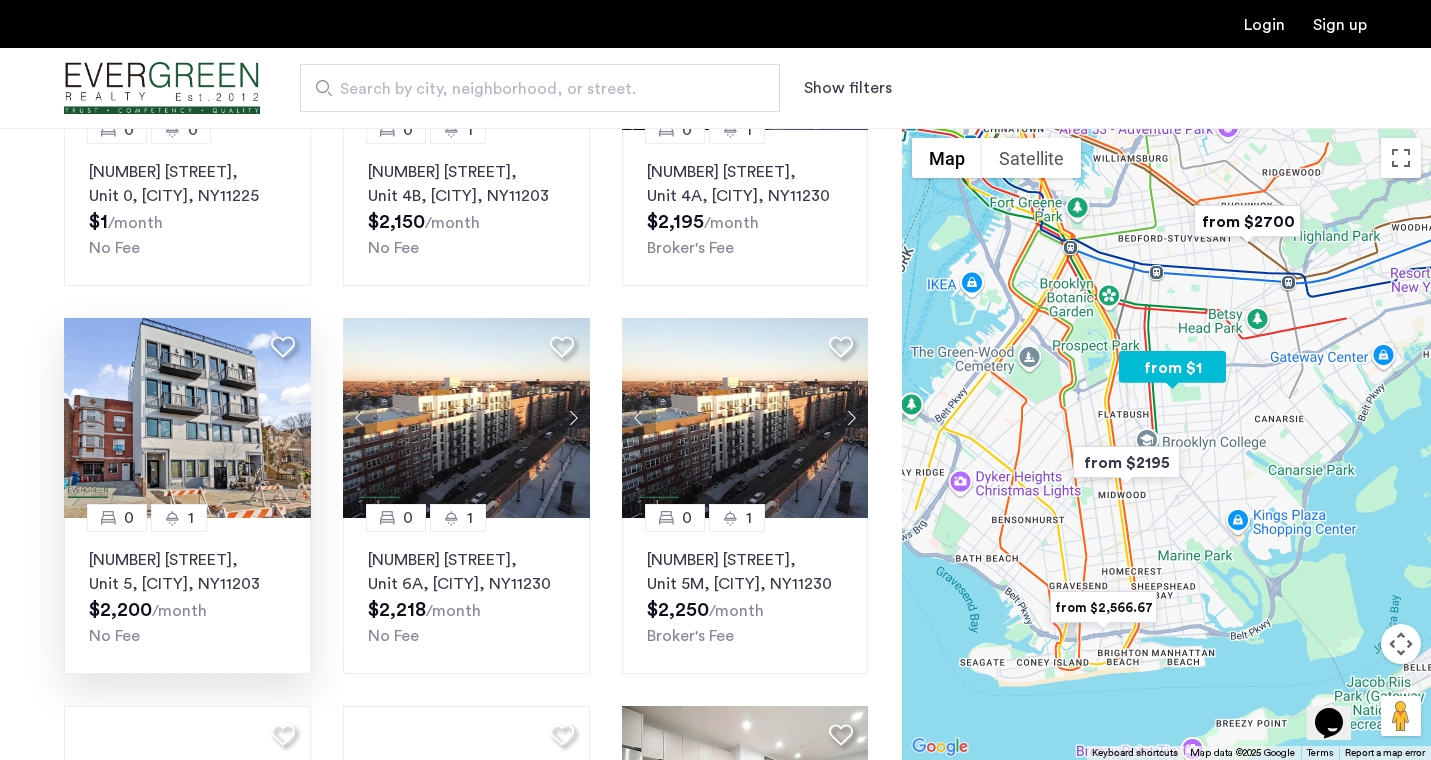 scroll, scrollTop: 348, scrollLeft: 0, axis: vertical 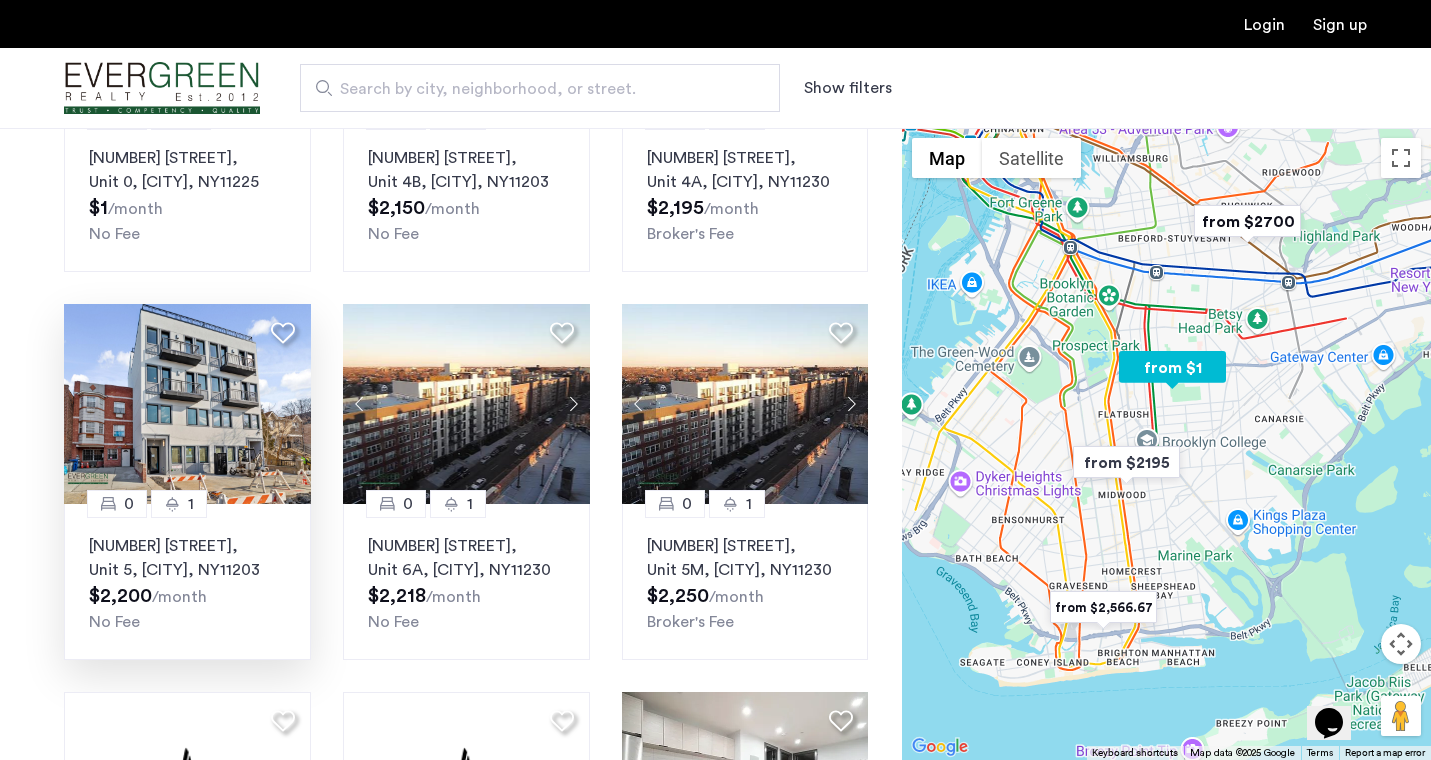click on "1181 New York Avenue, Unit 5, Brooklyn , NY  11203" 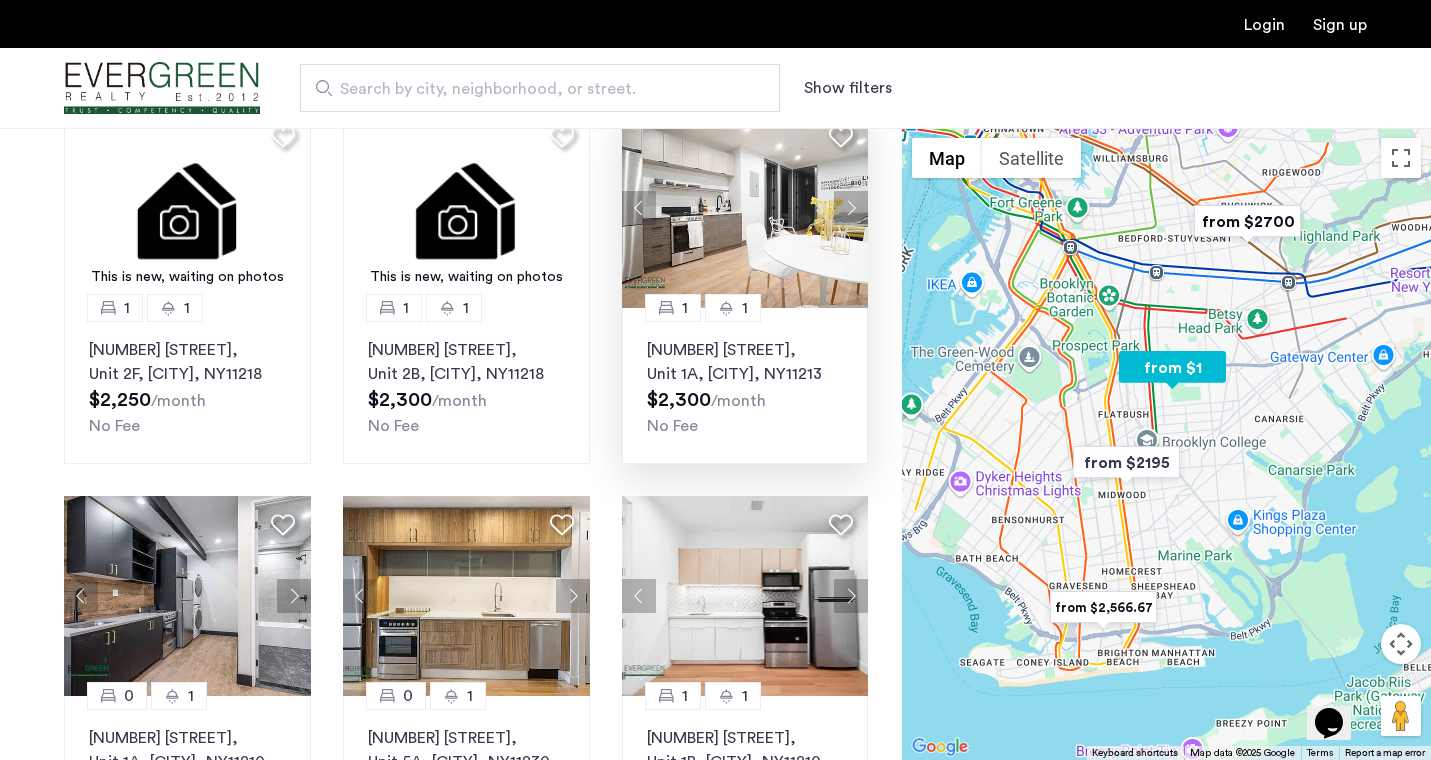 scroll, scrollTop: 1145, scrollLeft: 0, axis: vertical 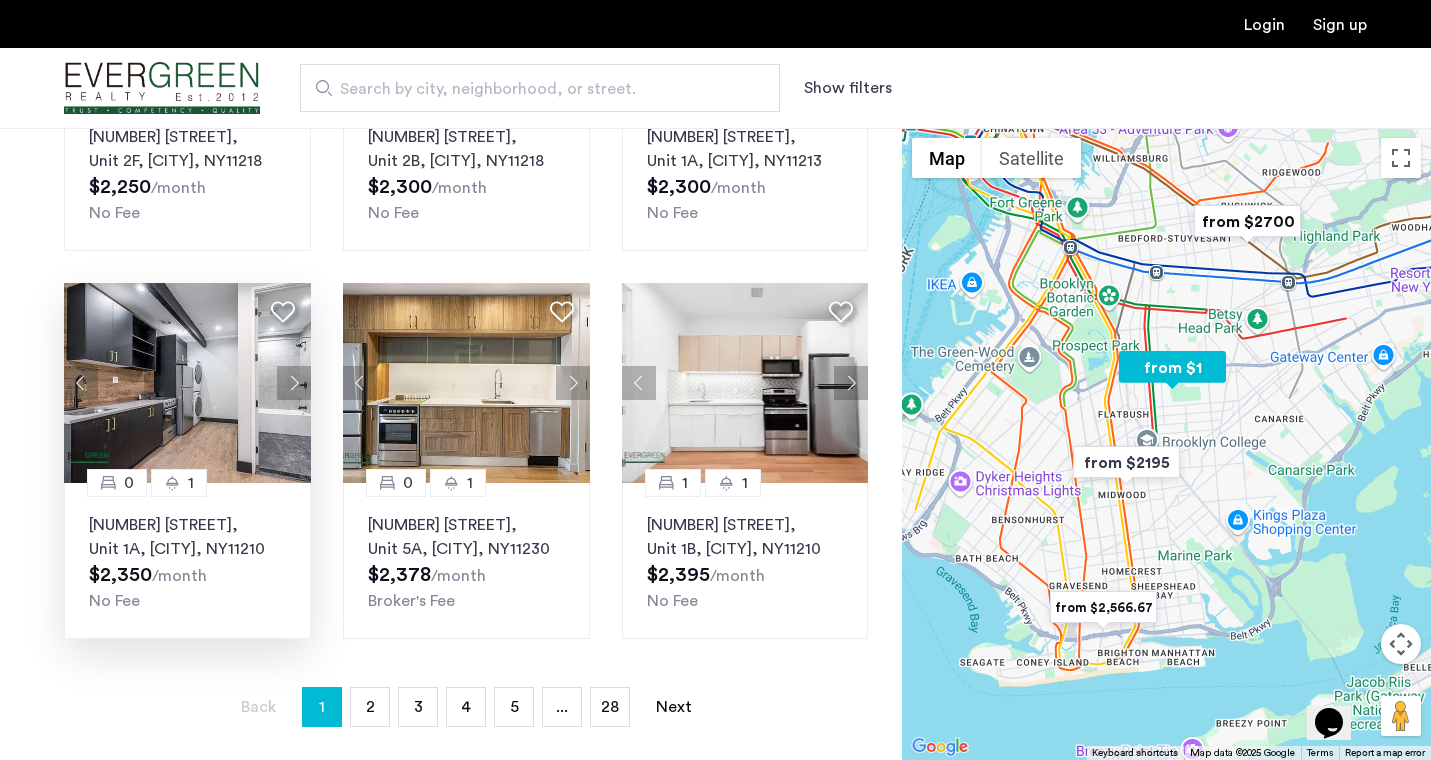 click 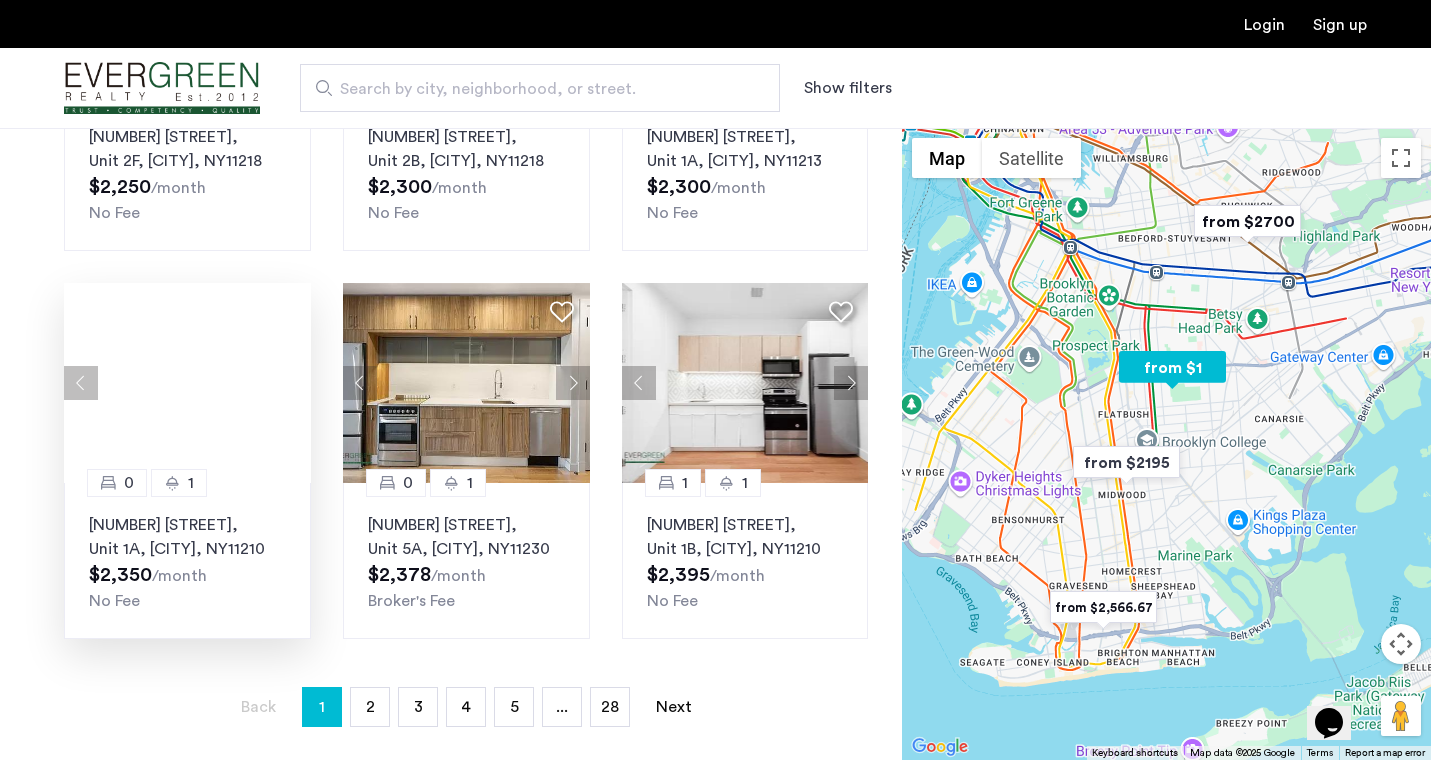 click 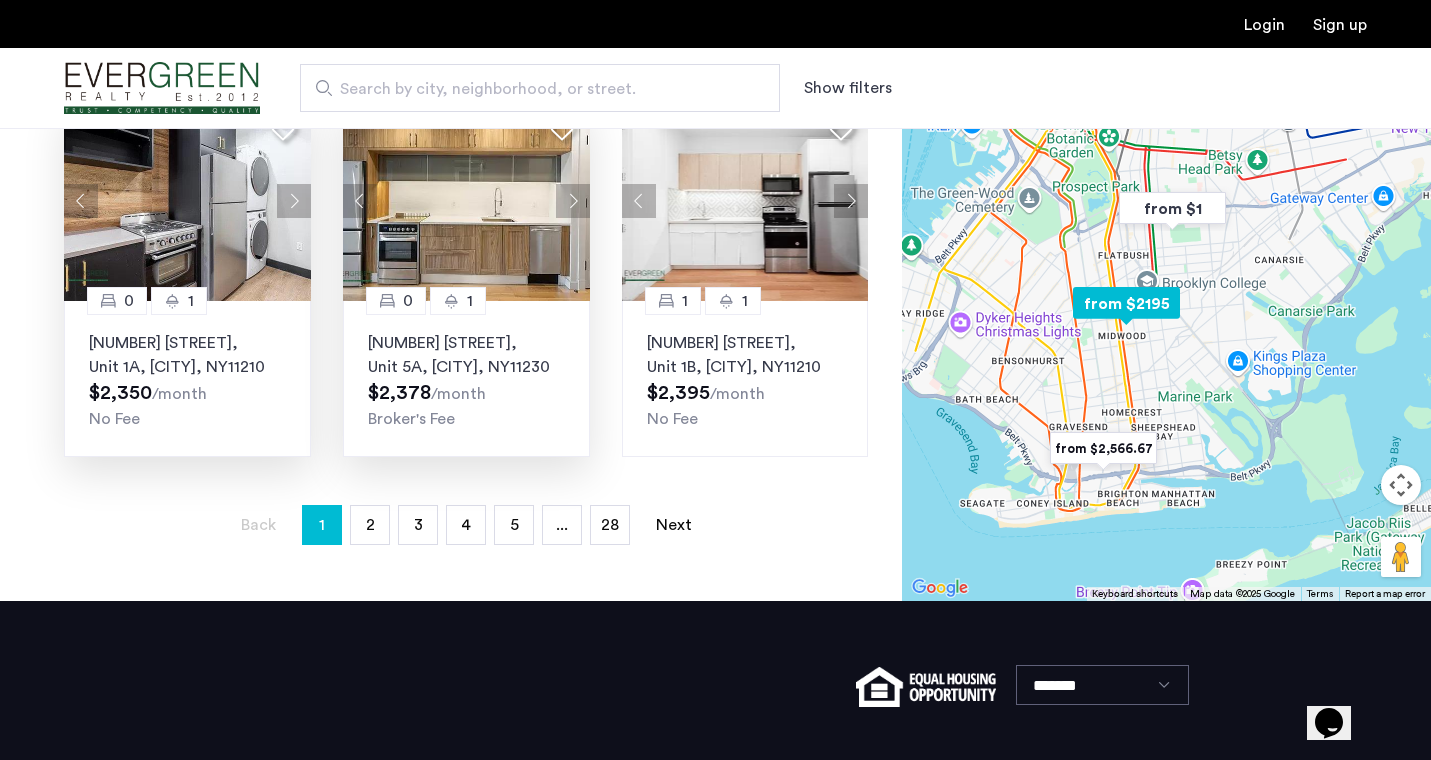 scroll, scrollTop: 1344, scrollLeft: 0, axis: vertical 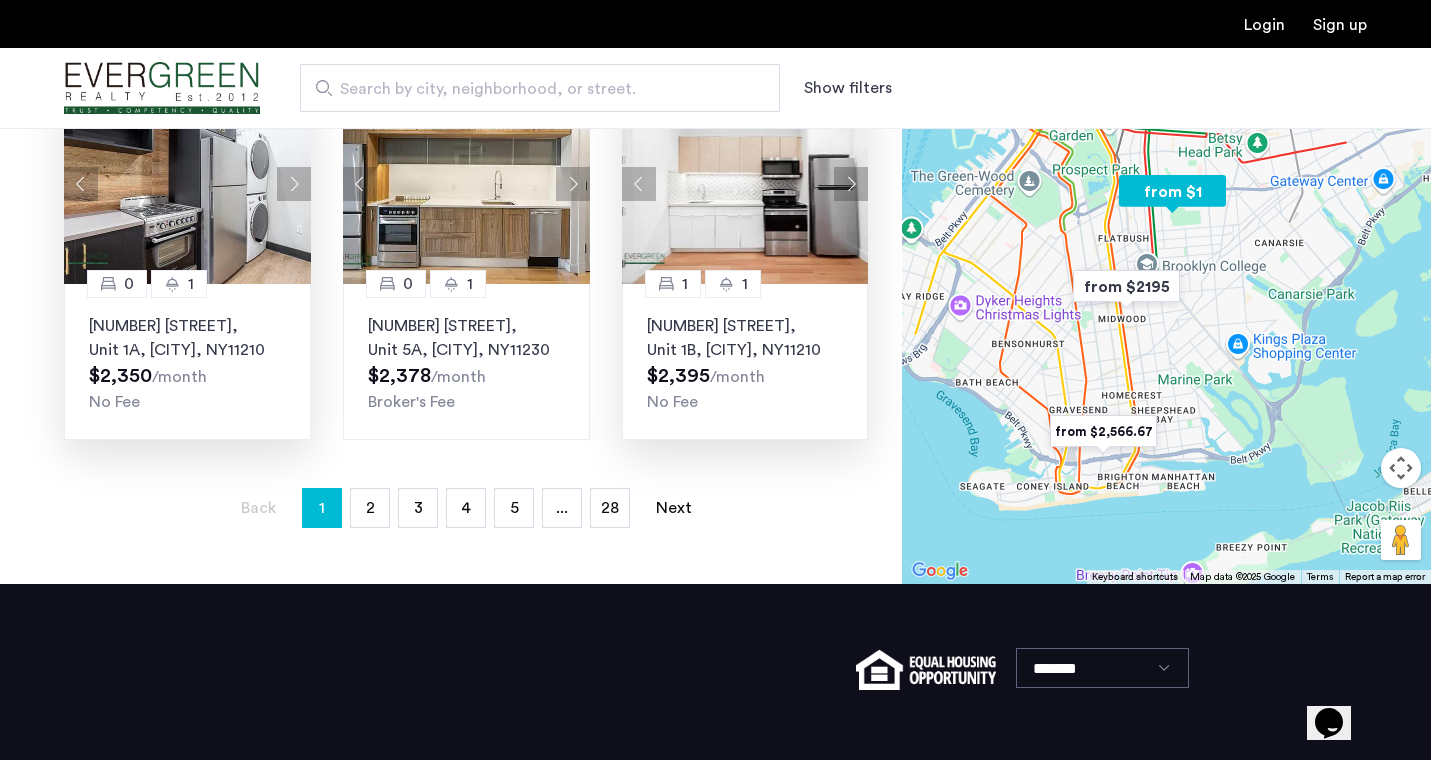 click 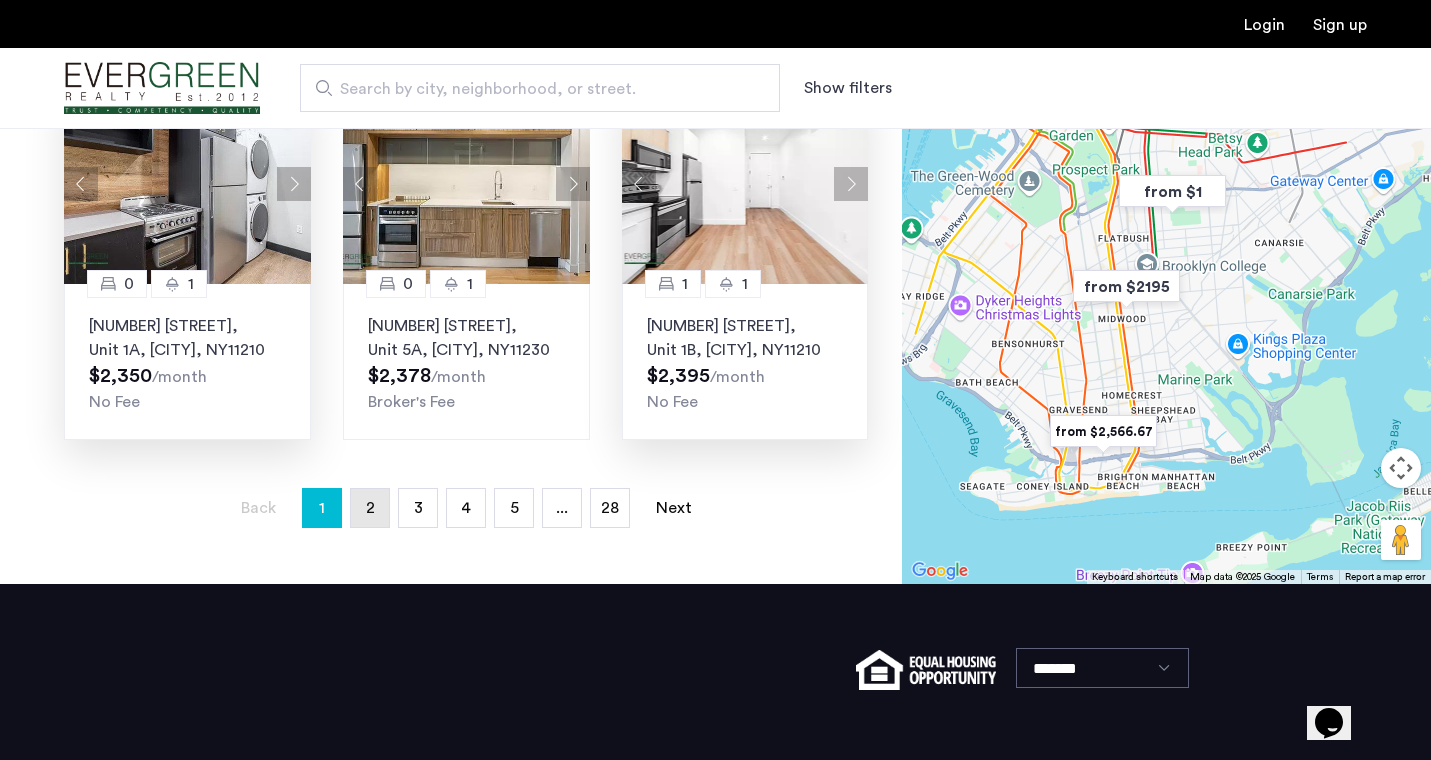 click on "2" at bounding box center (370, 508) 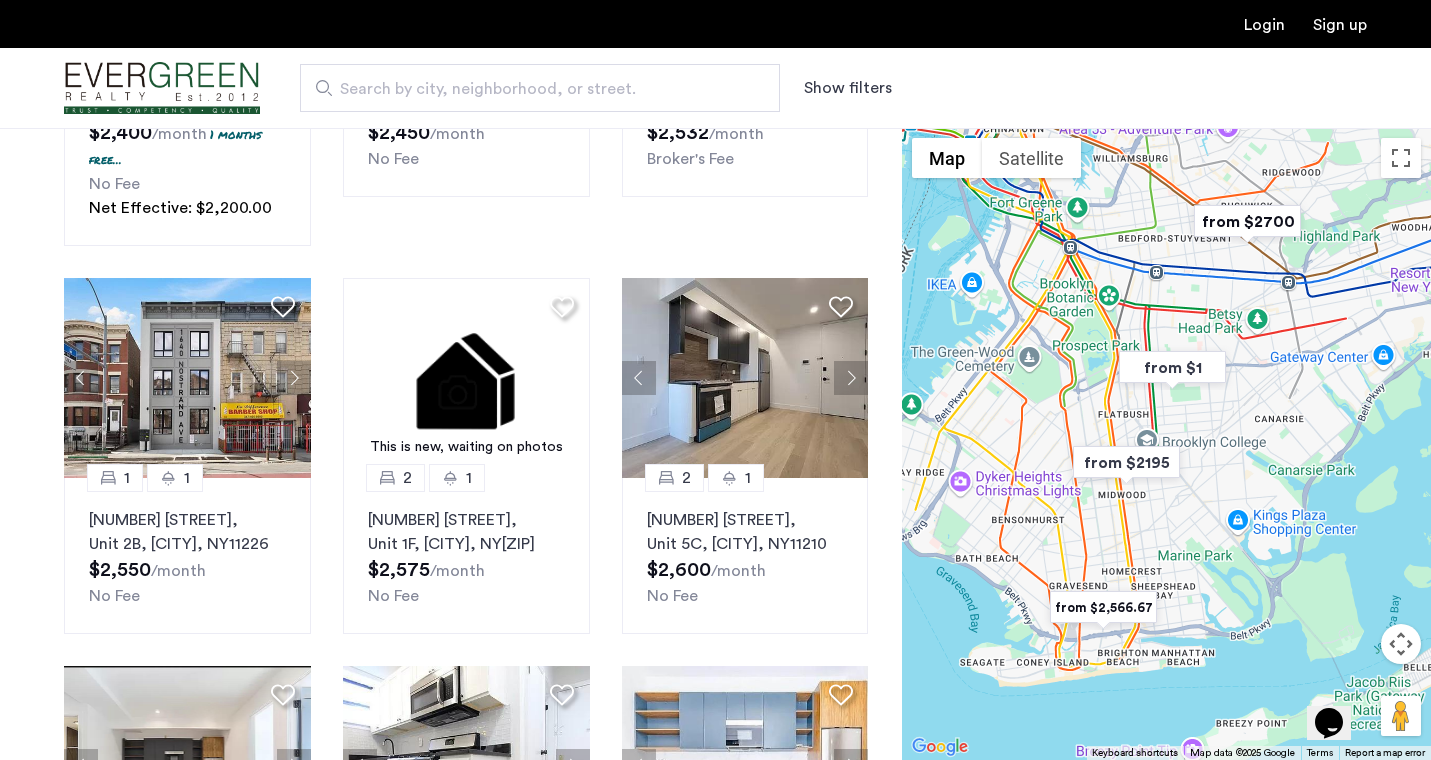 scroll, scrollTop: 578, scrollLeft: 0, axis: vertical 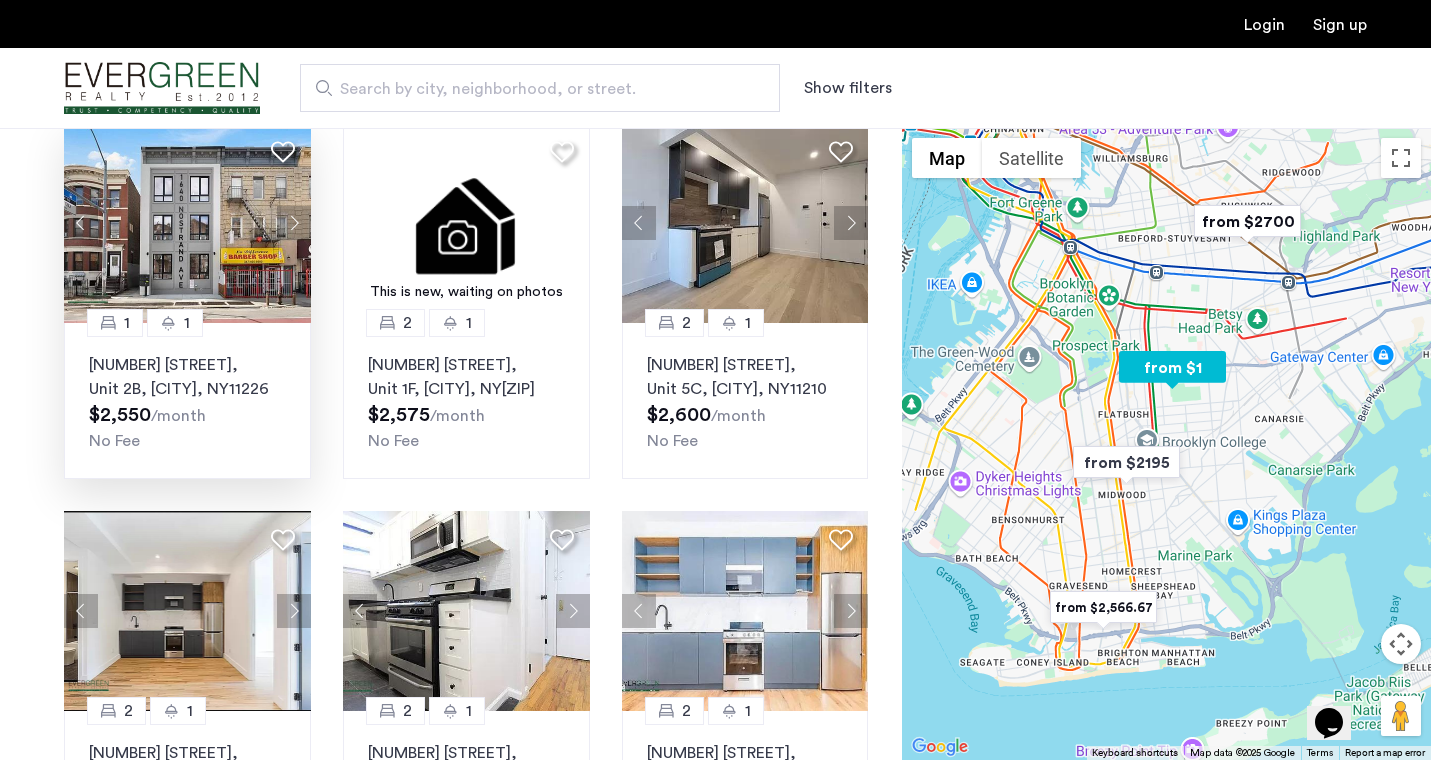click 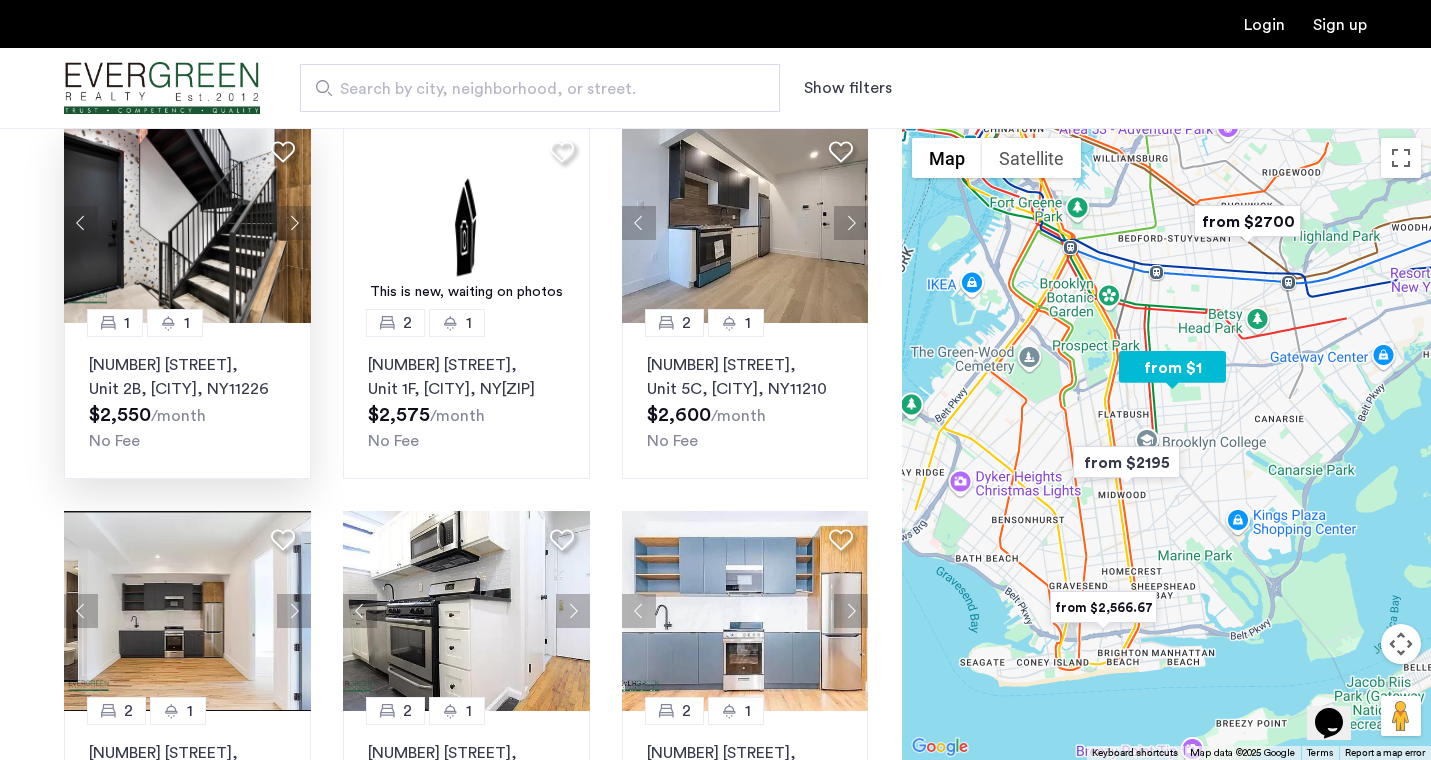 click 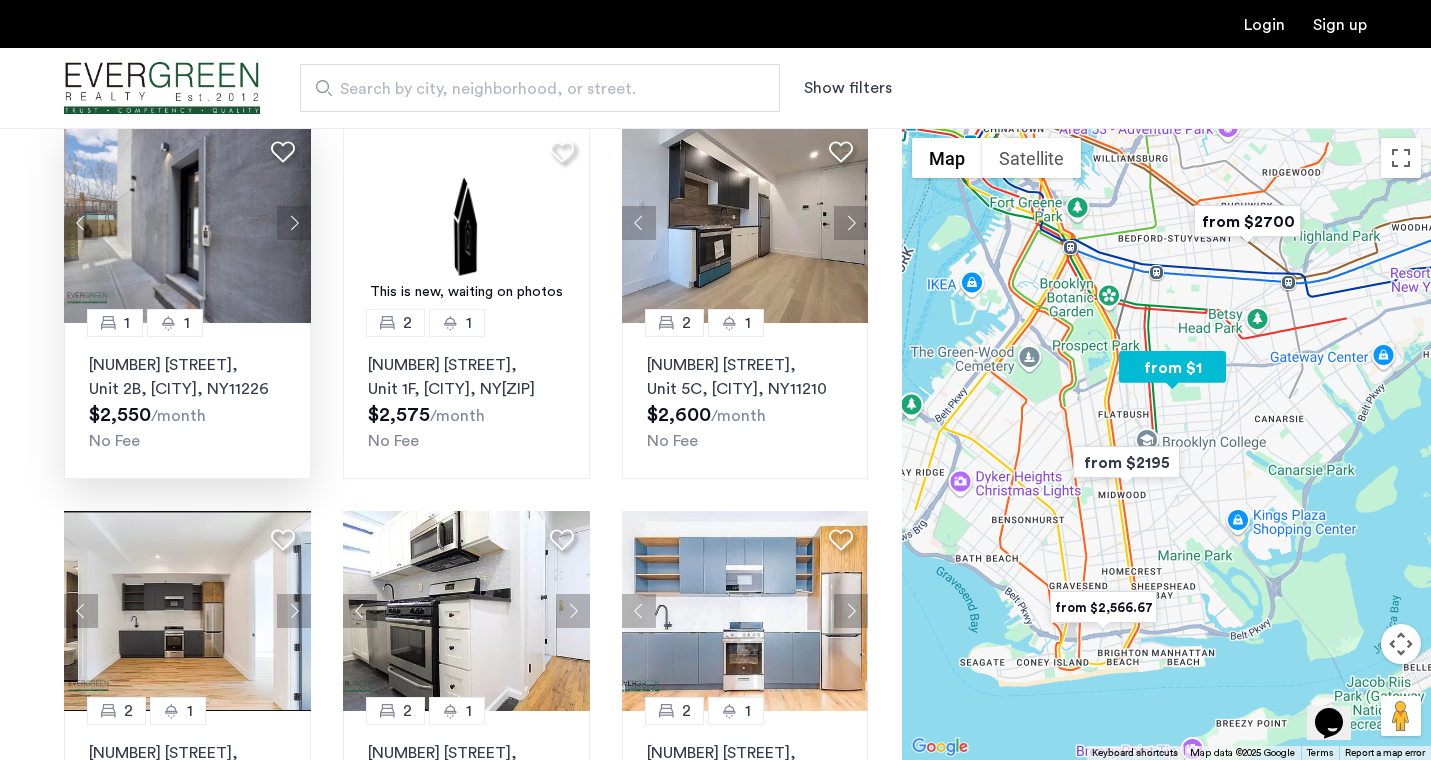 click 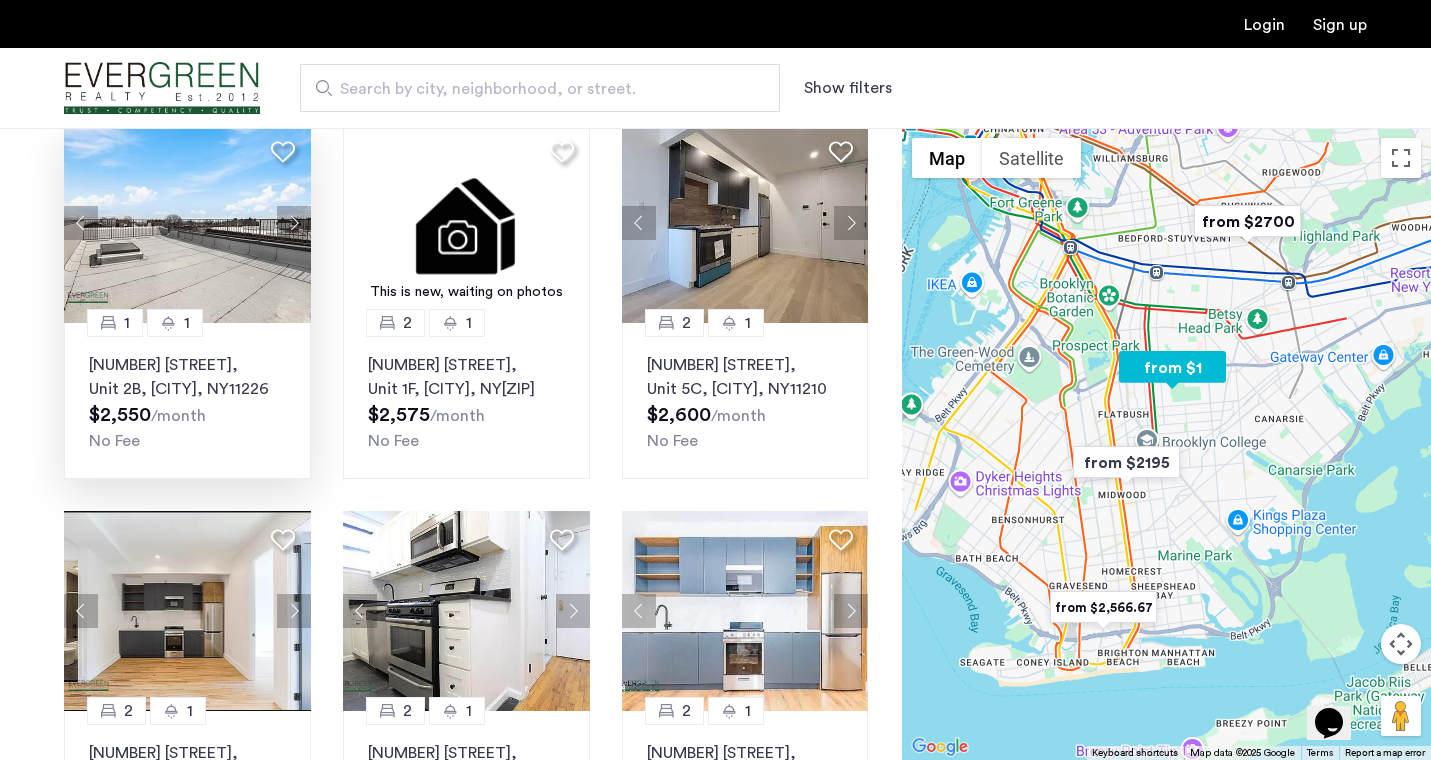 click 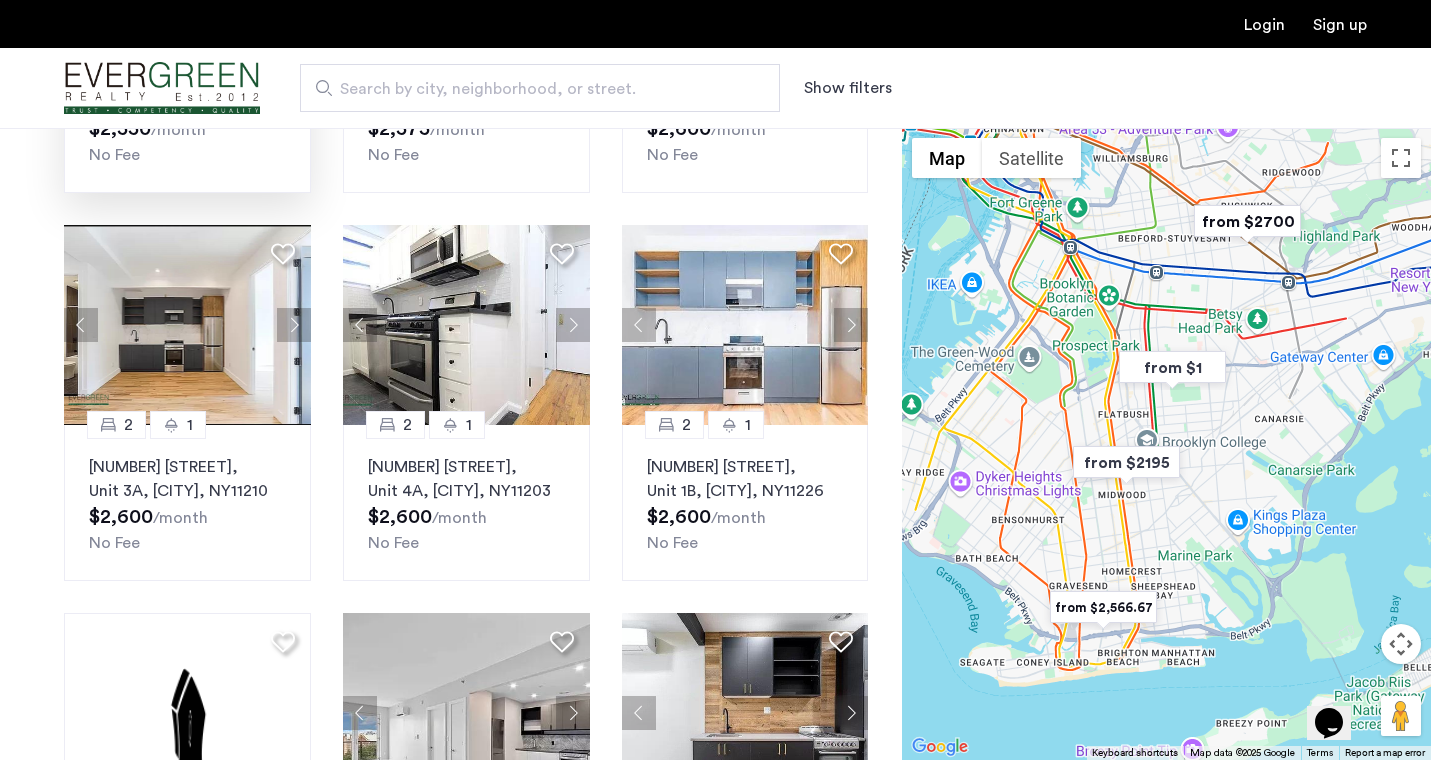 scroll, scrollTop: 1308, scrollLeft: 0, axis: vertical 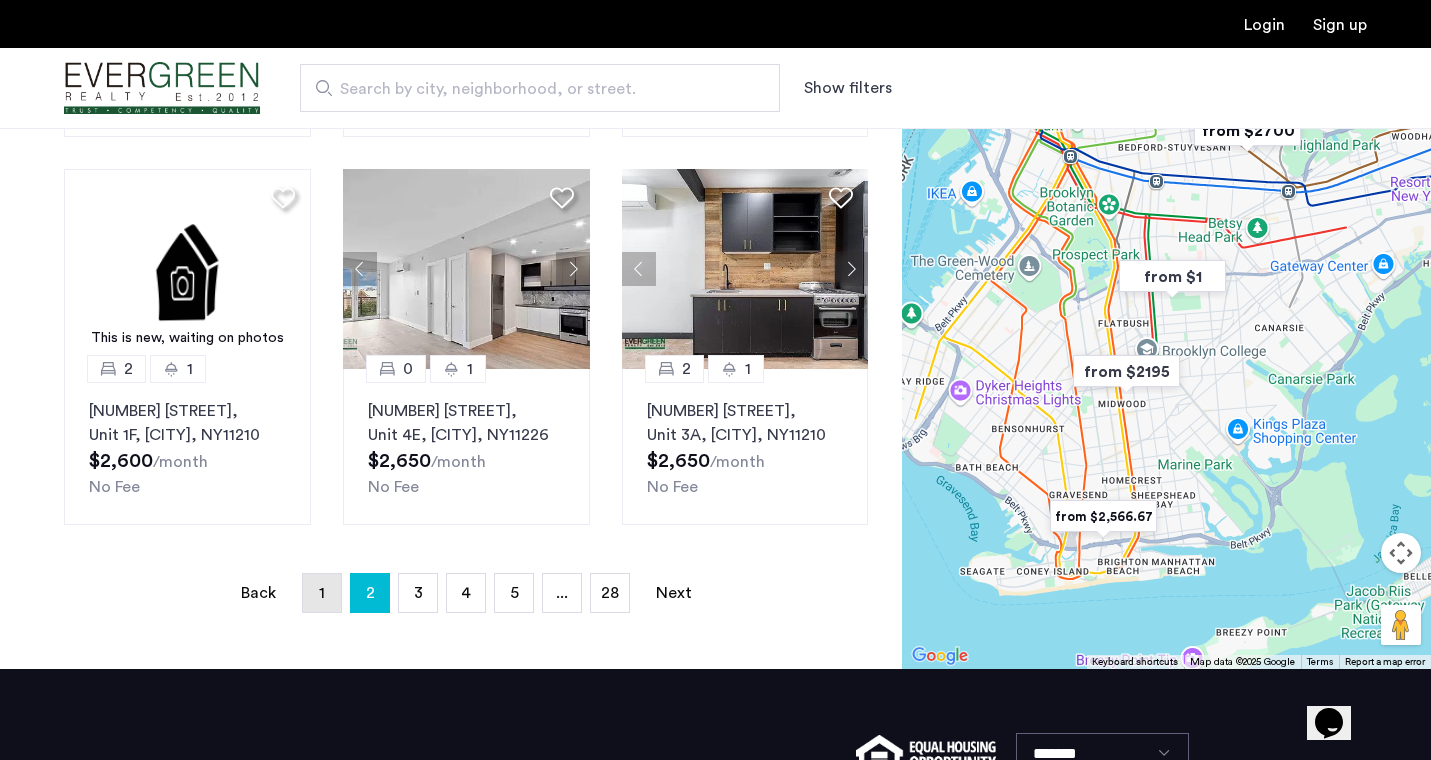 click on "page  1" at bounding box center [322, 593] 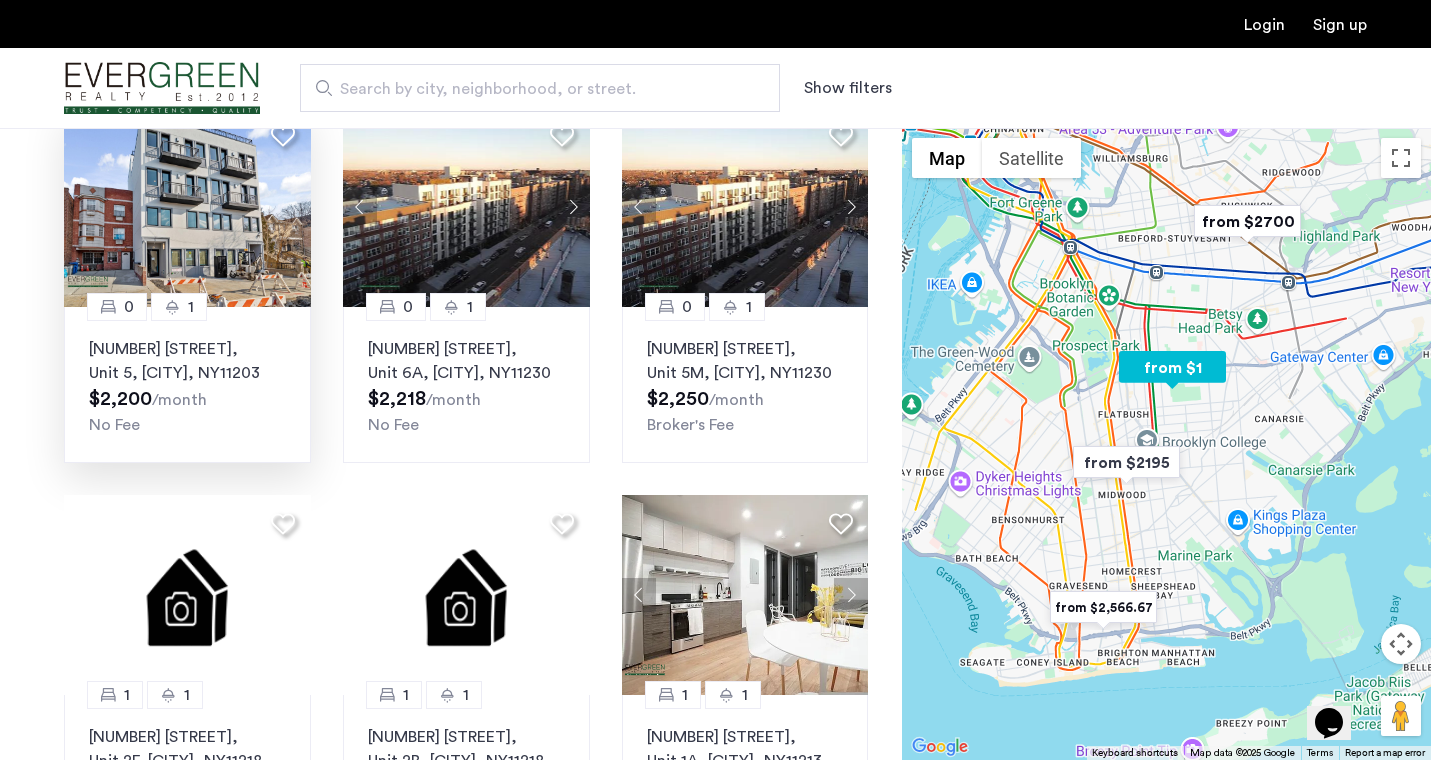 scroll, scrollTop: 569, scrollLeft: 0, axis: vertical 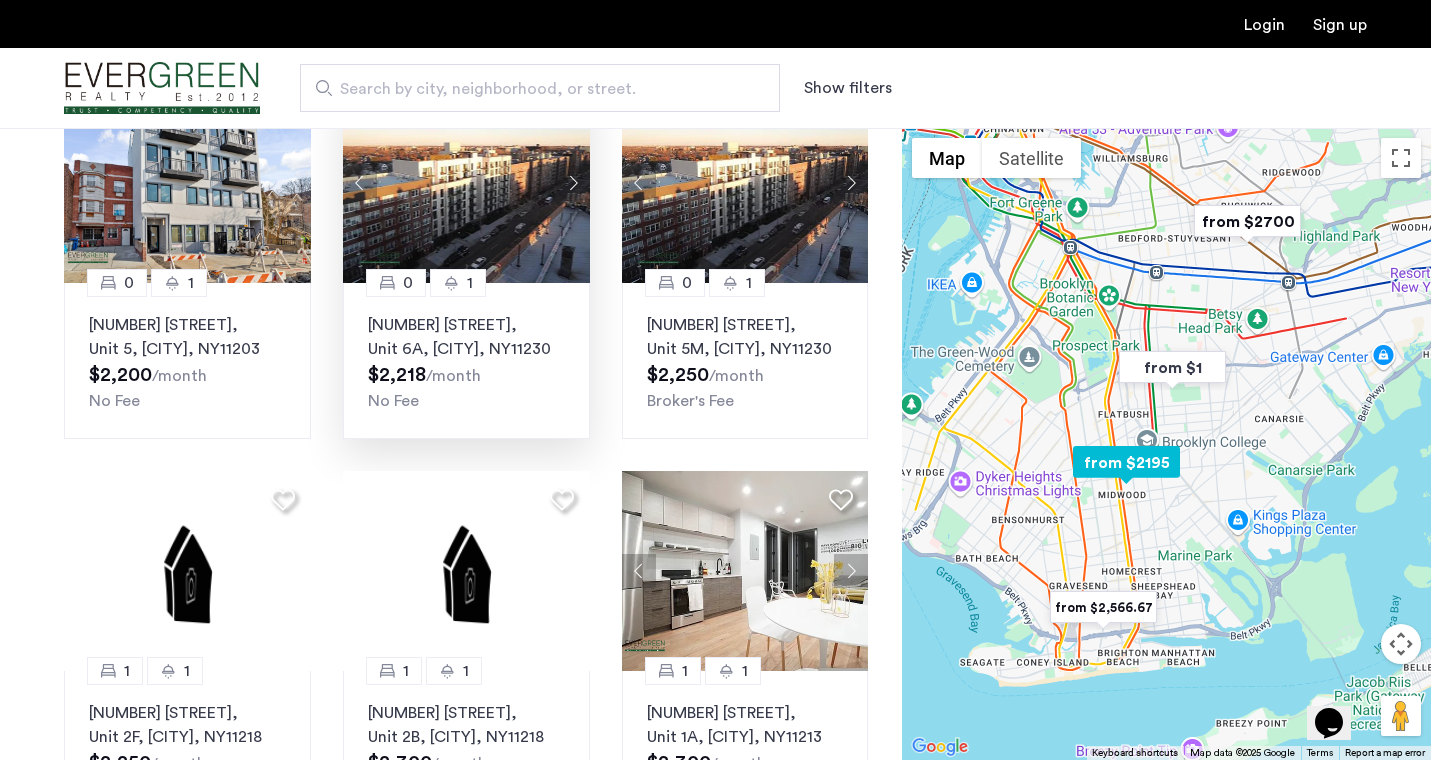click 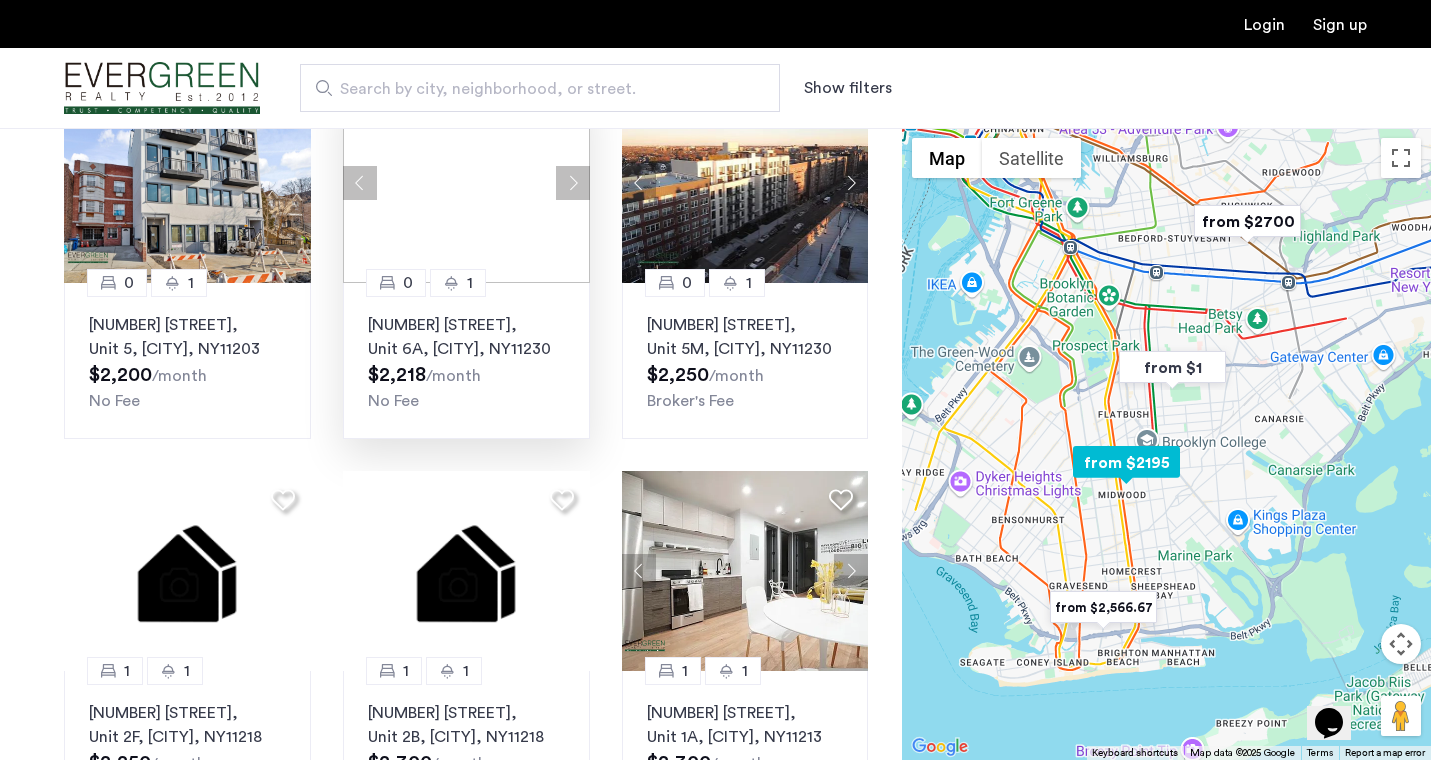 click 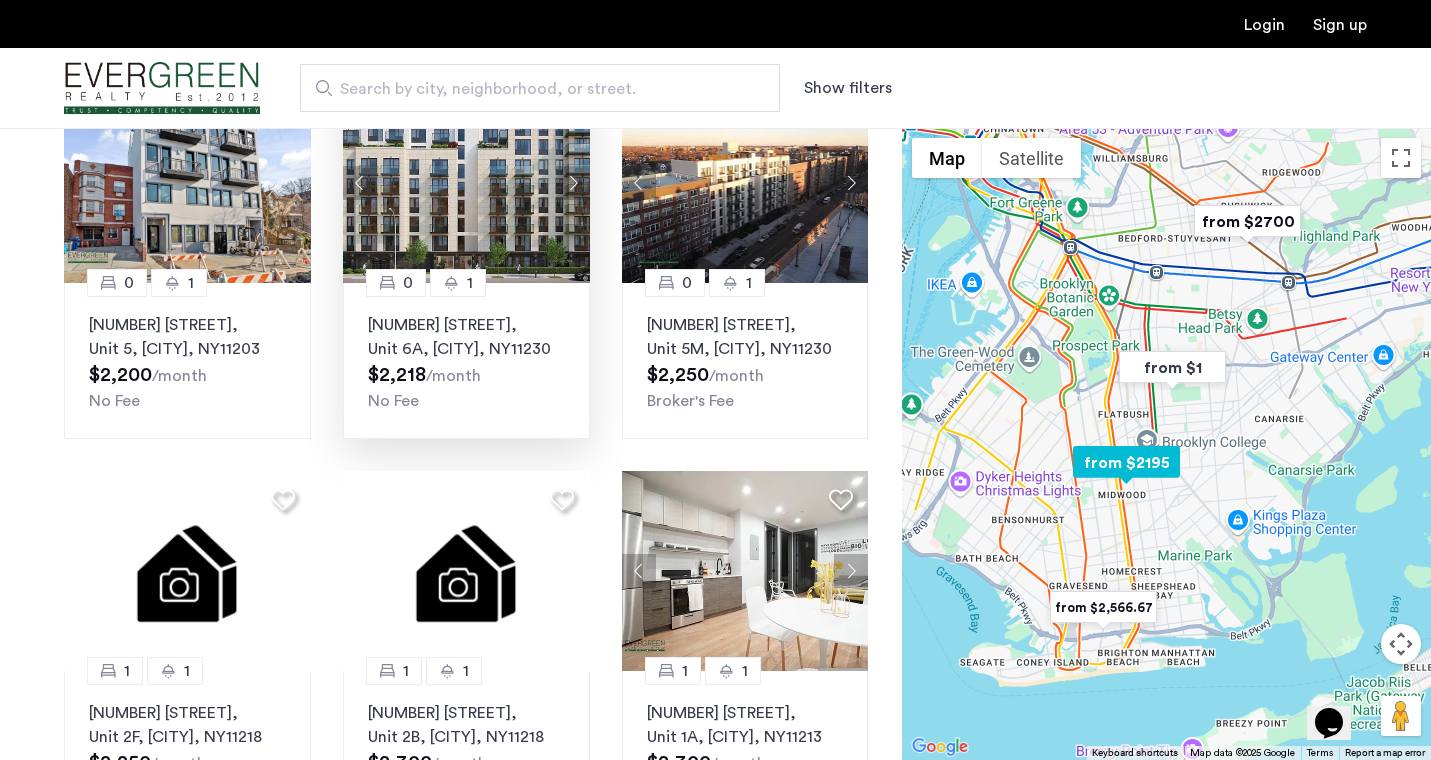 click 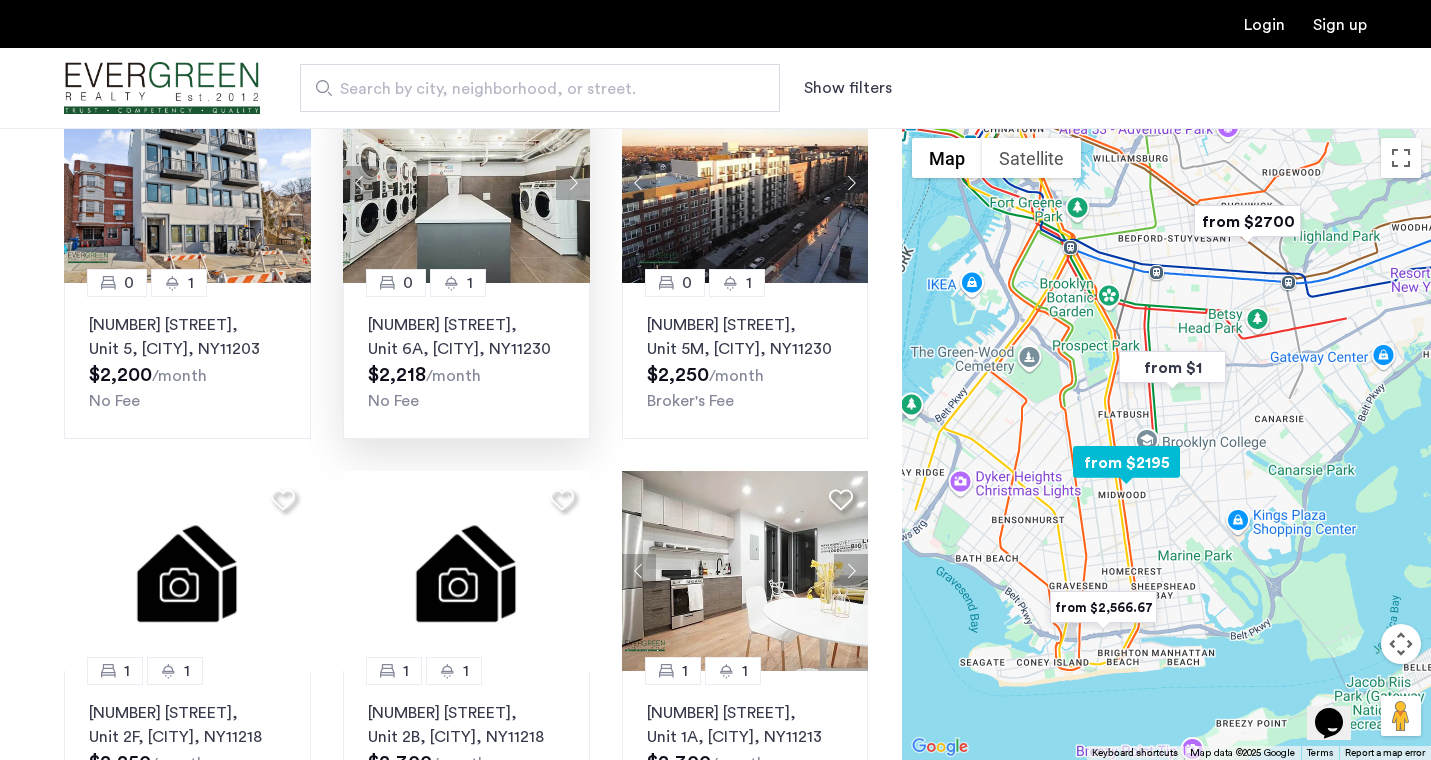 click 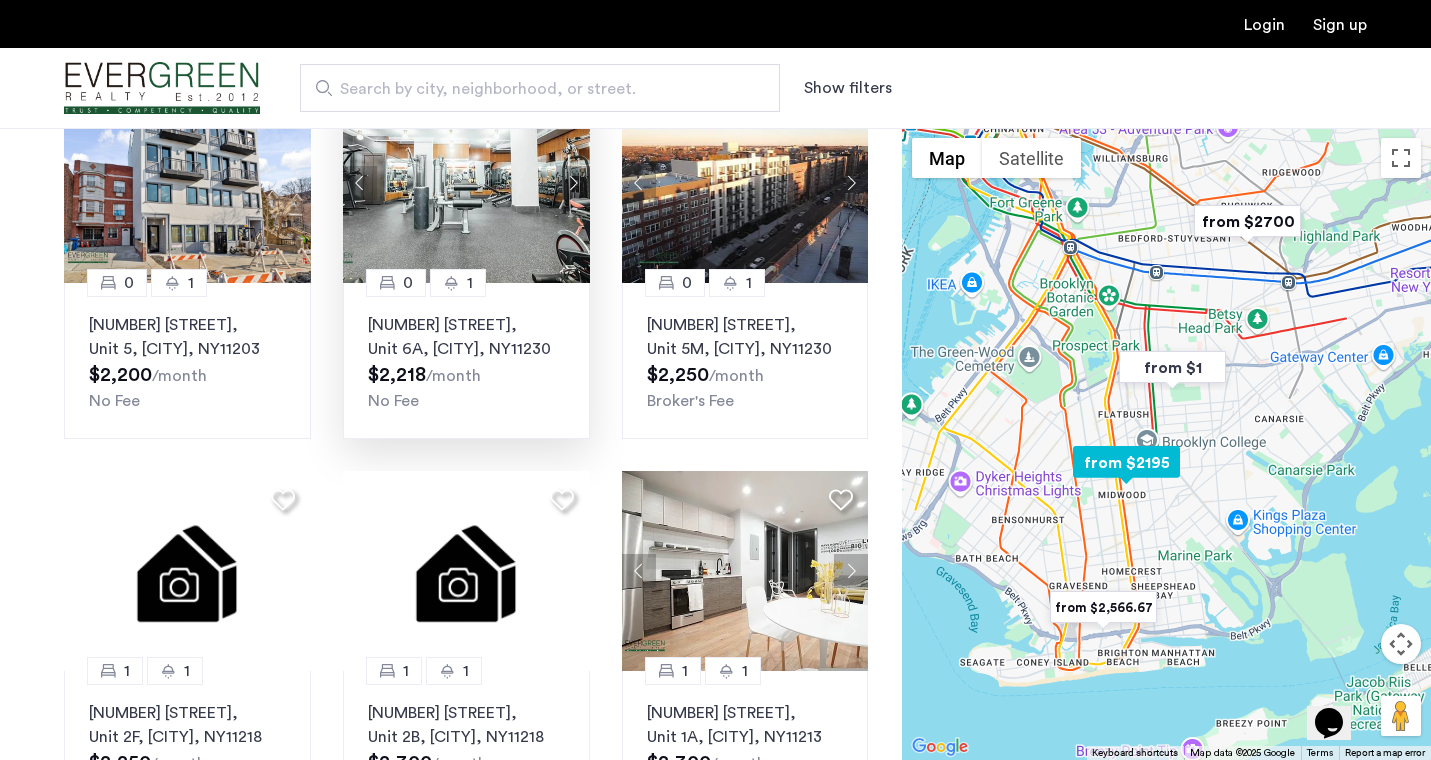 click 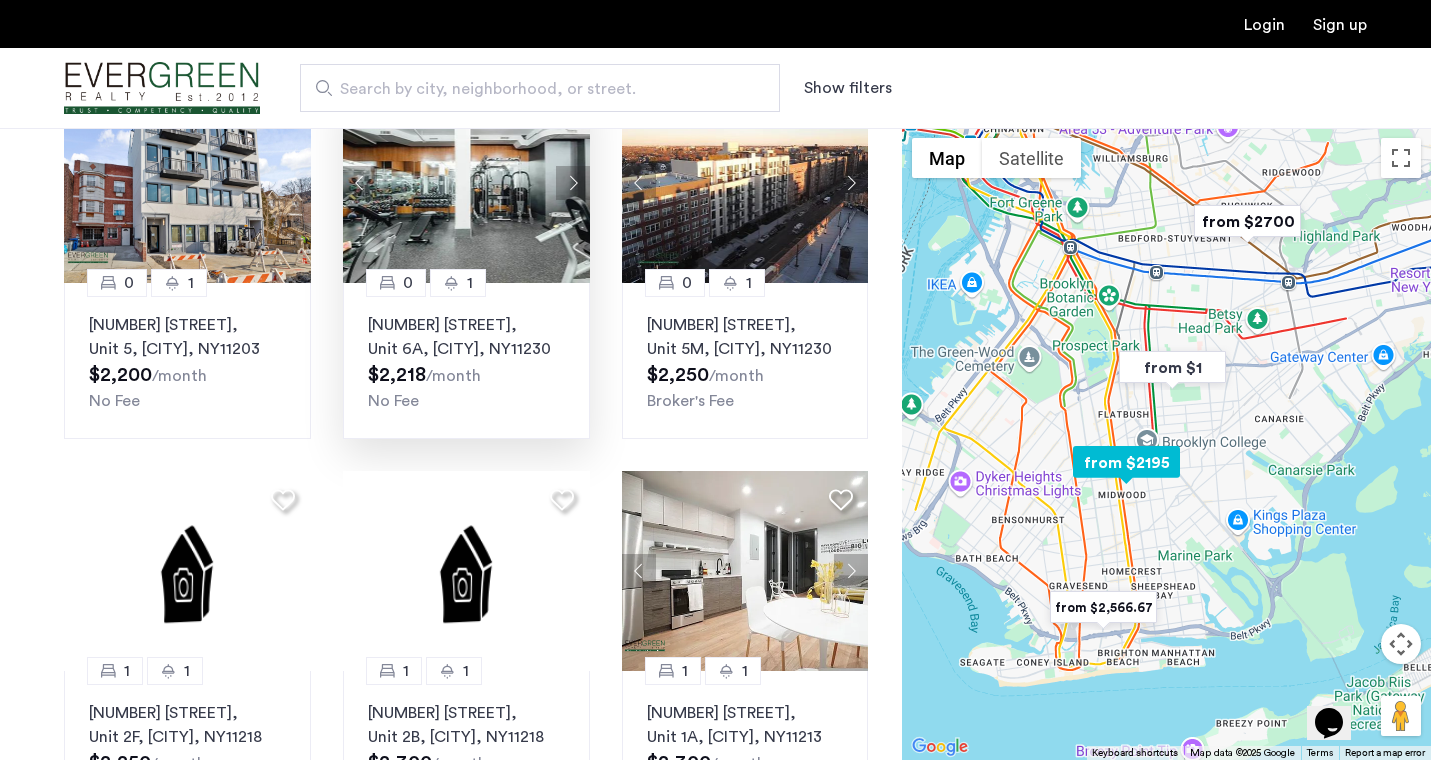 click 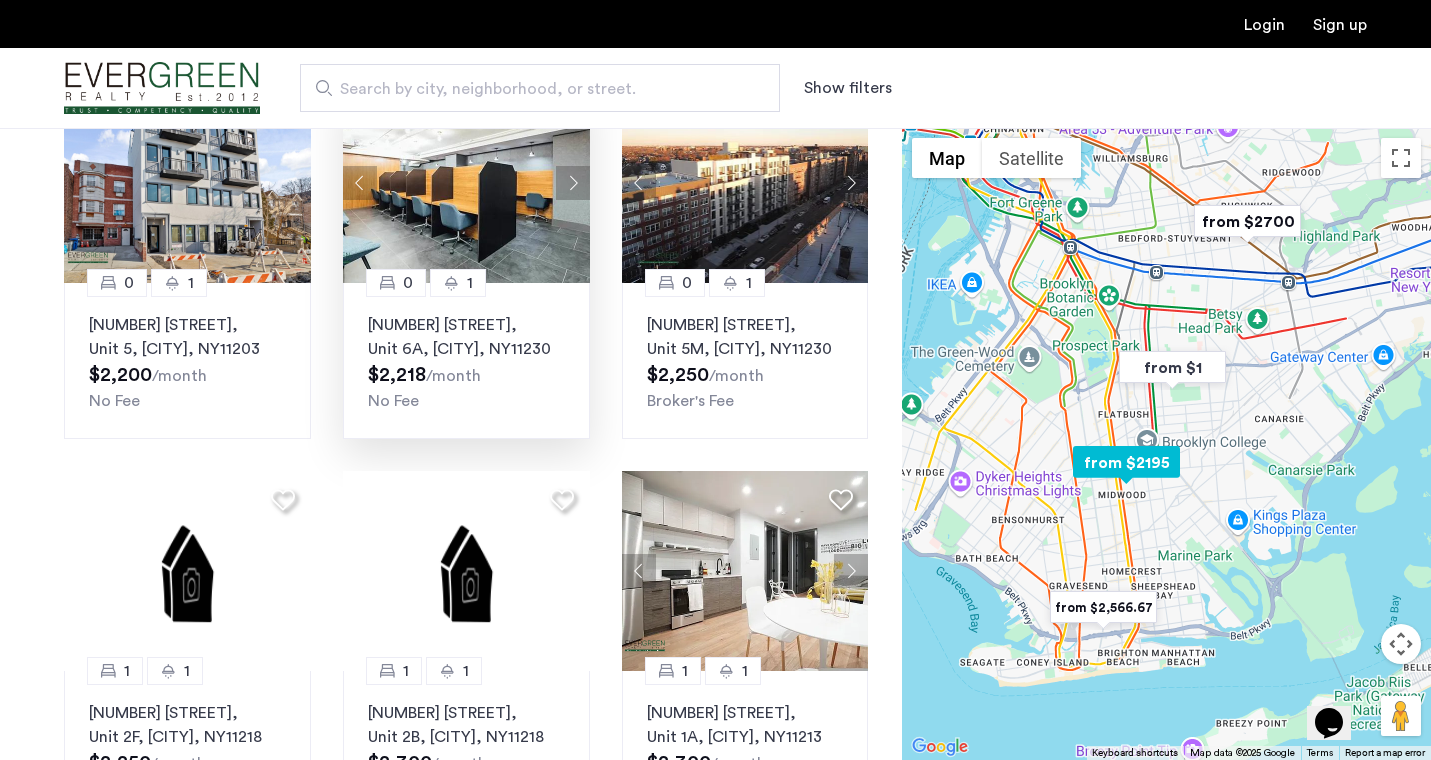 click 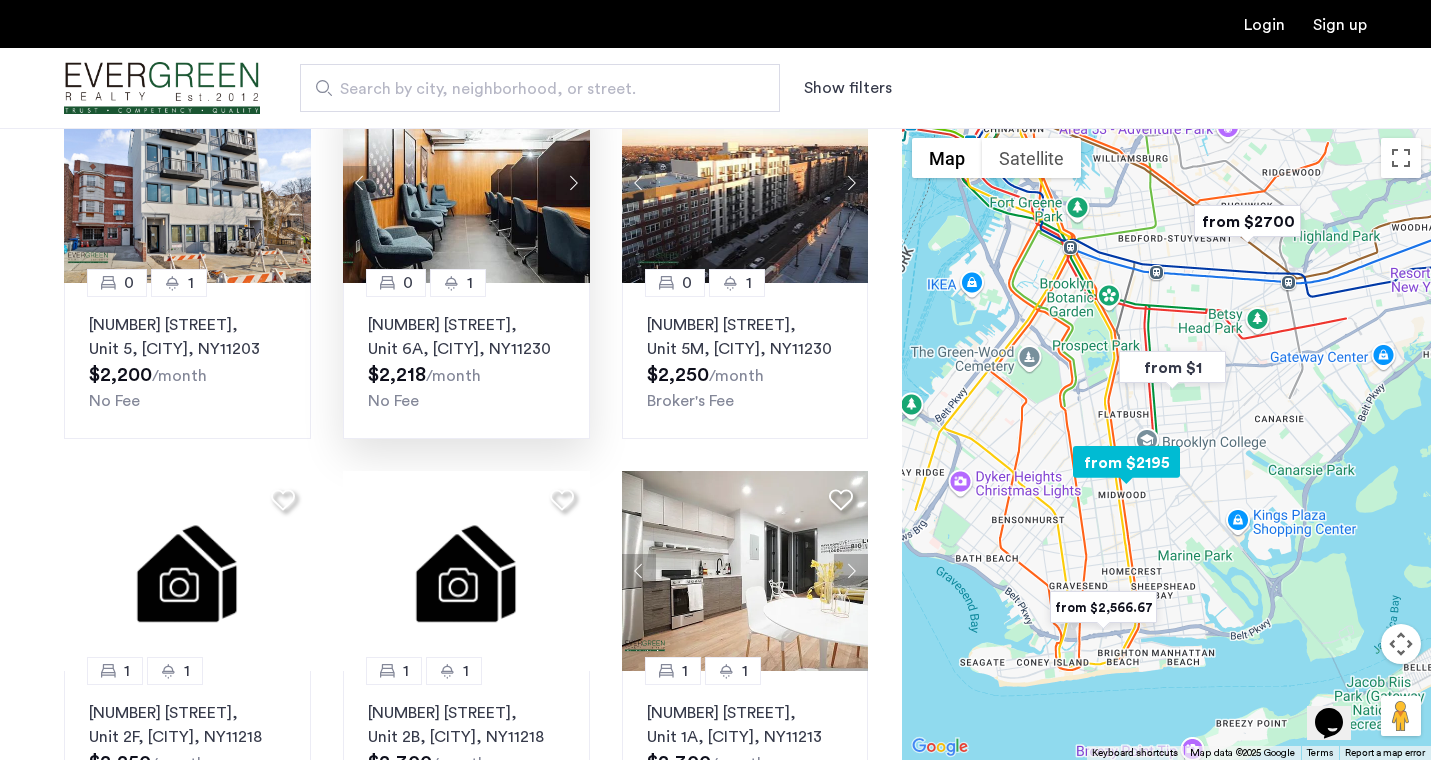 click 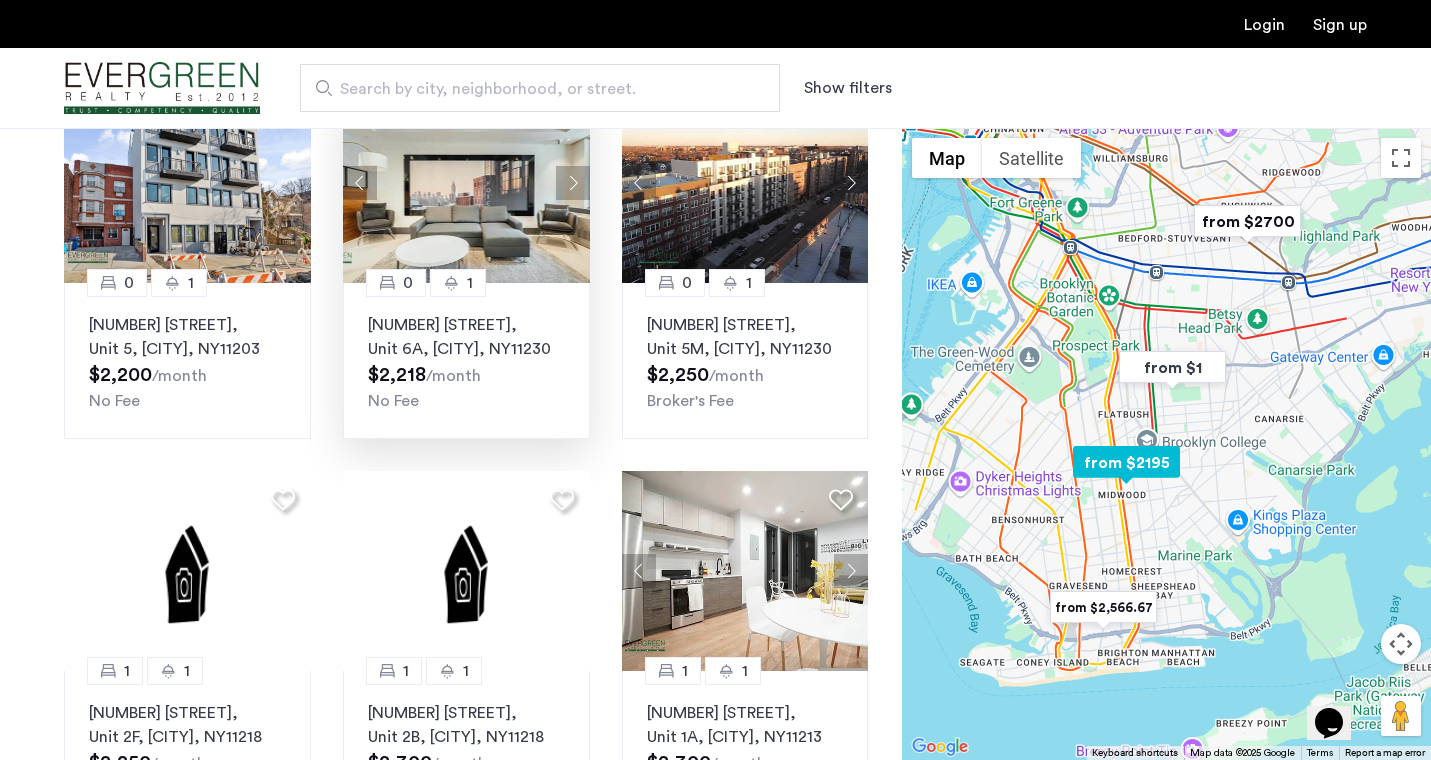 click 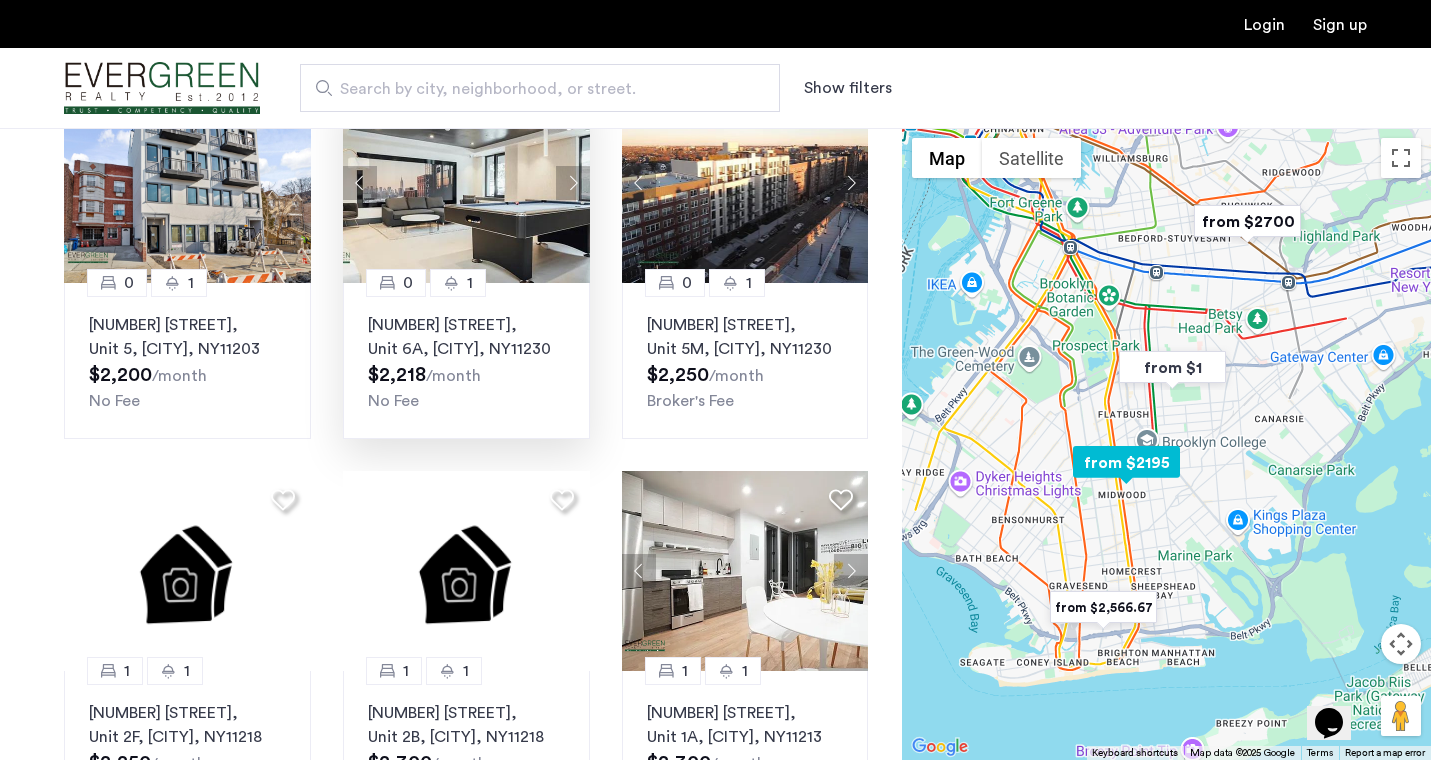 click 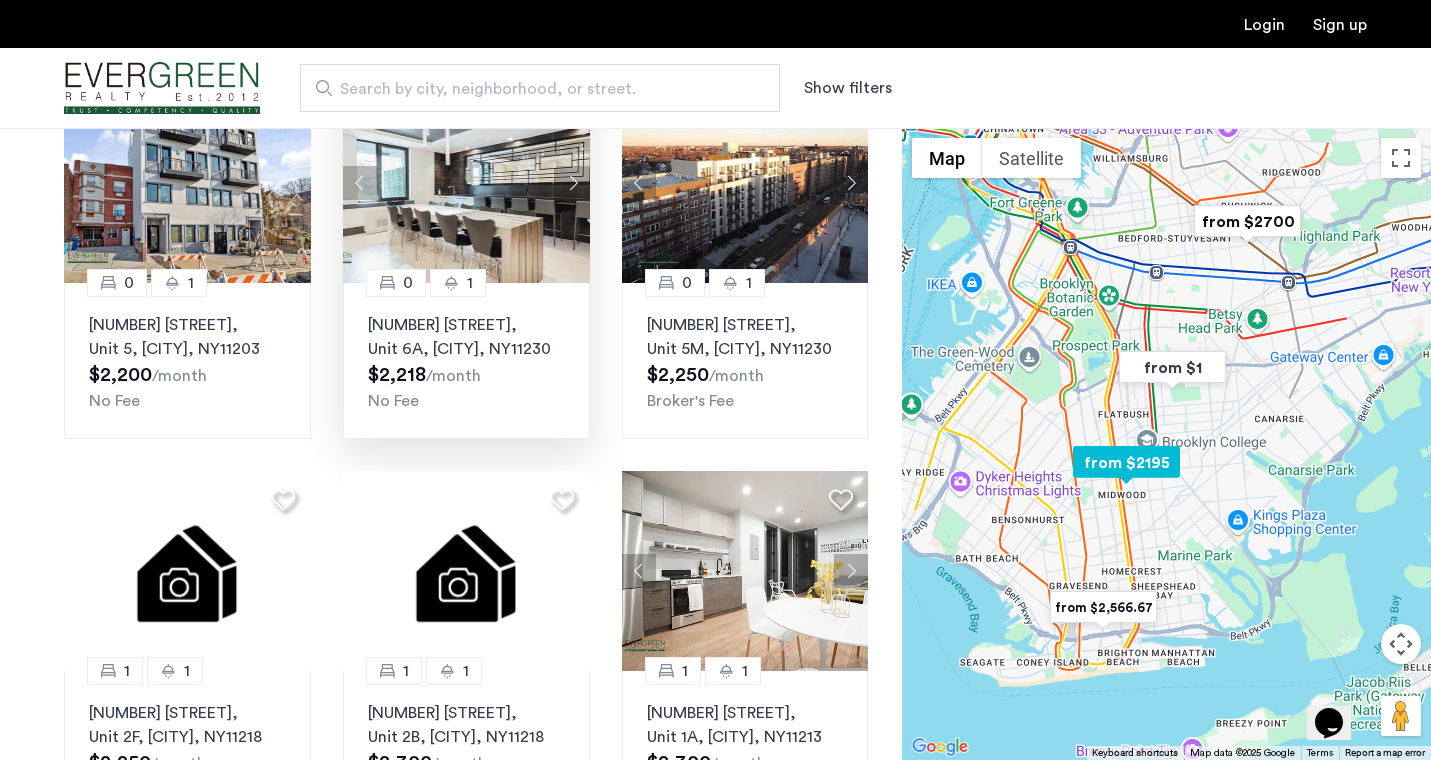 click 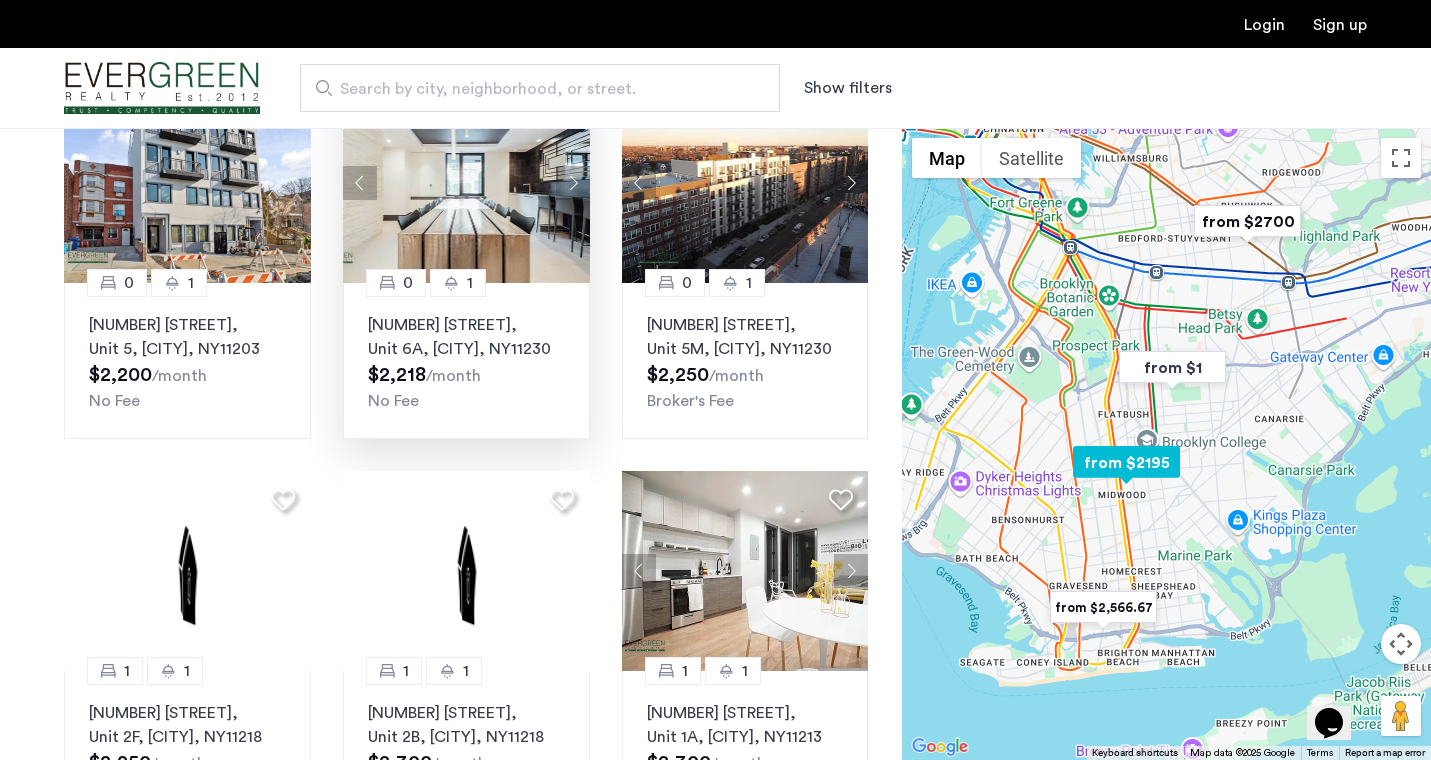 click 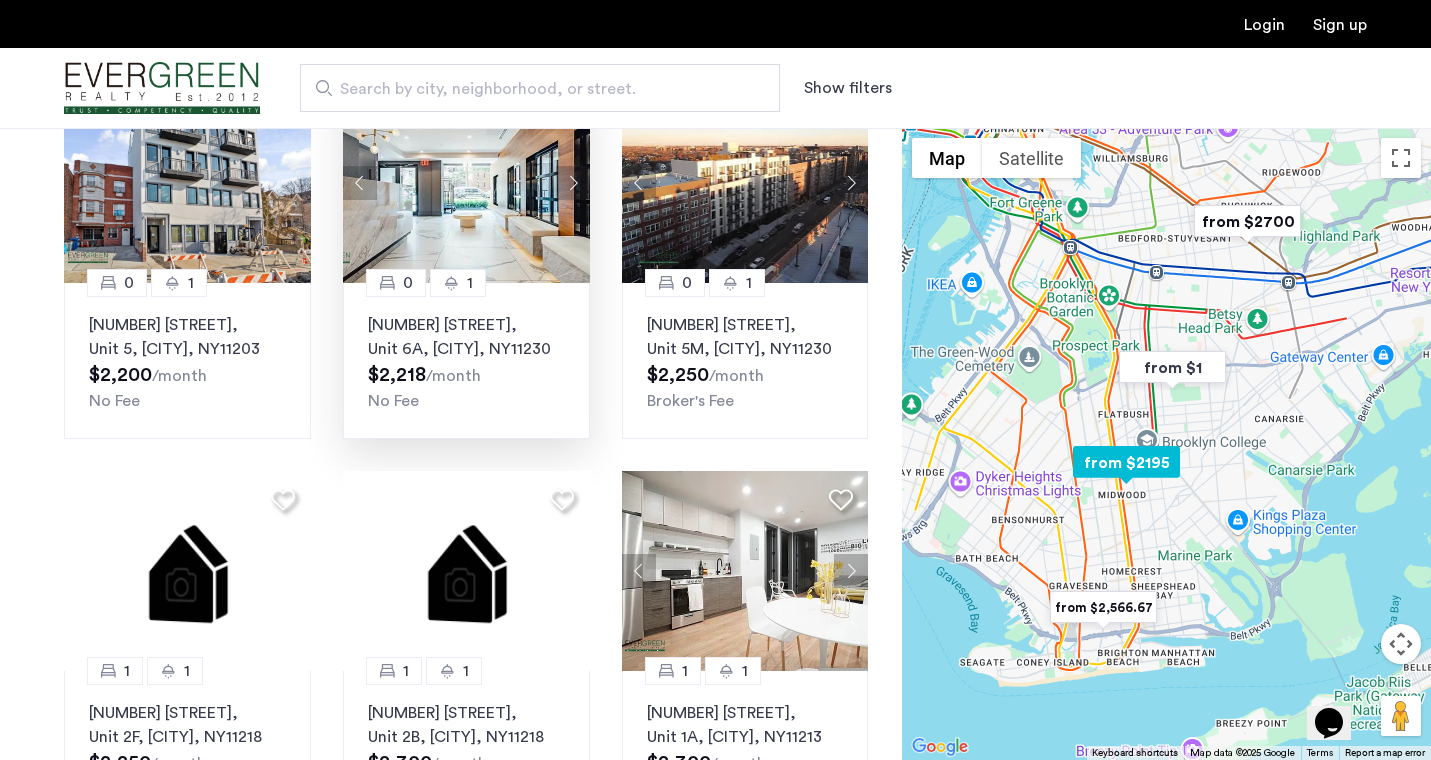 click 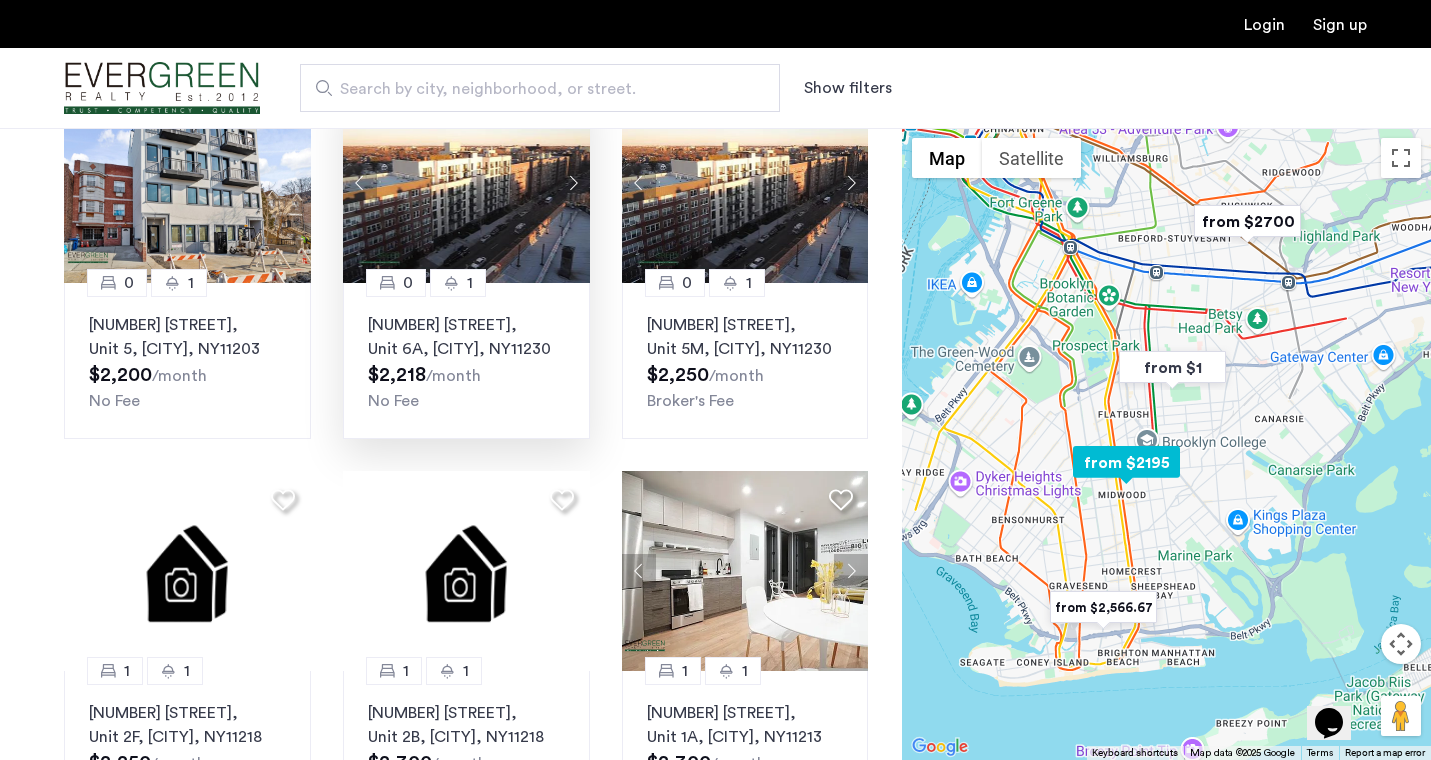 click 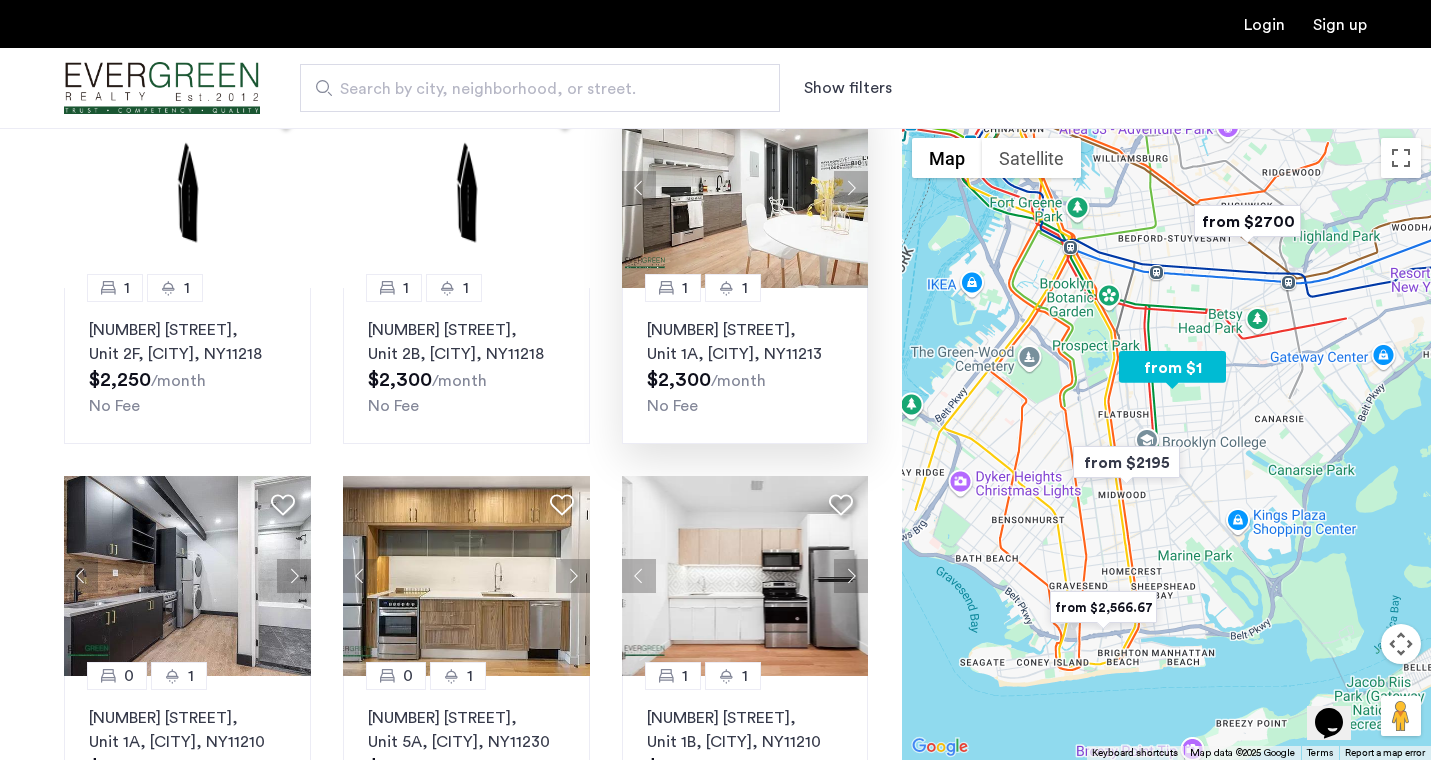 scroll, scrollTop: 944, scrollLeft: 0, axis: vertical 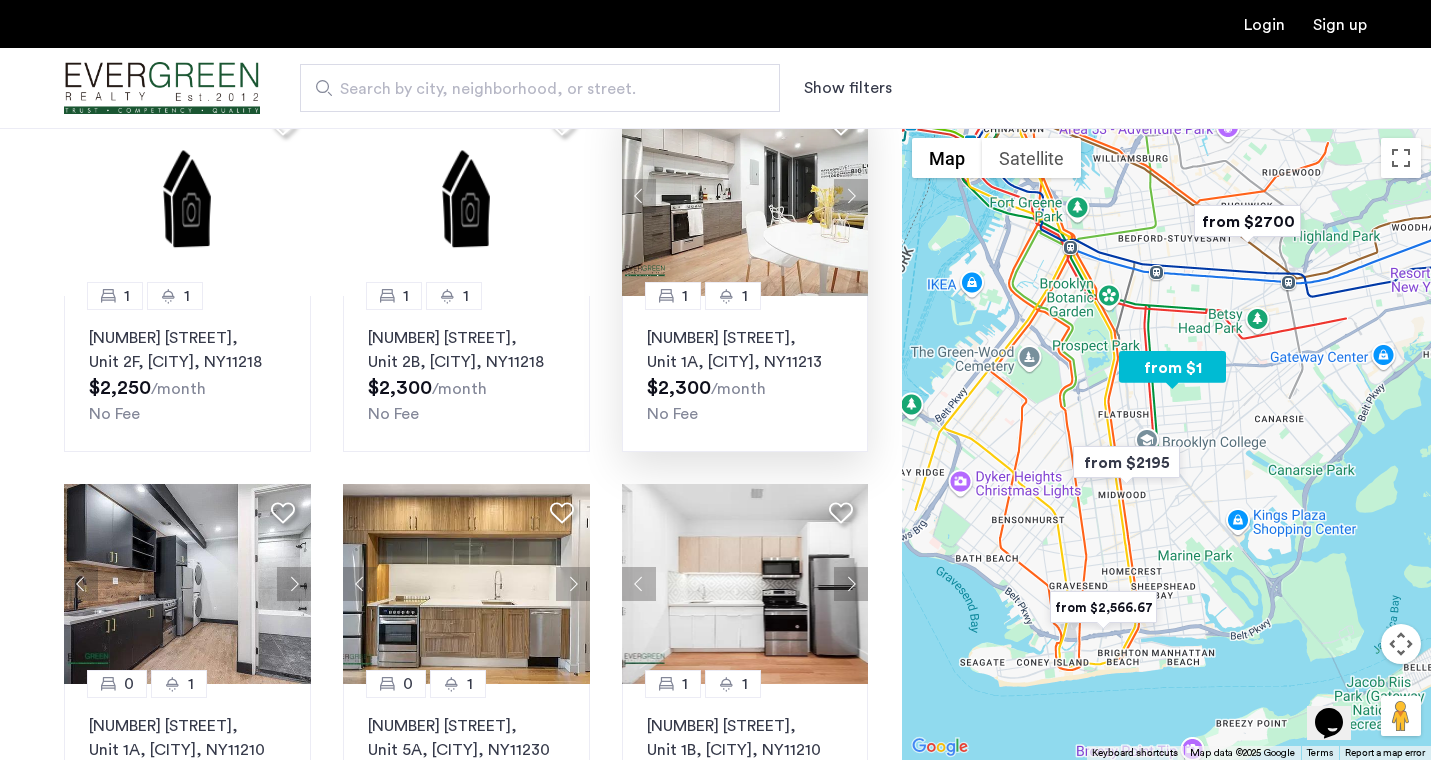 click 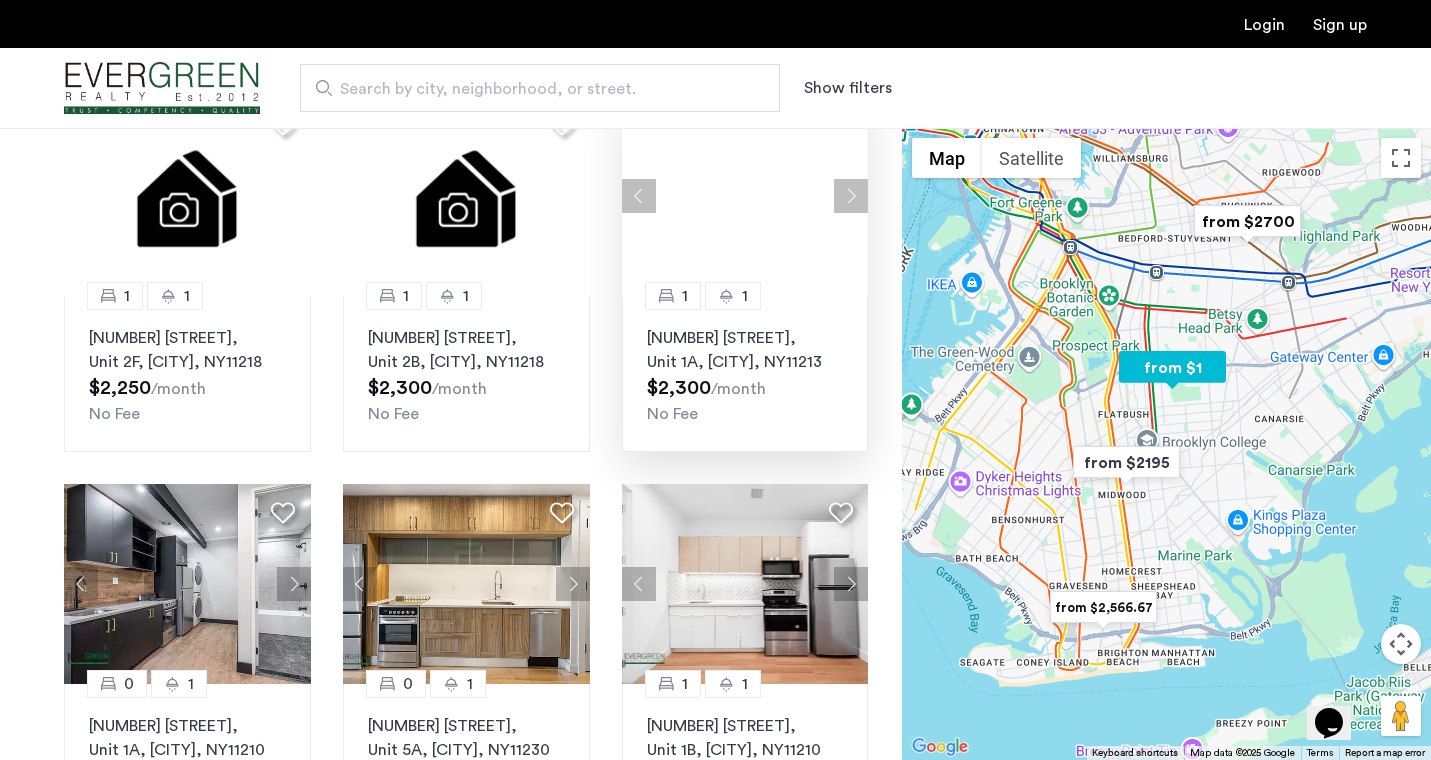 click 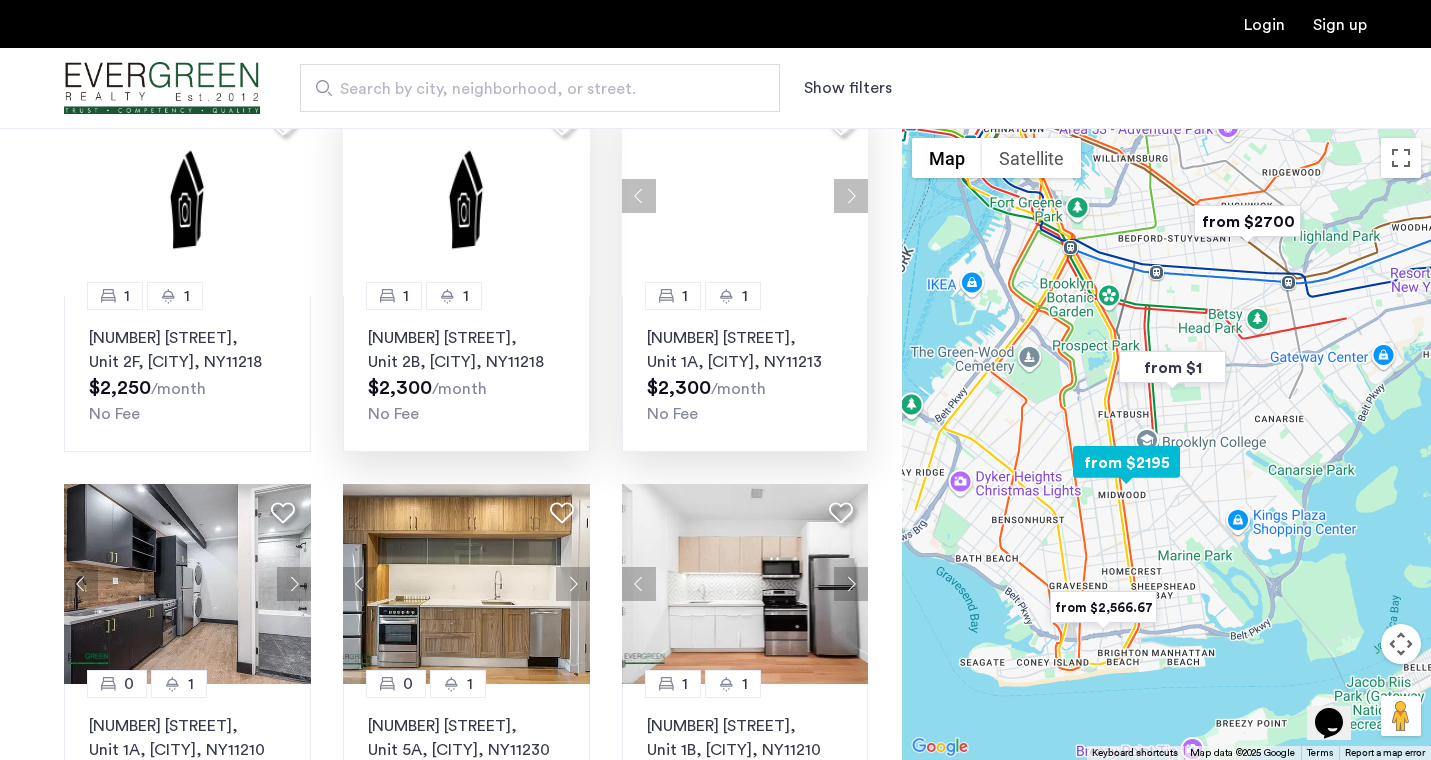 scroll, scrollTop: 1283, scrollLeft: 0, axis: vertical 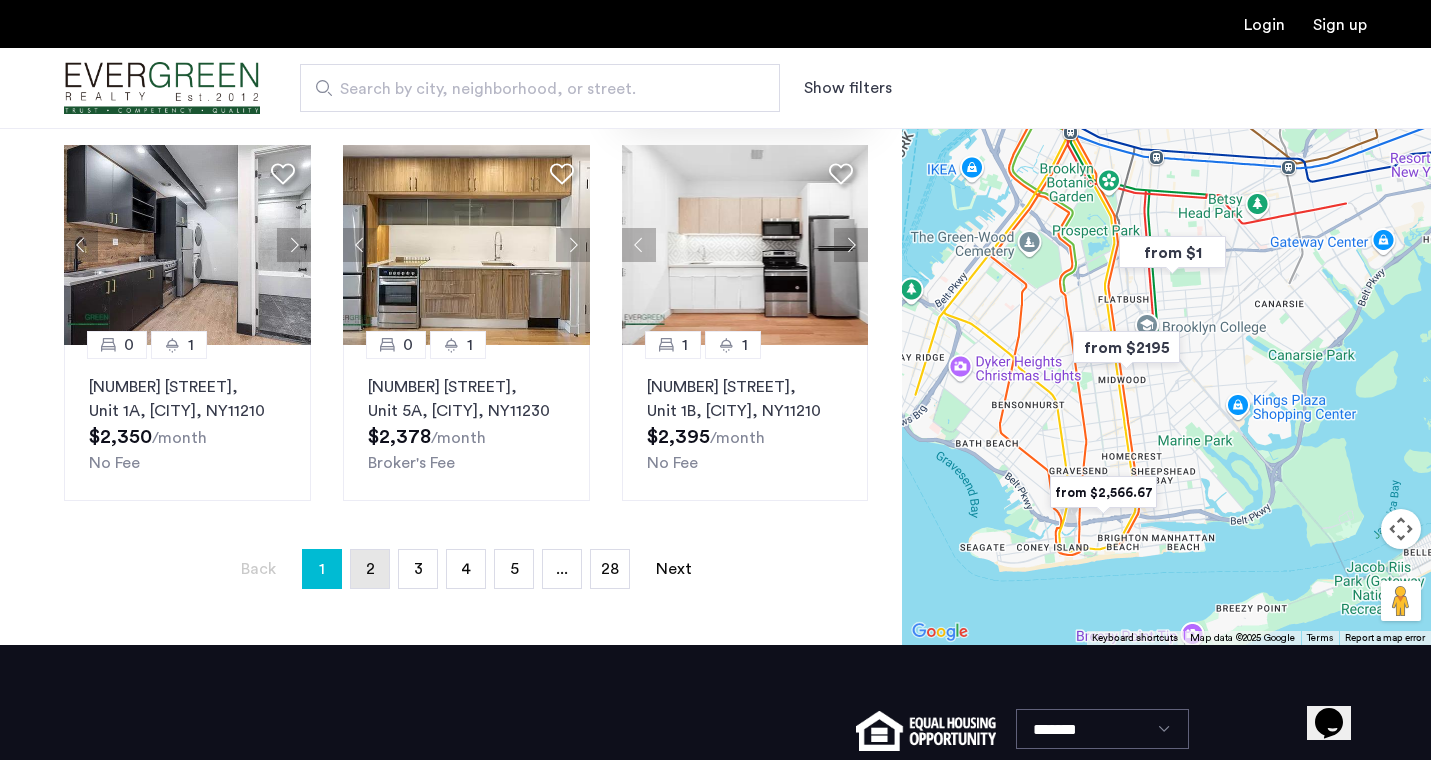 click on "page  2" at bounding box center [370, 569] 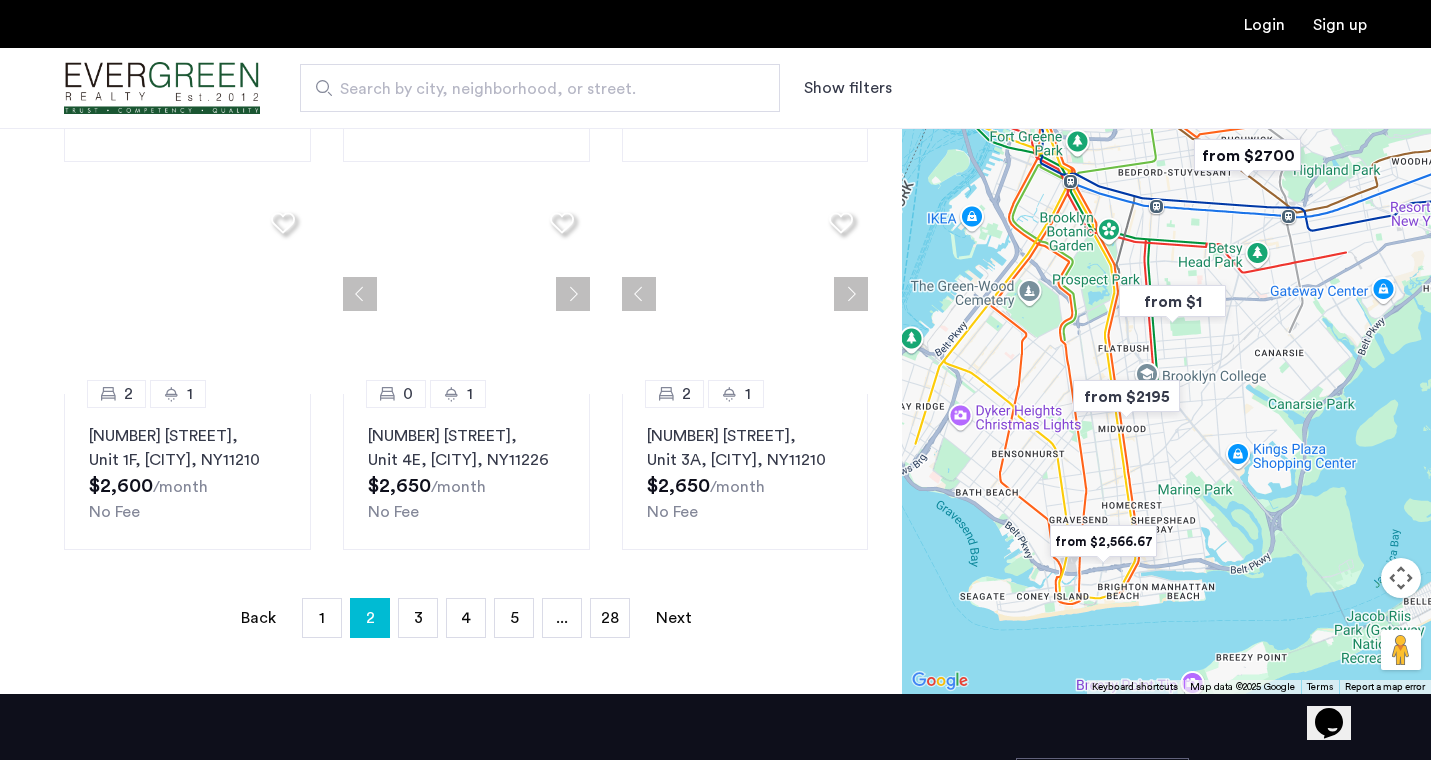 scroll, scrollTop: 0, scrollLeft: 0, axis: both 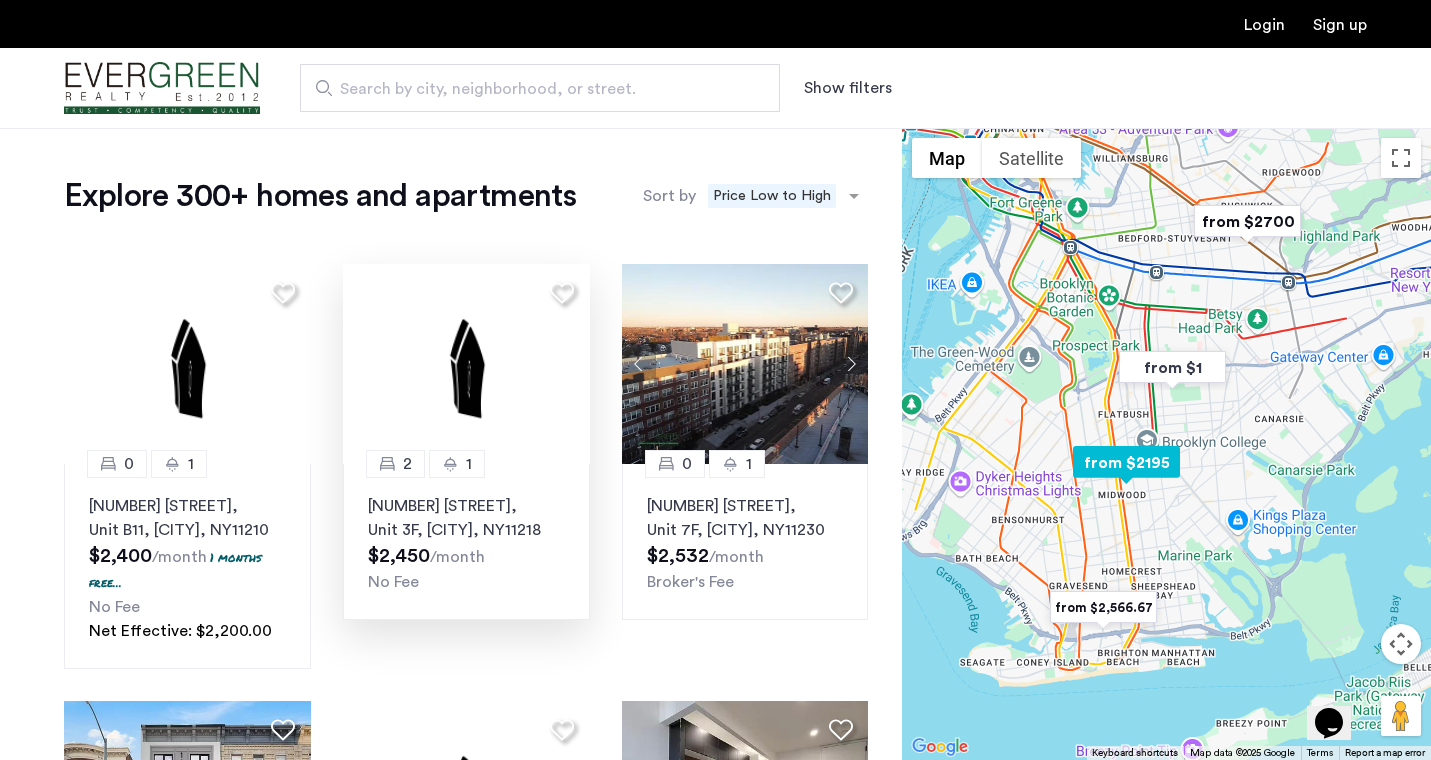 click 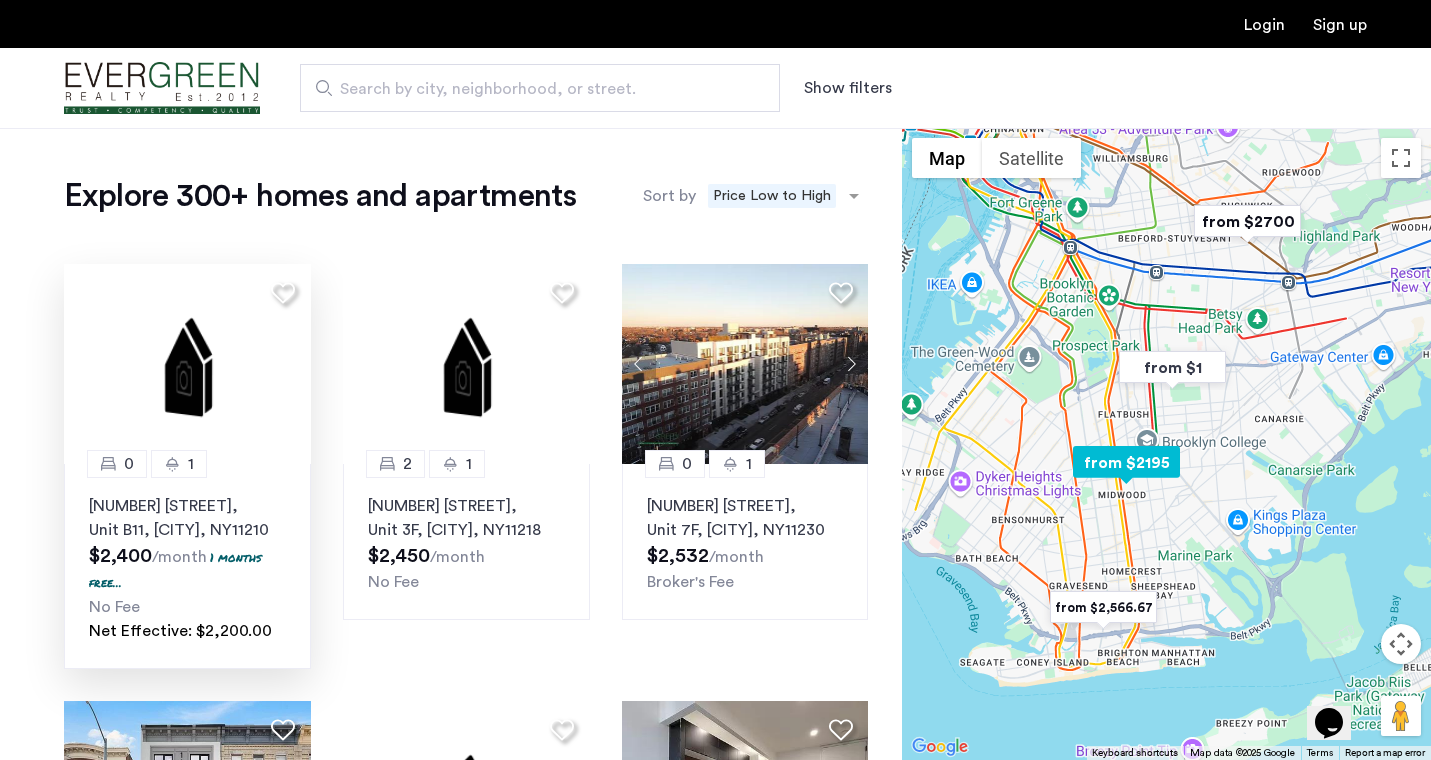 click on "1155 East 35th Street, Unit B11, Brooklyn , NY  11210" 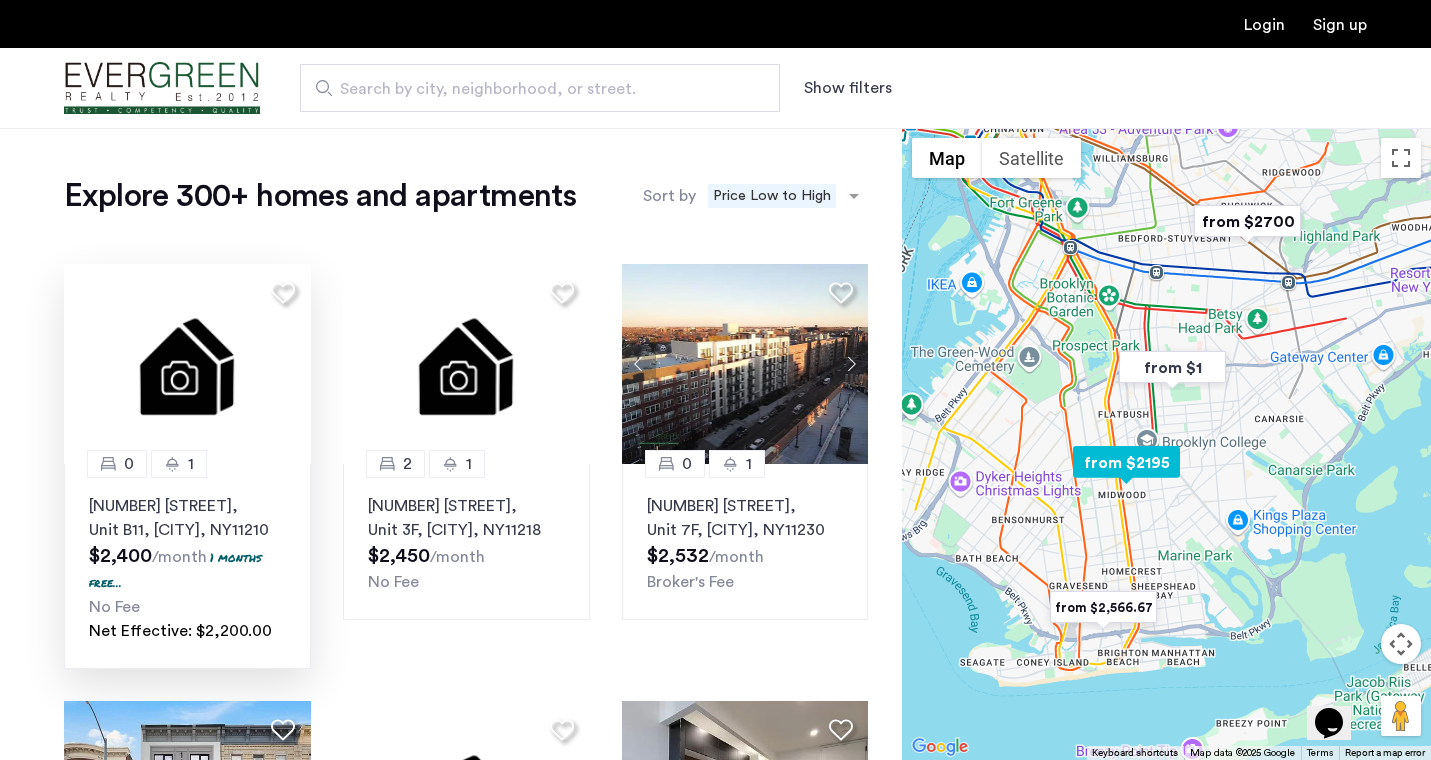 scroll, scrollTop: 561, scrollLeft: 0, axis: vertical 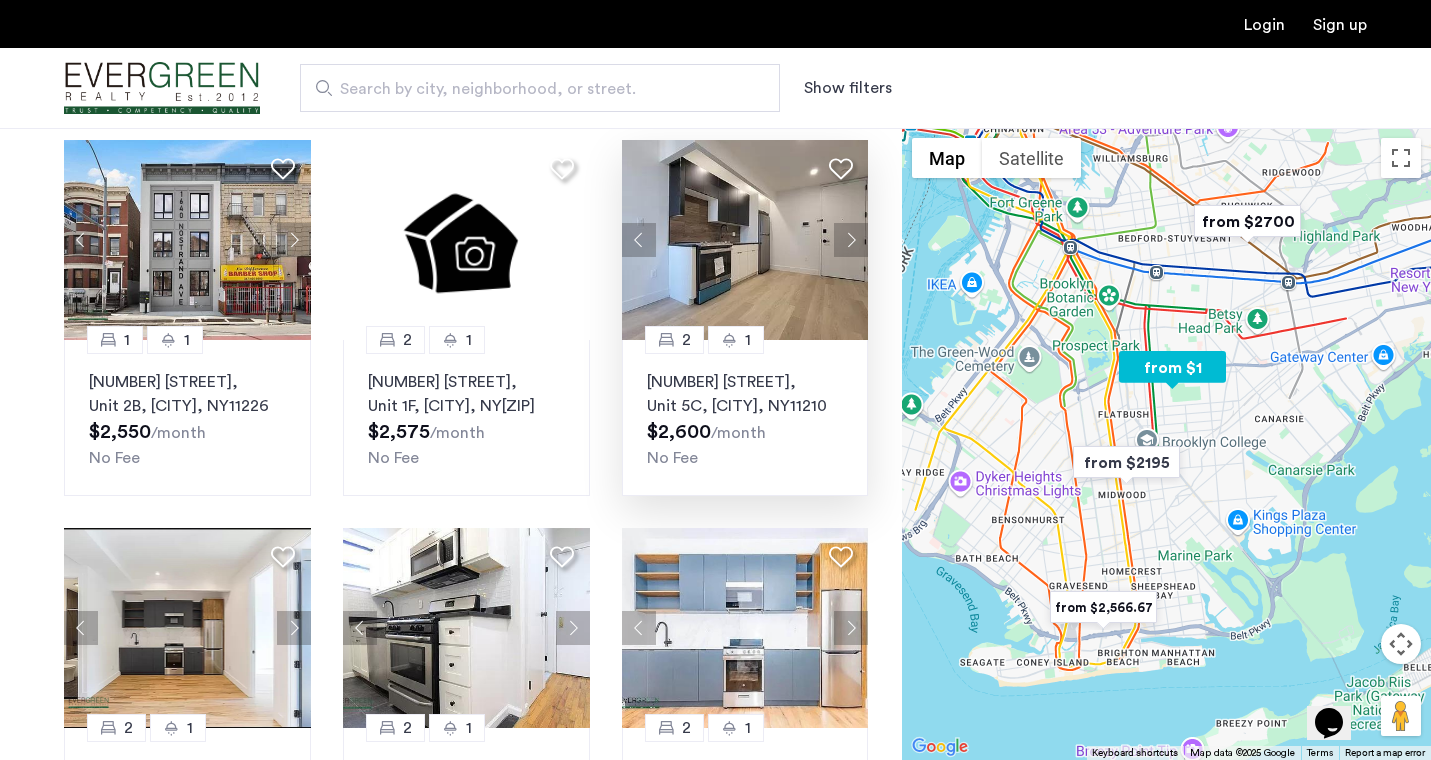 click 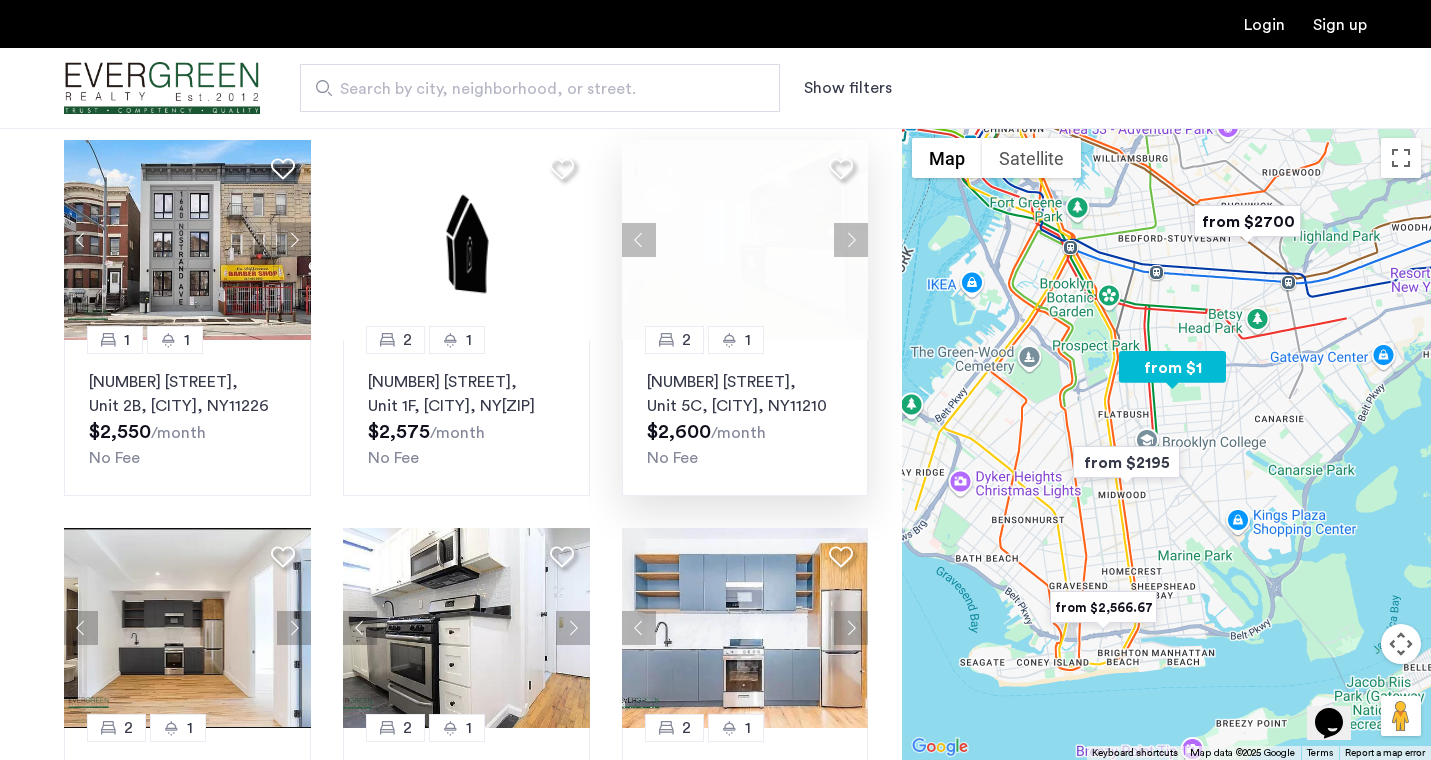 click 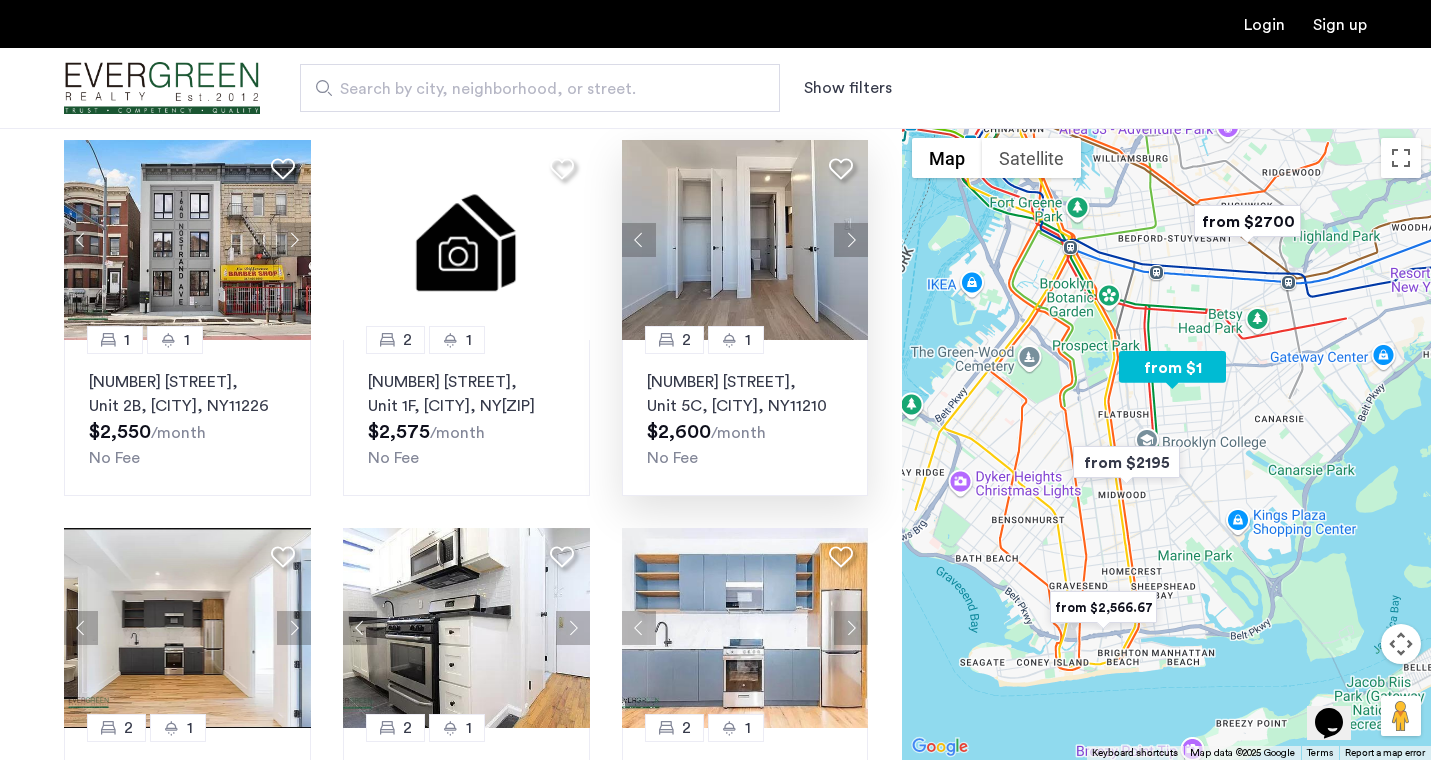 click 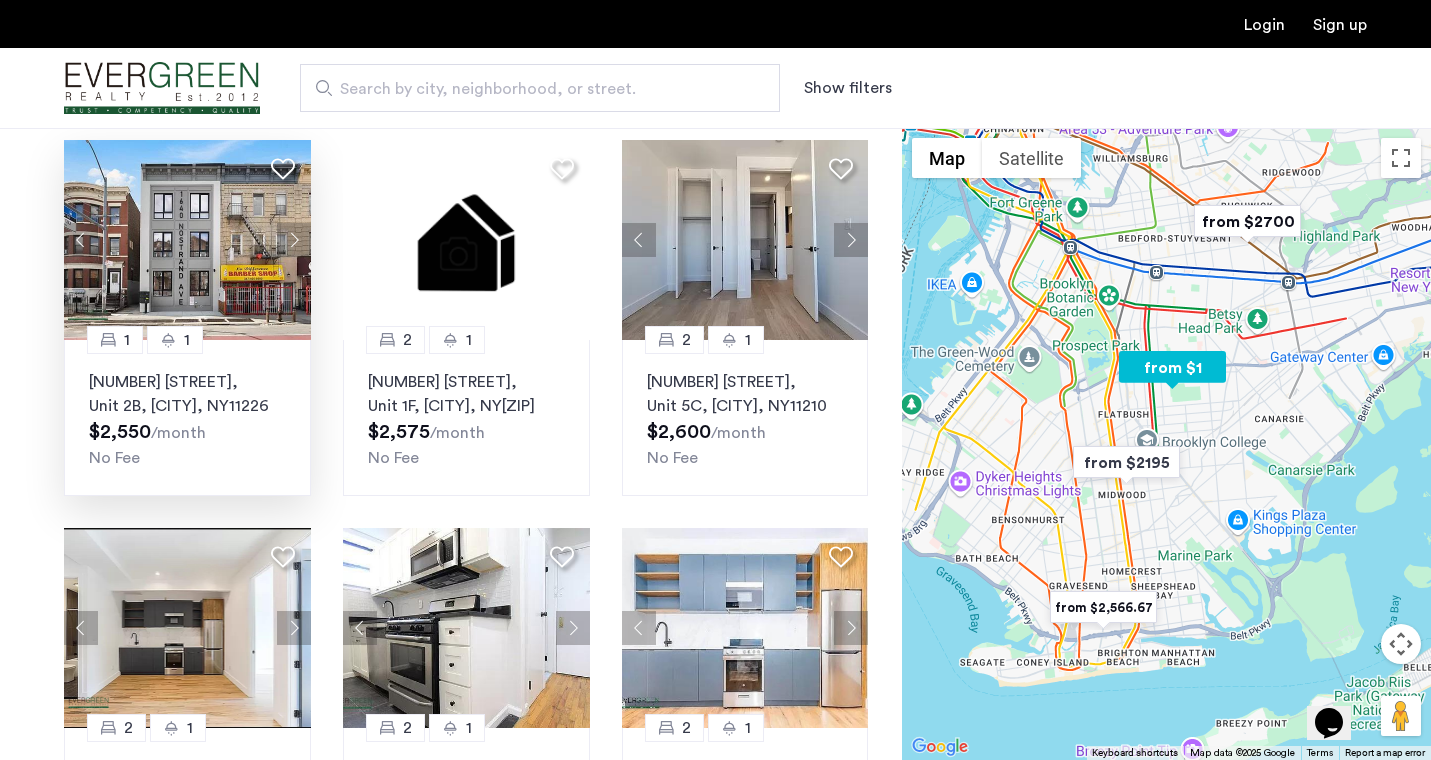 click 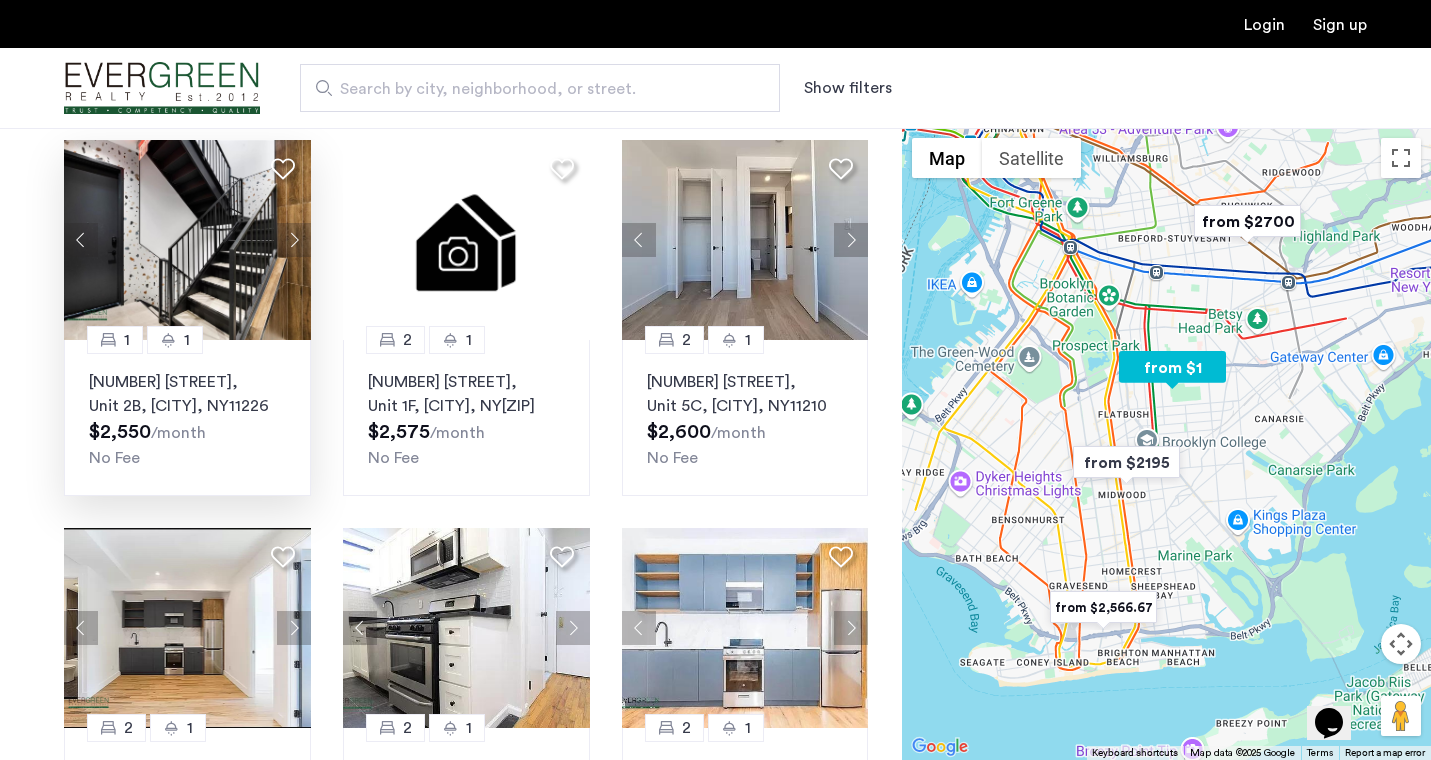 click 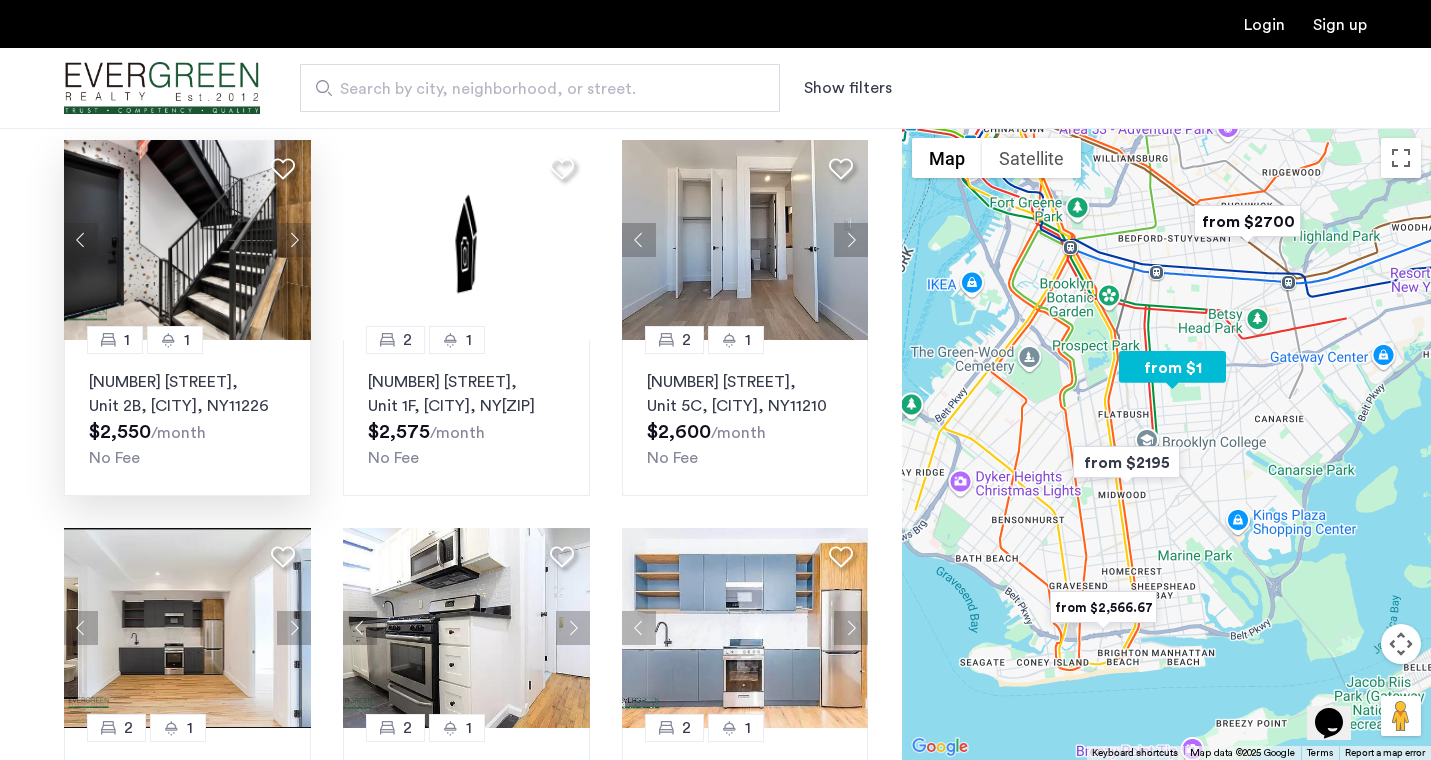 click 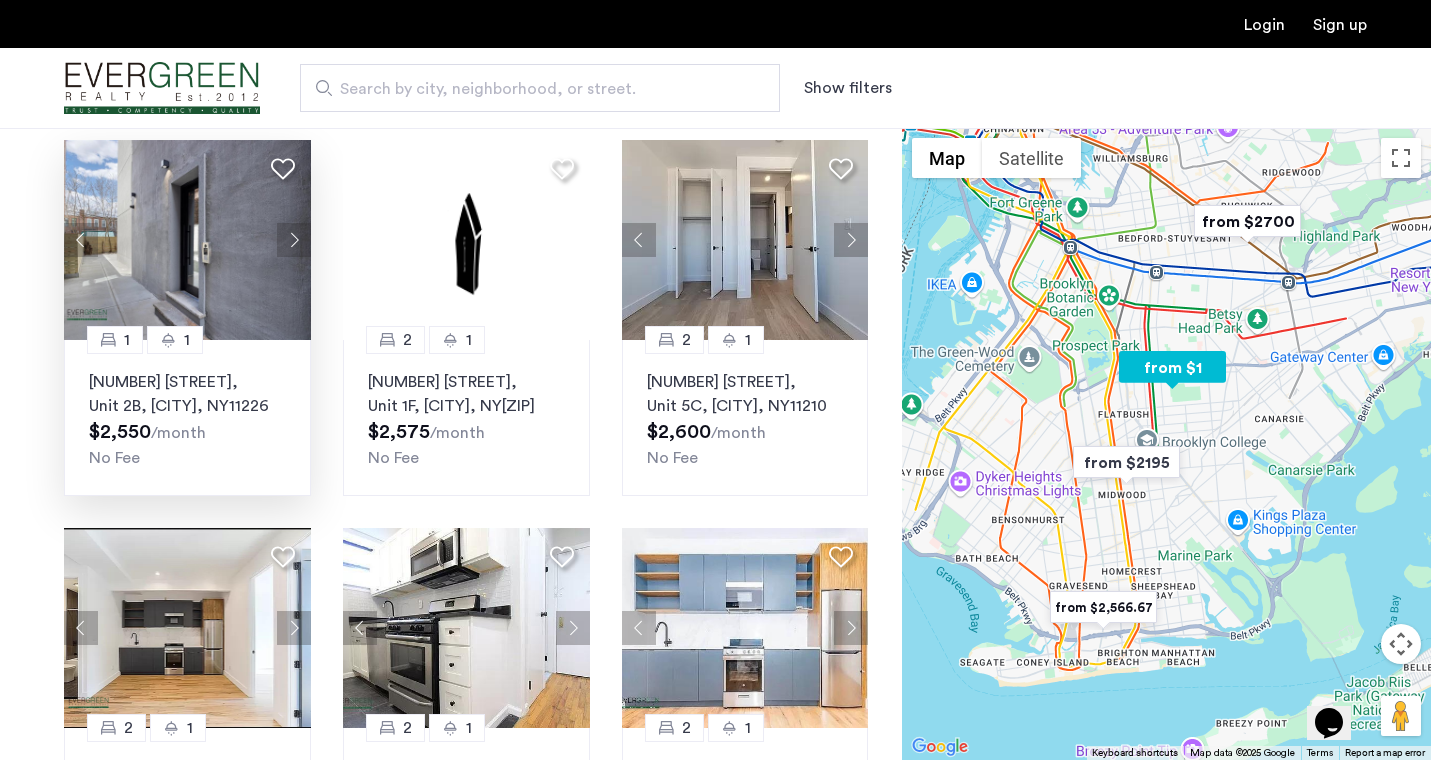click 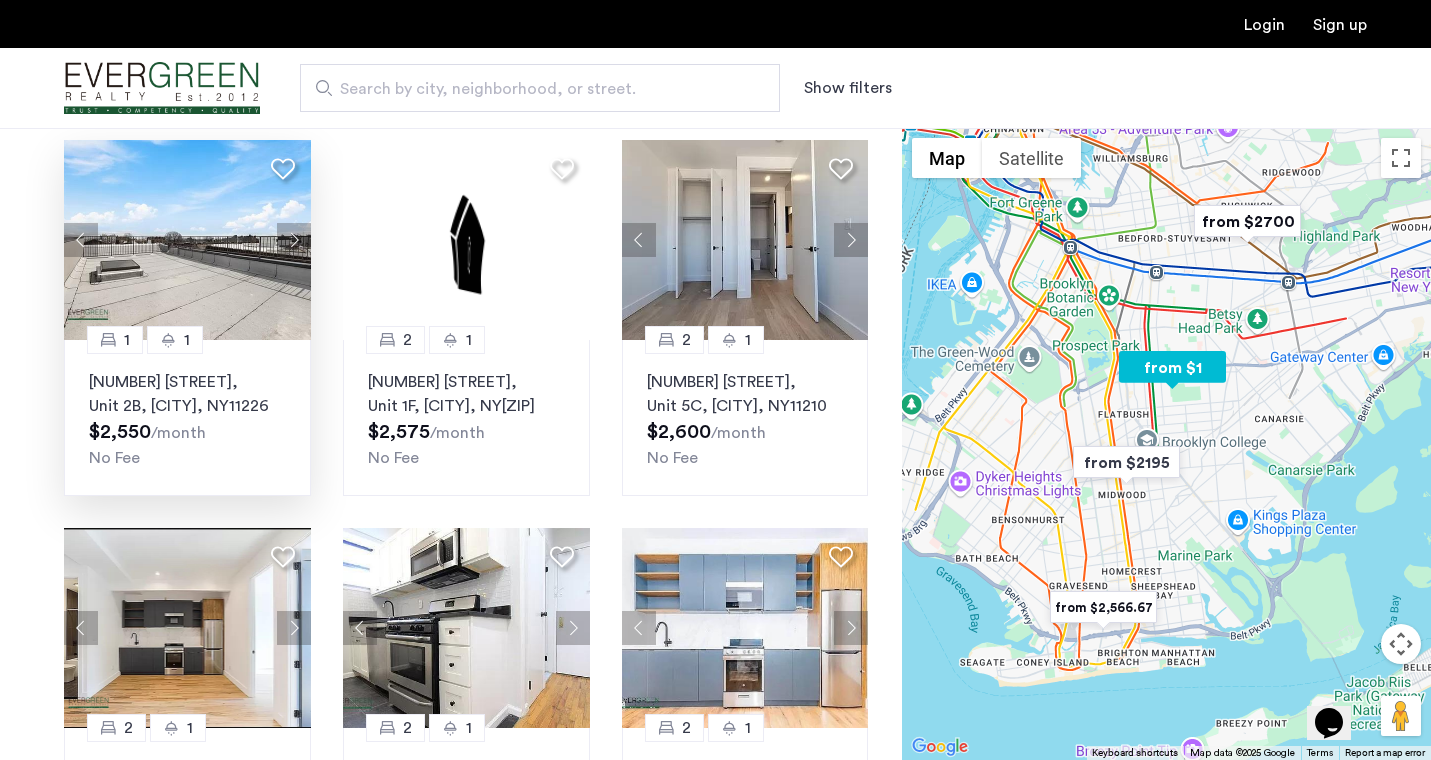 click 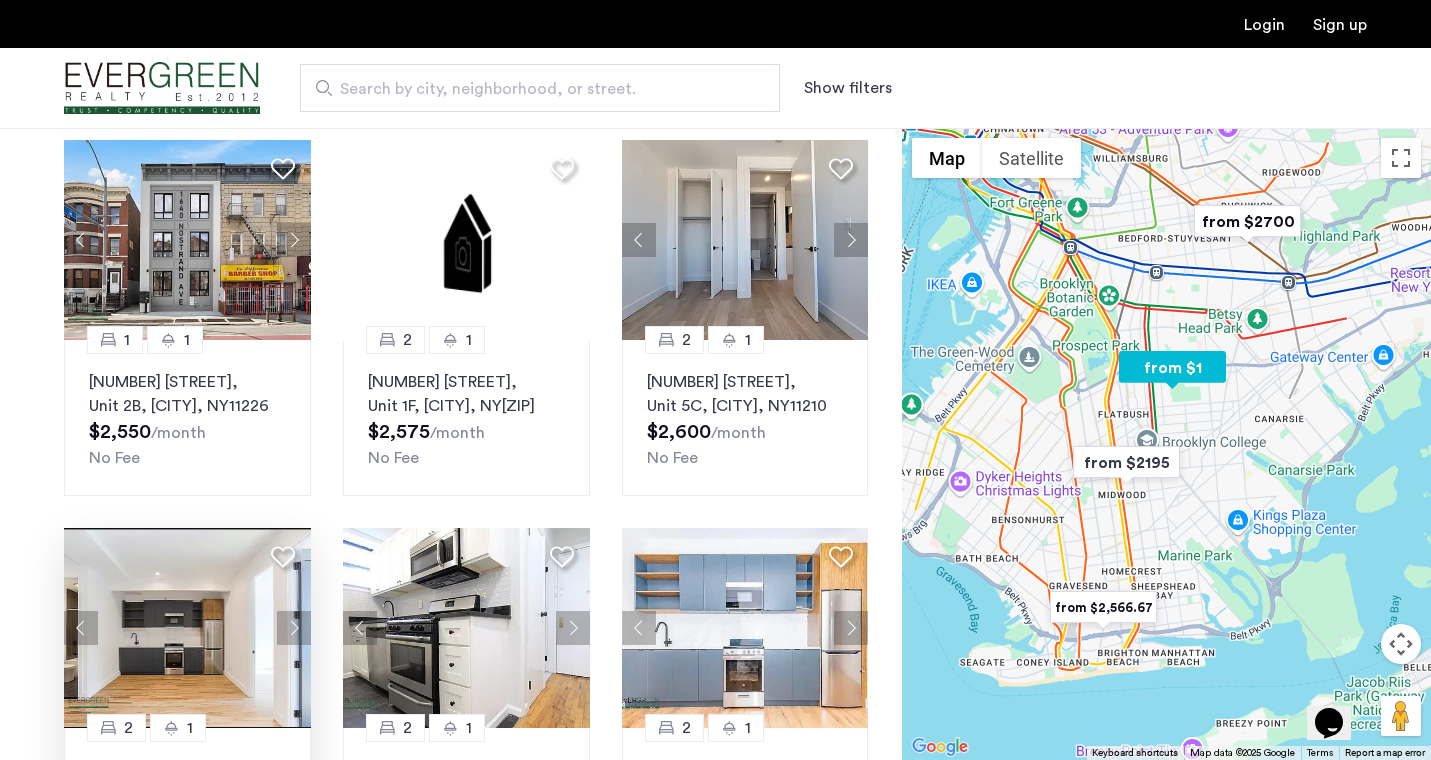 scroll, scrollTop: 901, scrollLeft: 0, axis: vertical 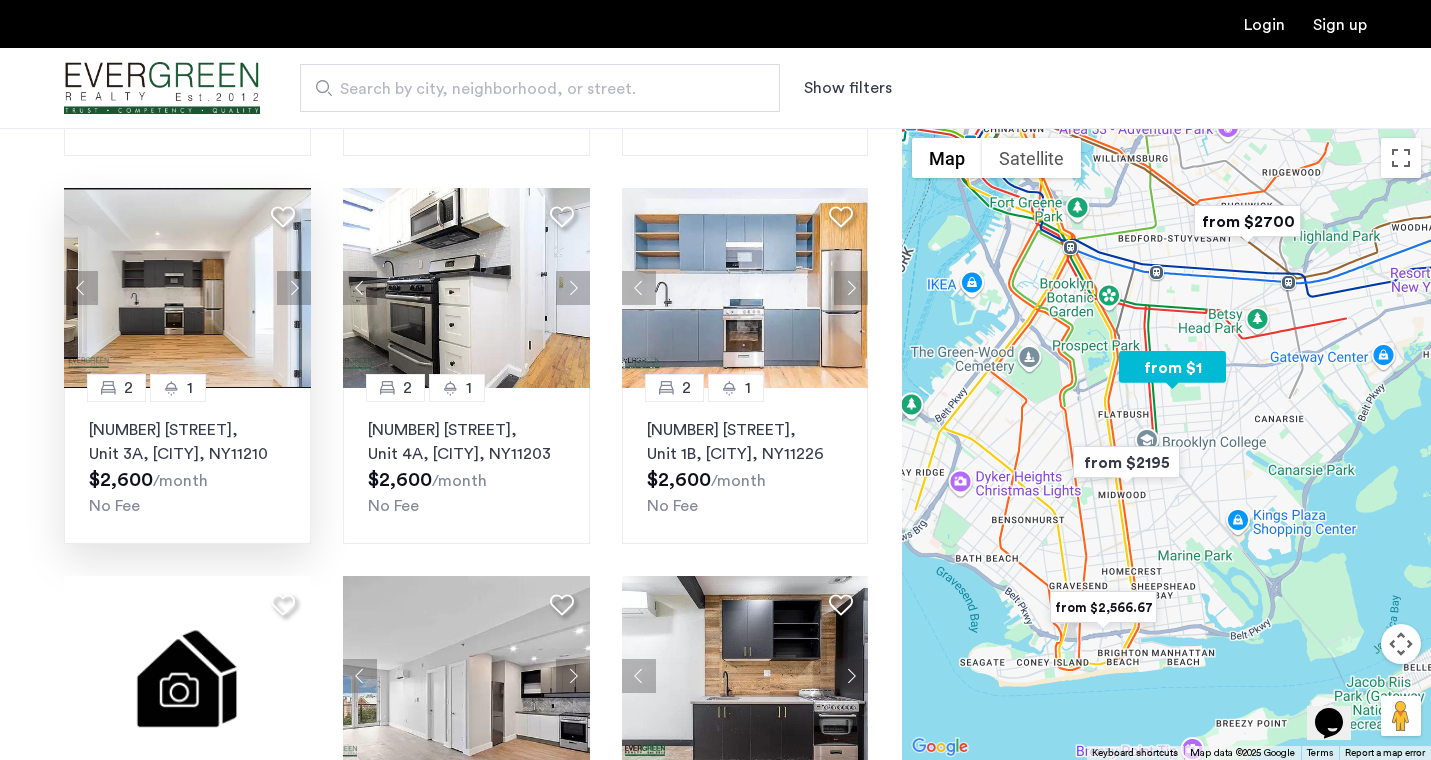 click 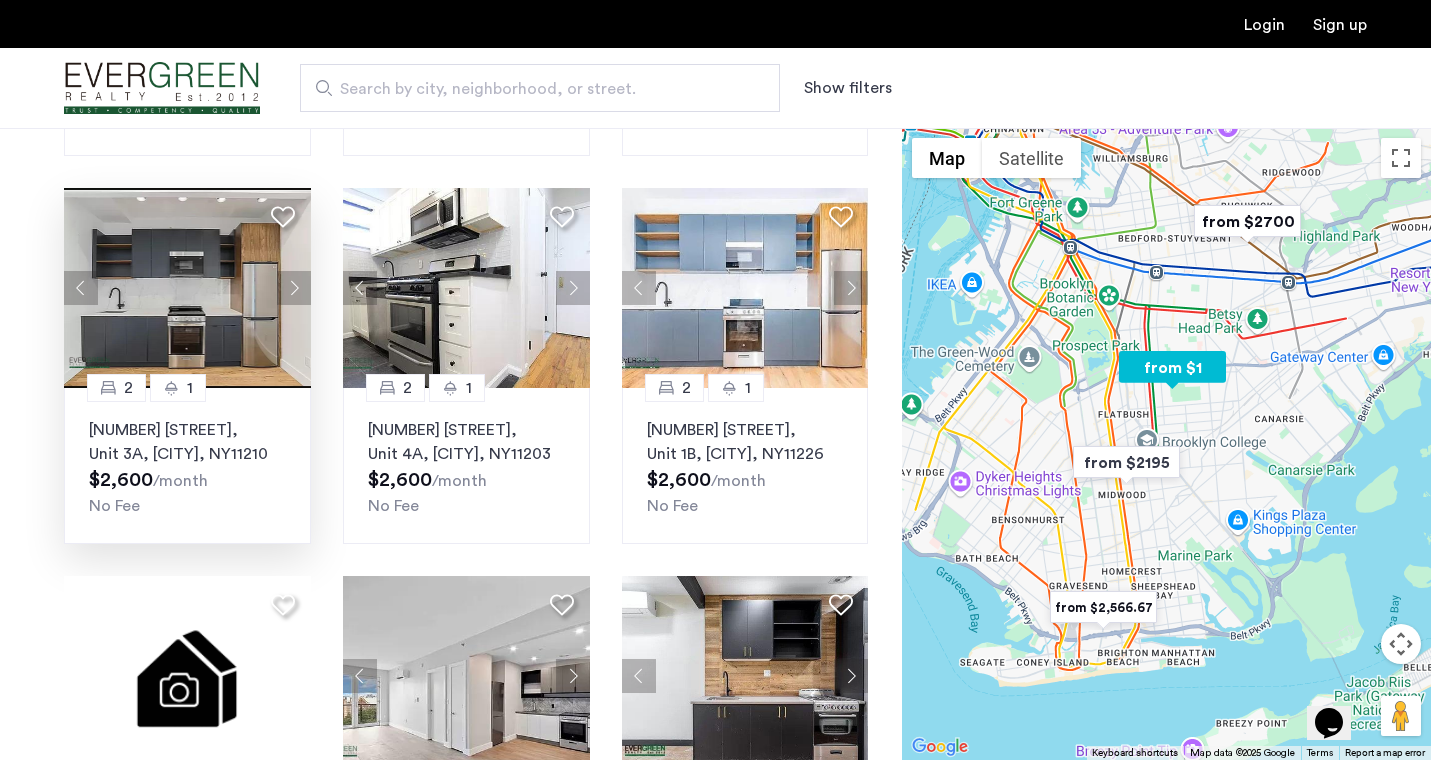 click 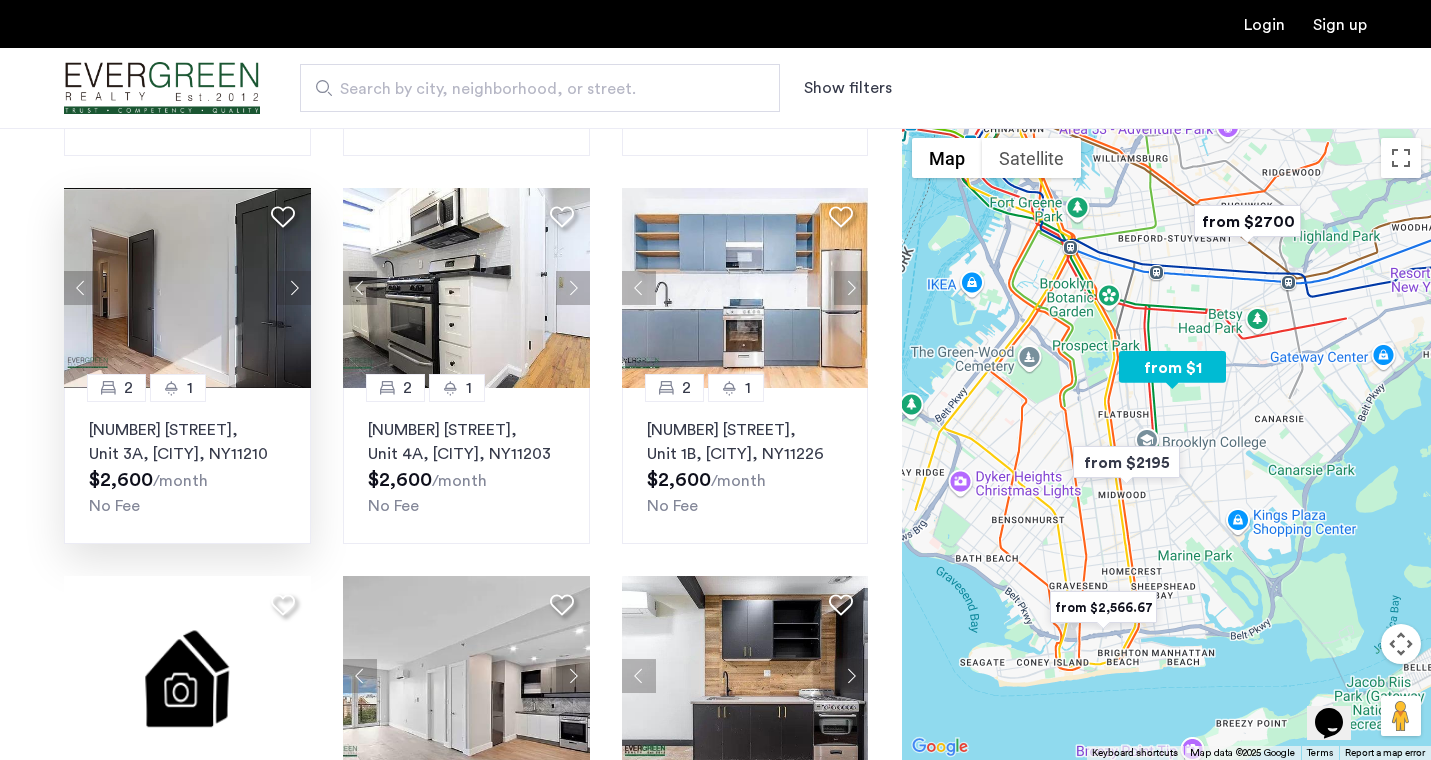 click 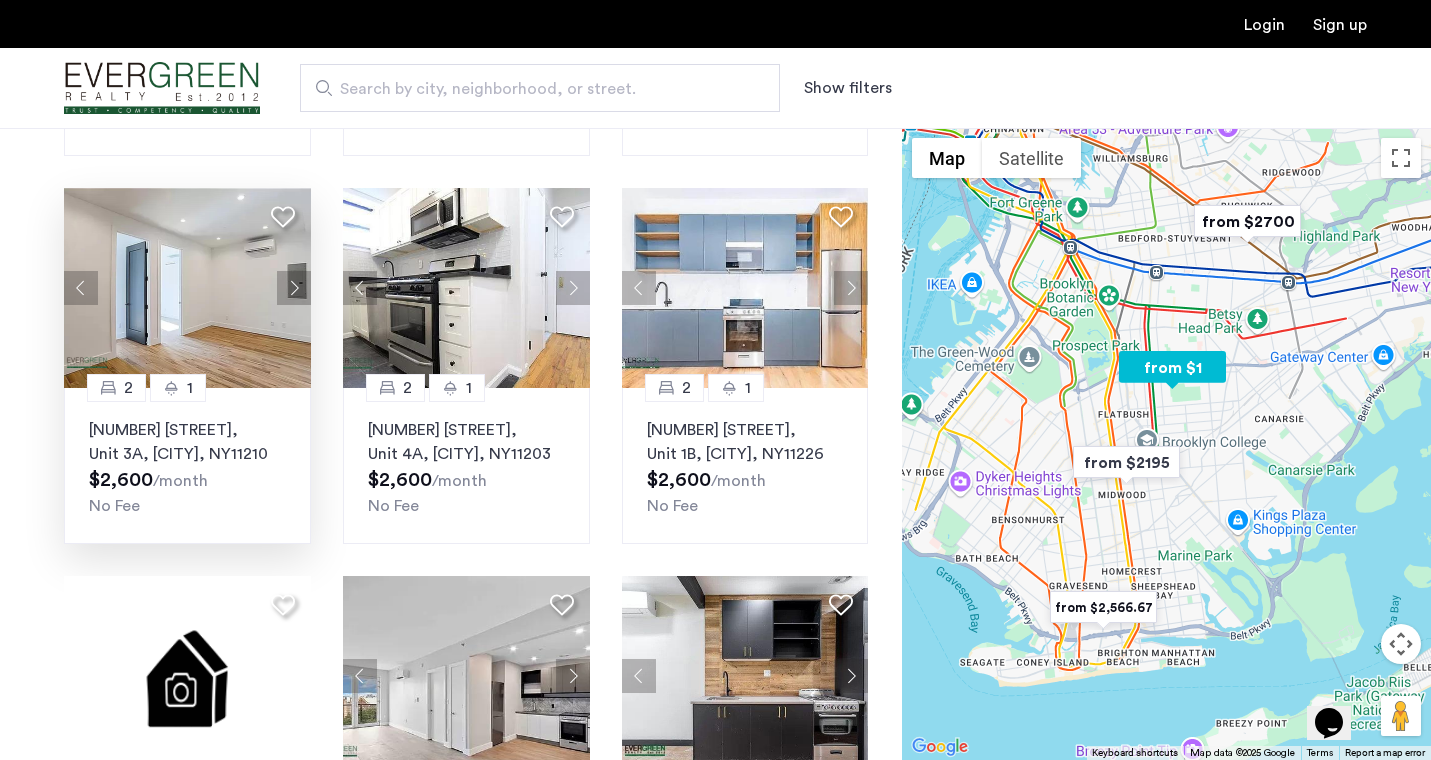 click 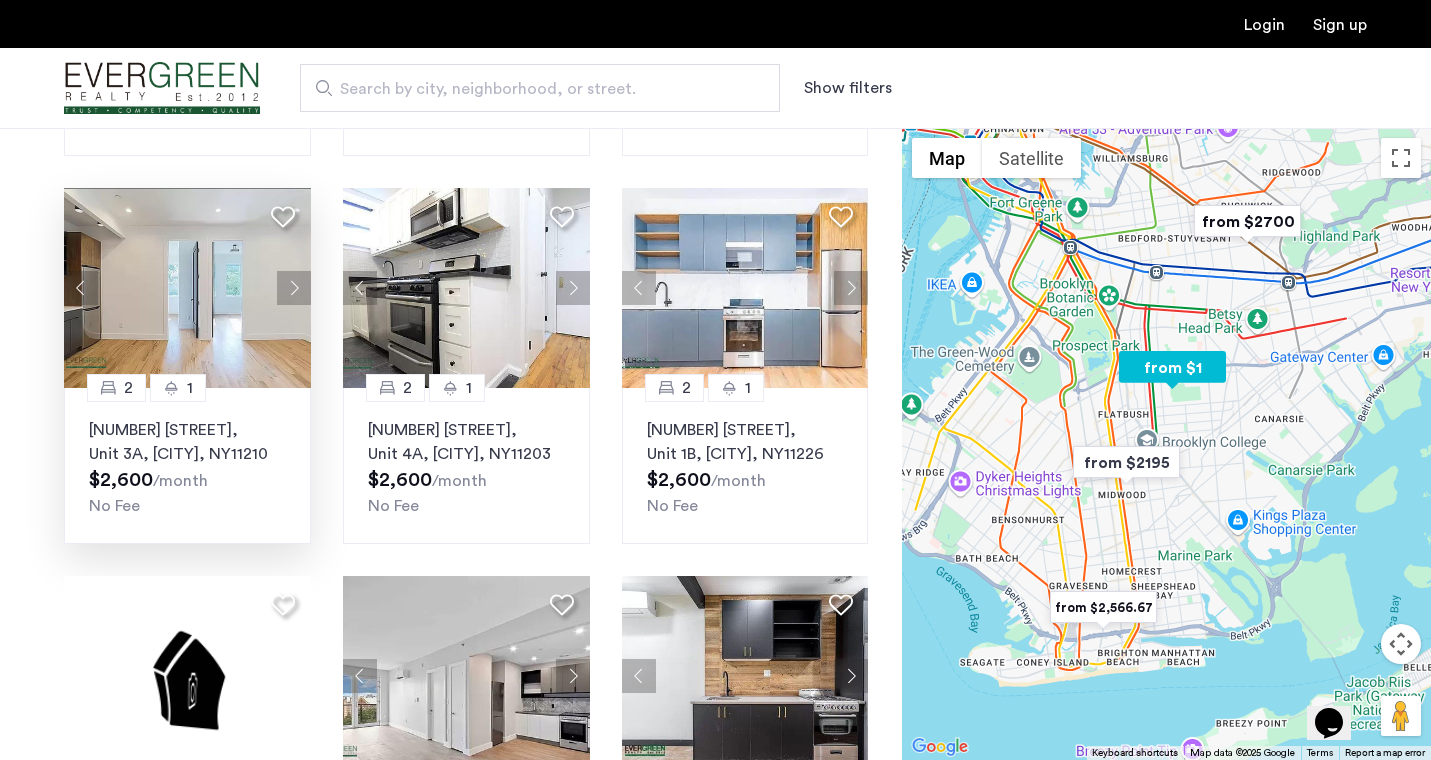 click 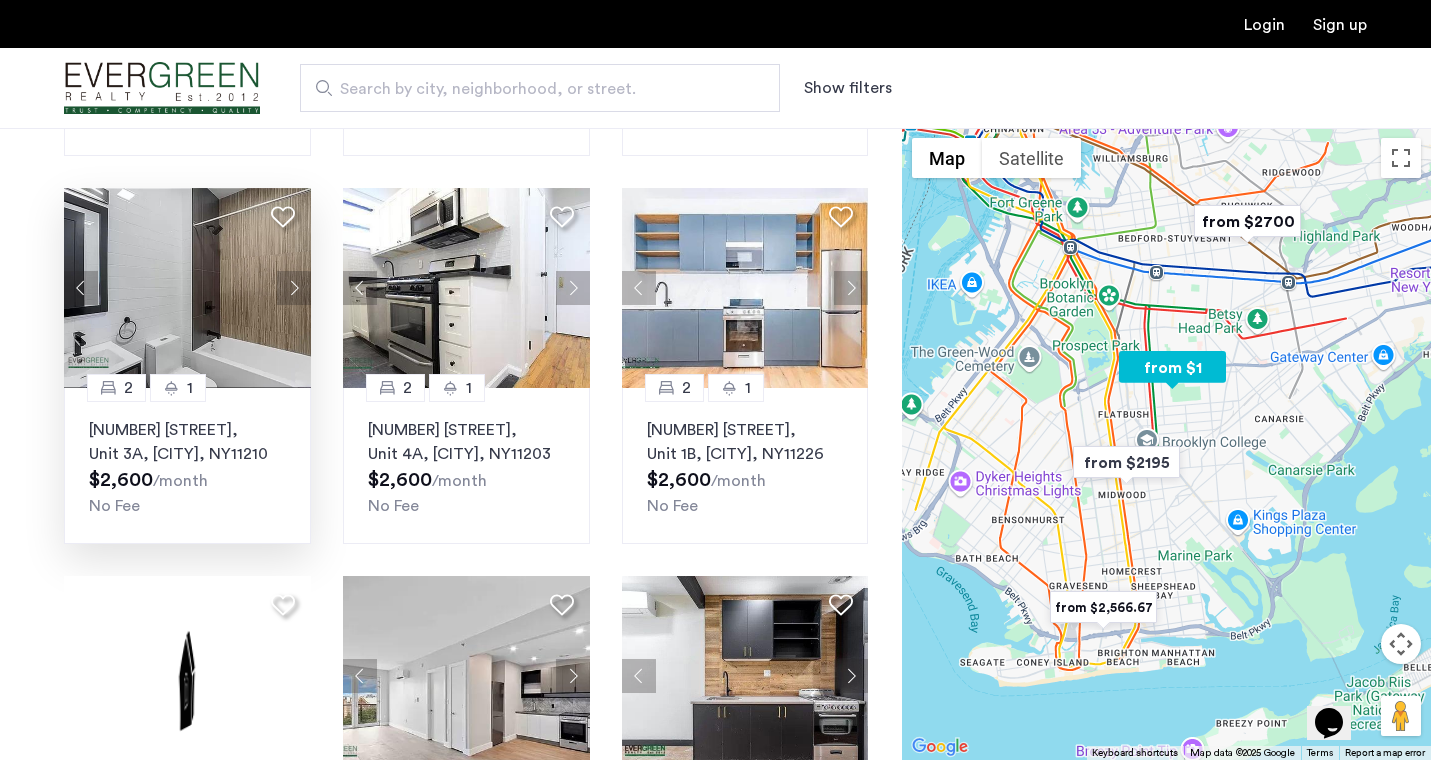 click 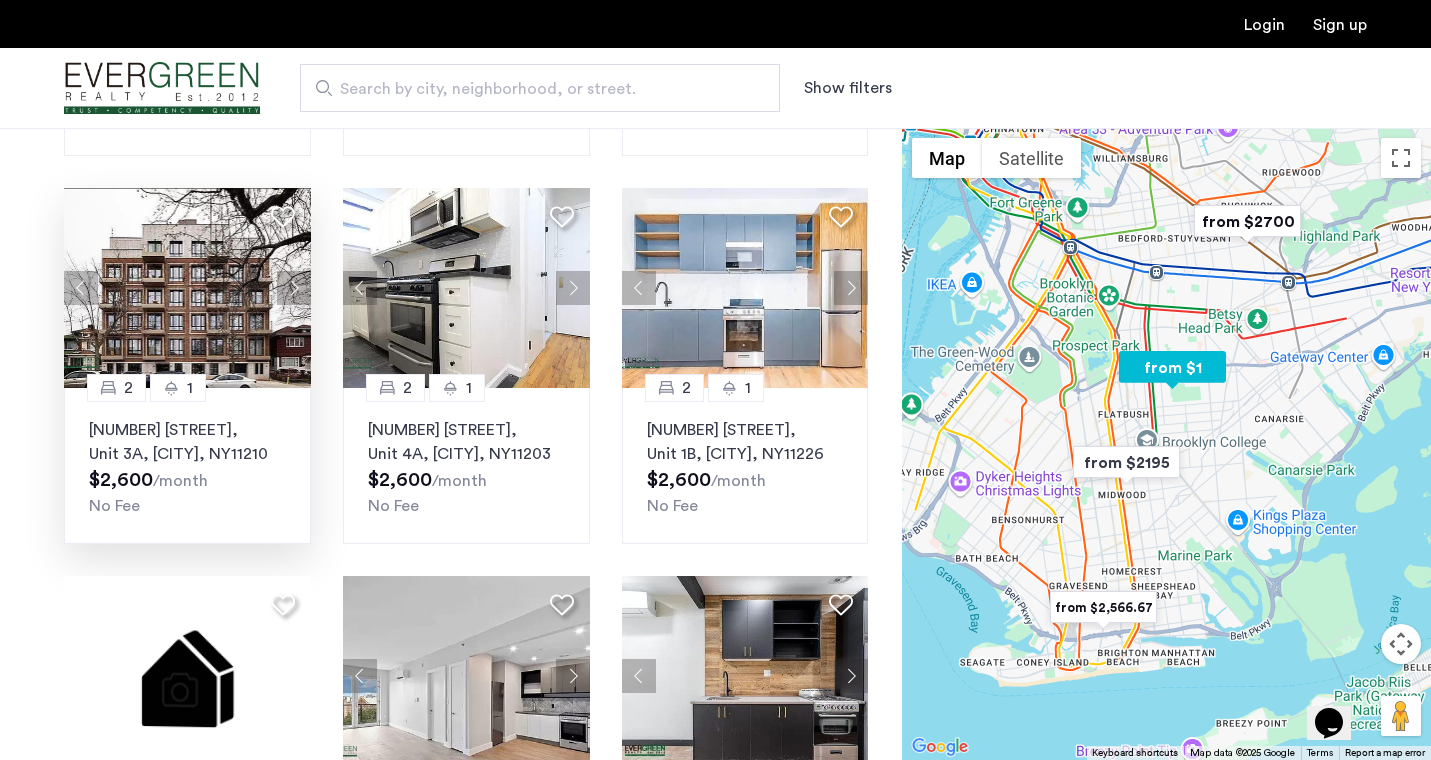 click 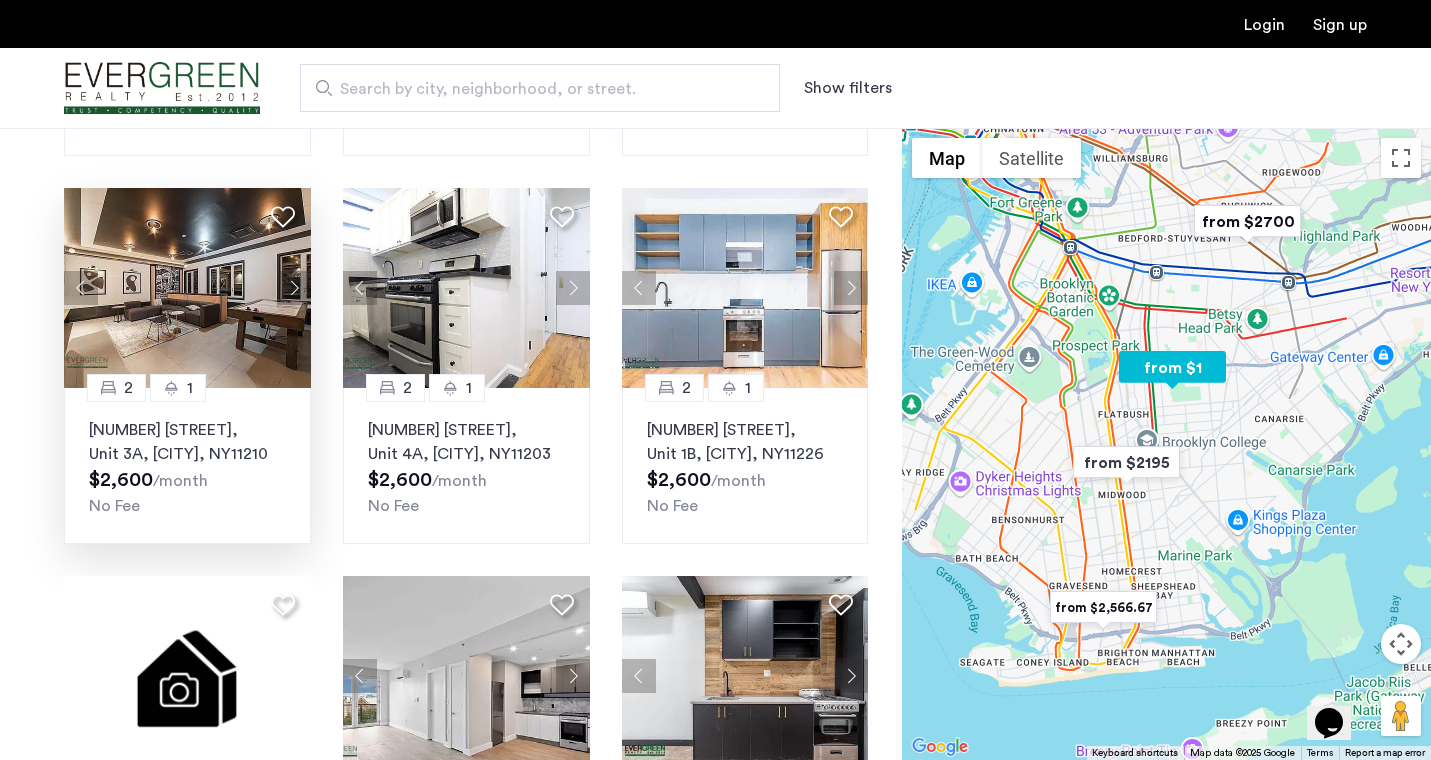 click 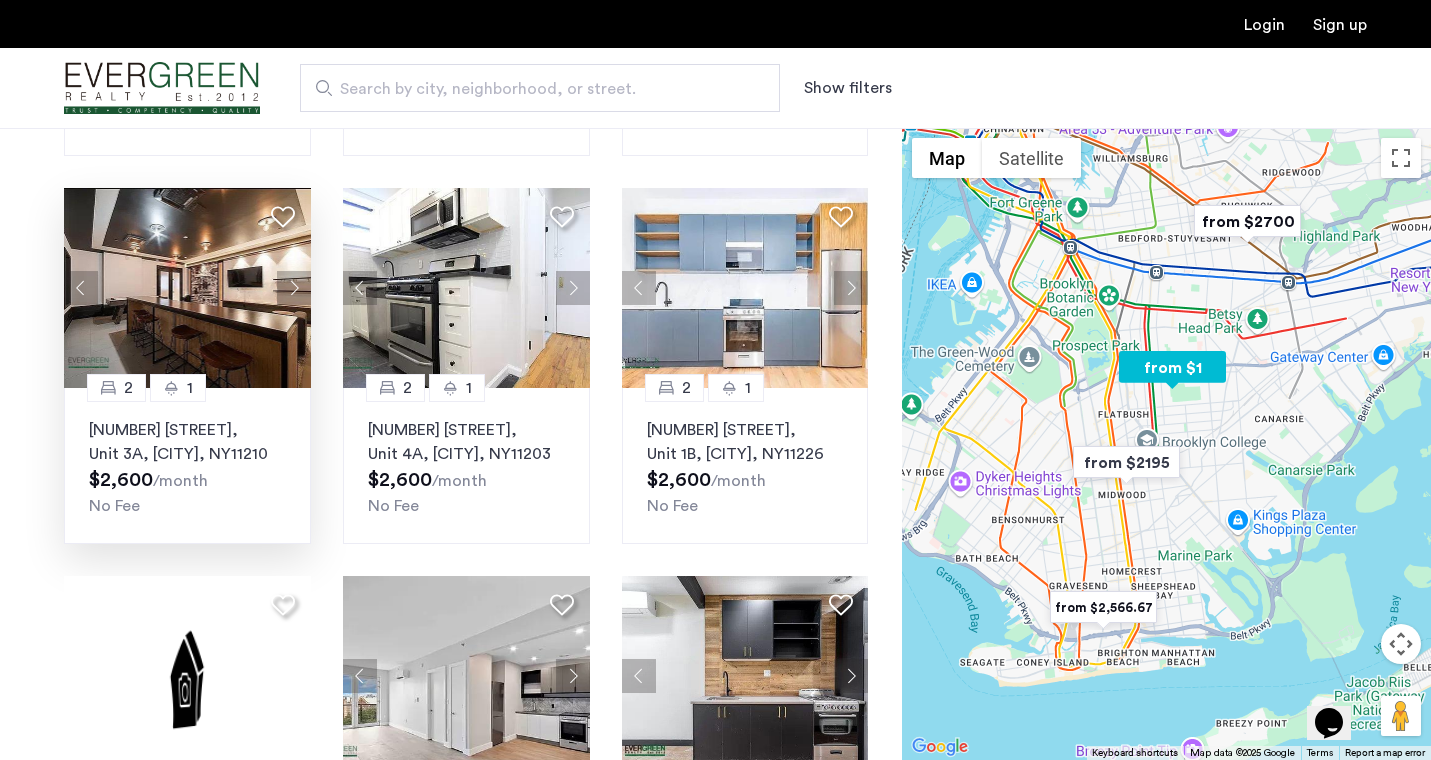 click 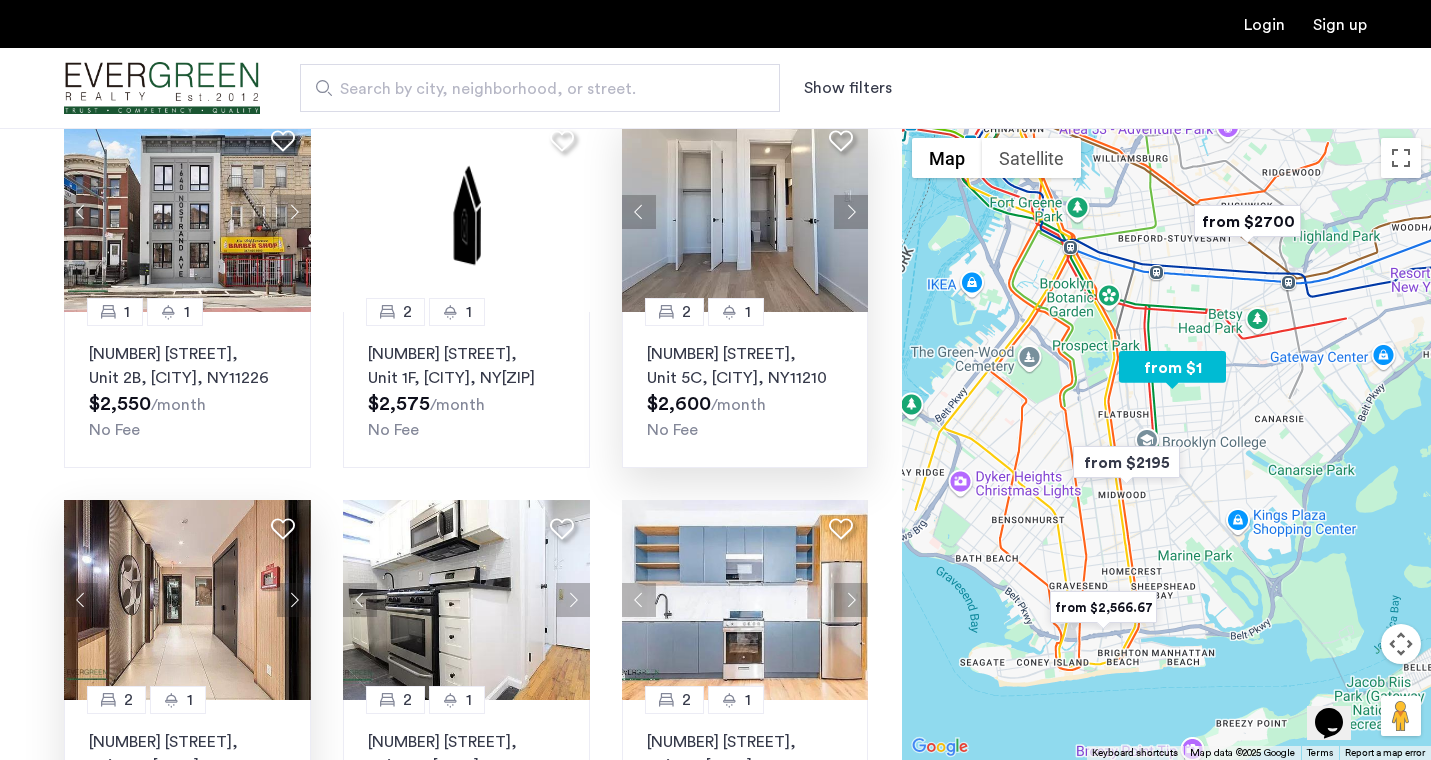 scroll, scrollTop: 552, scrollLeft: 0, axis: vertical 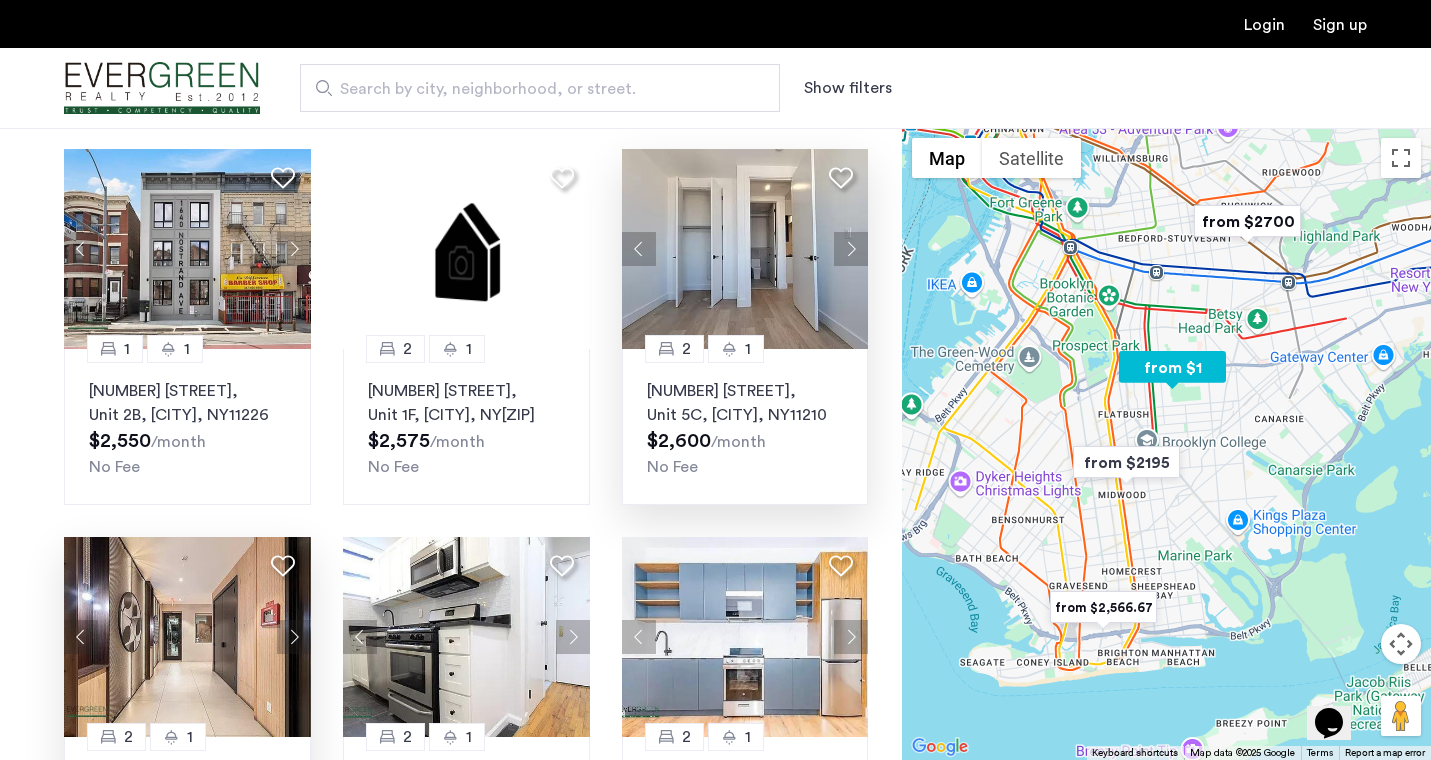click 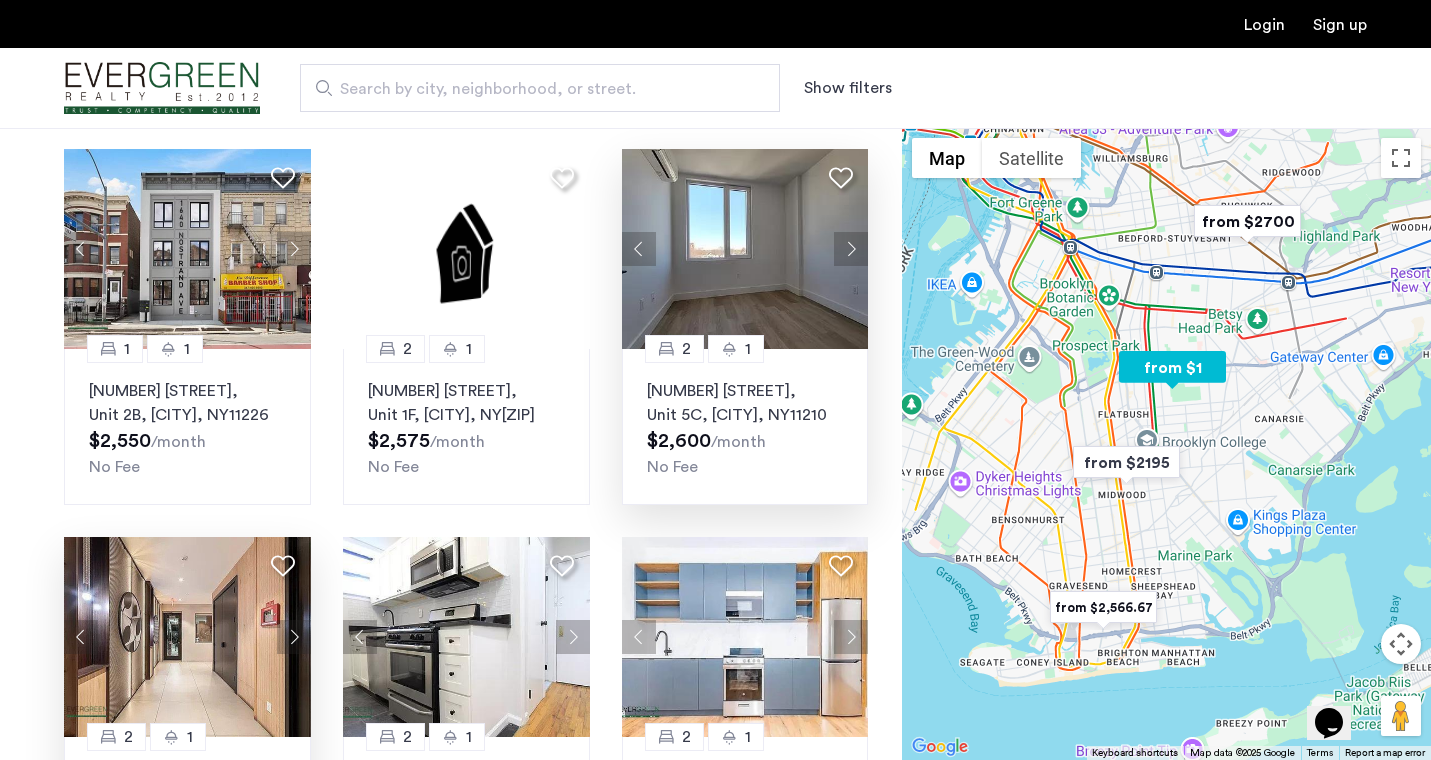 click 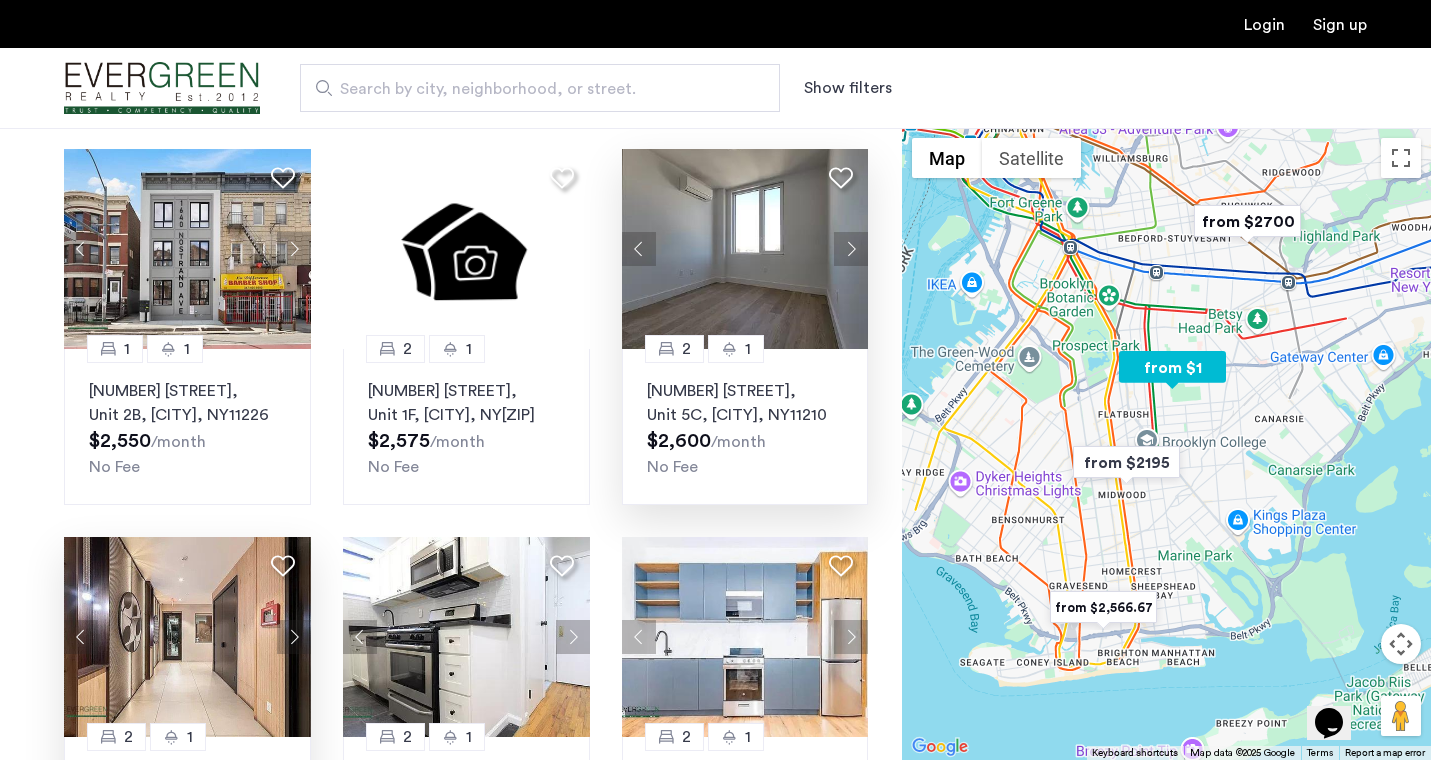 click 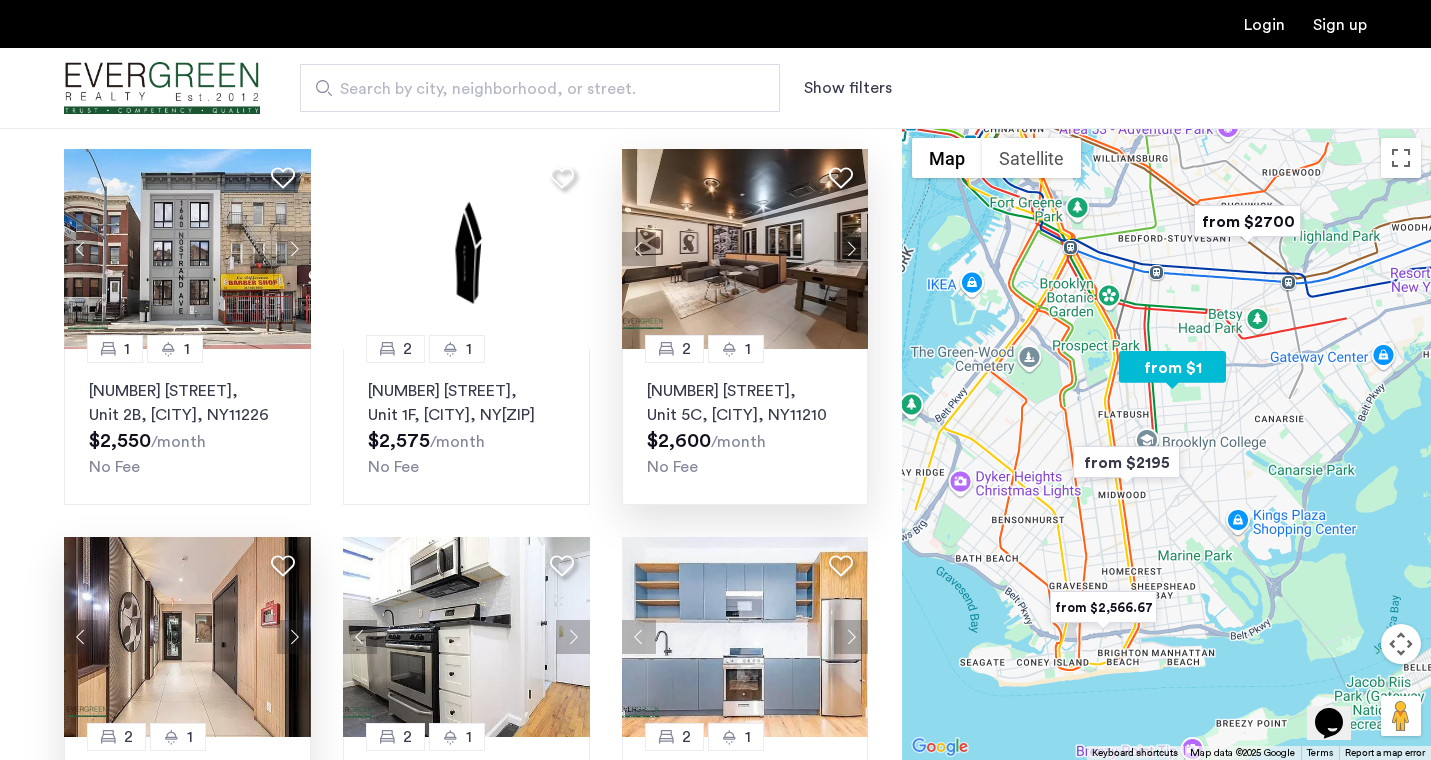 click 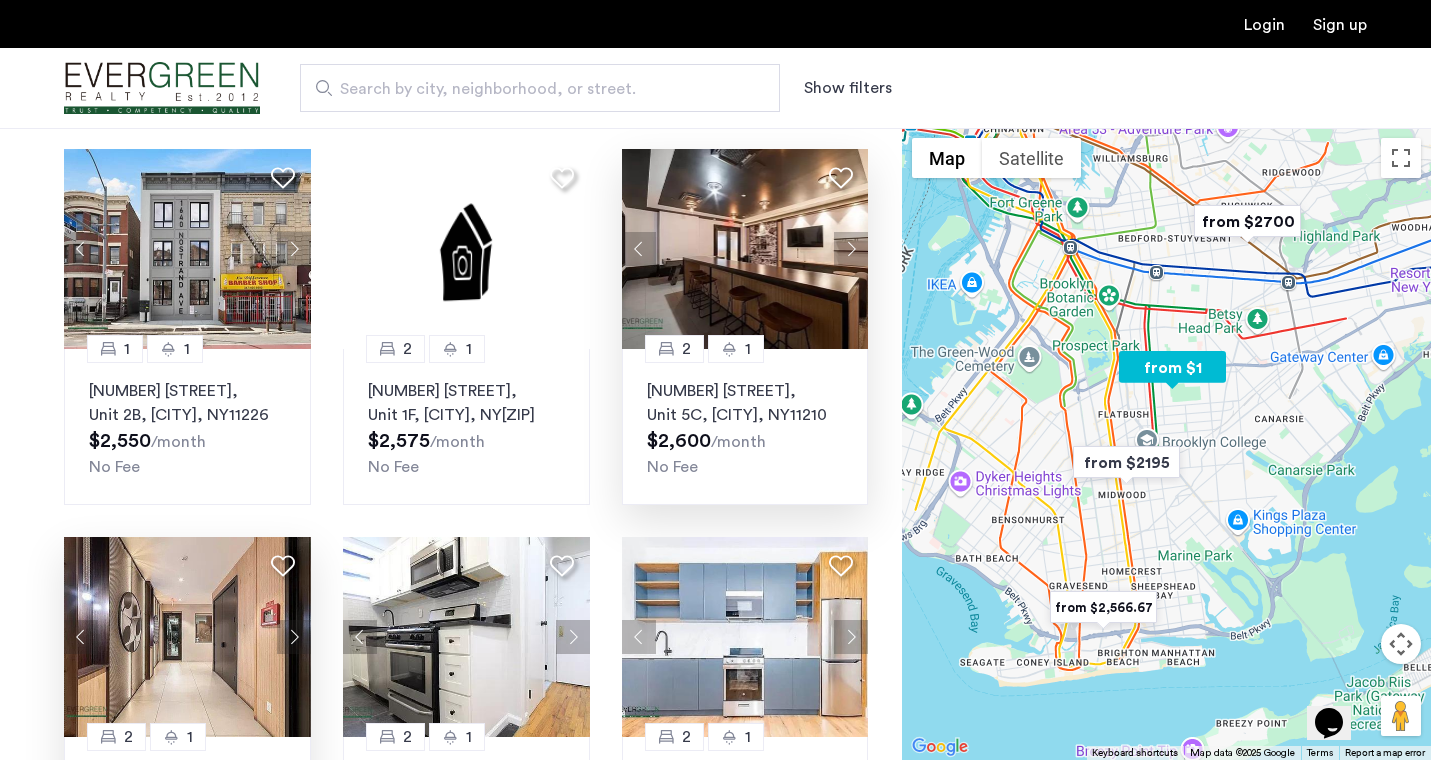 click 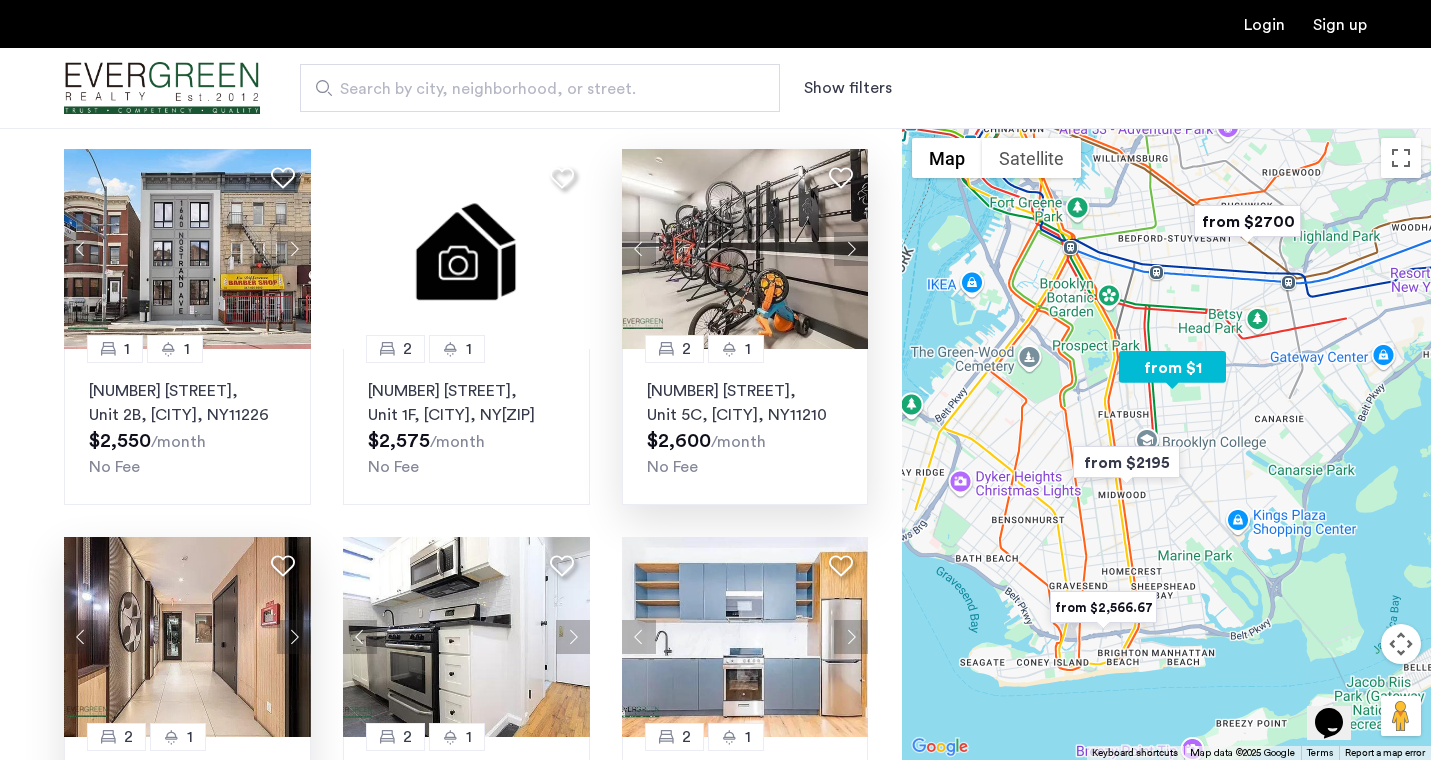 click 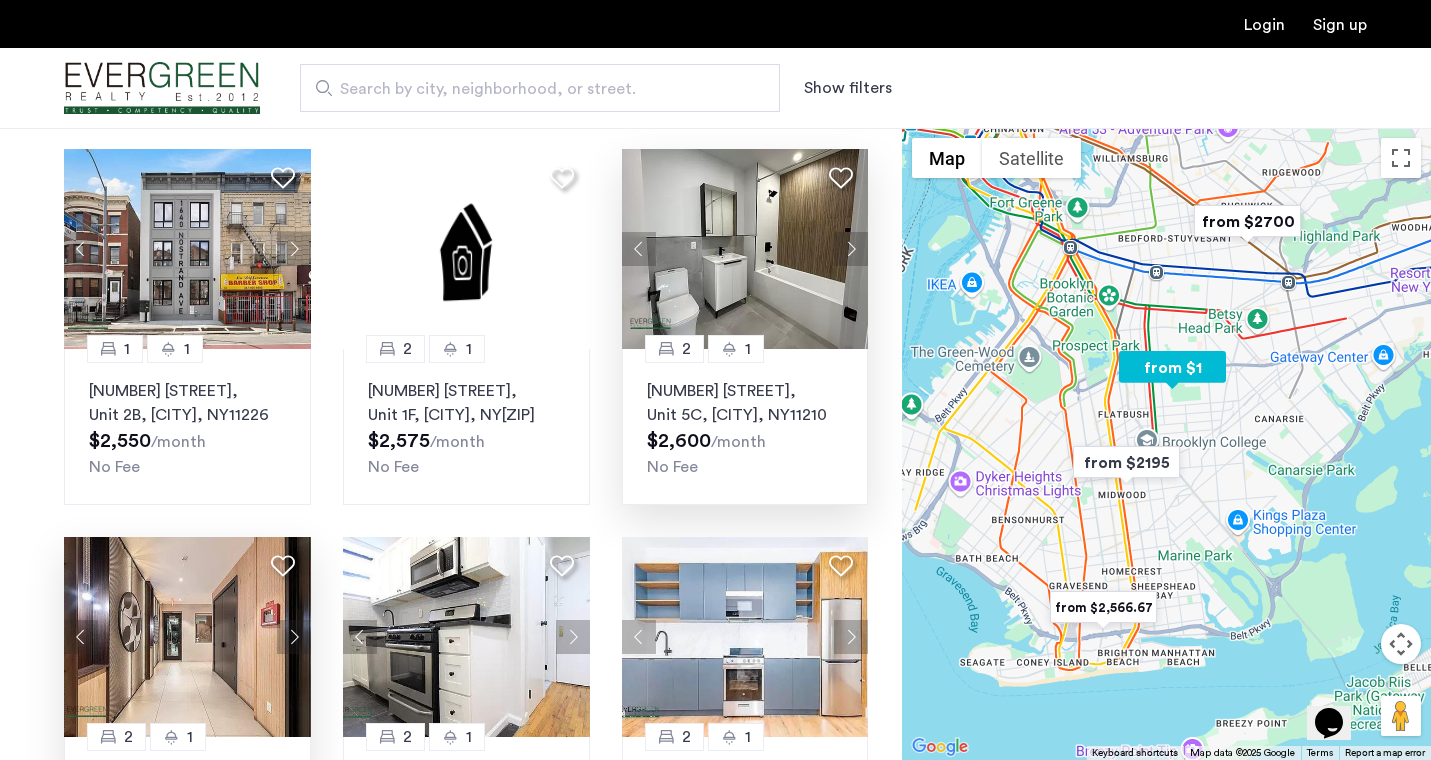click 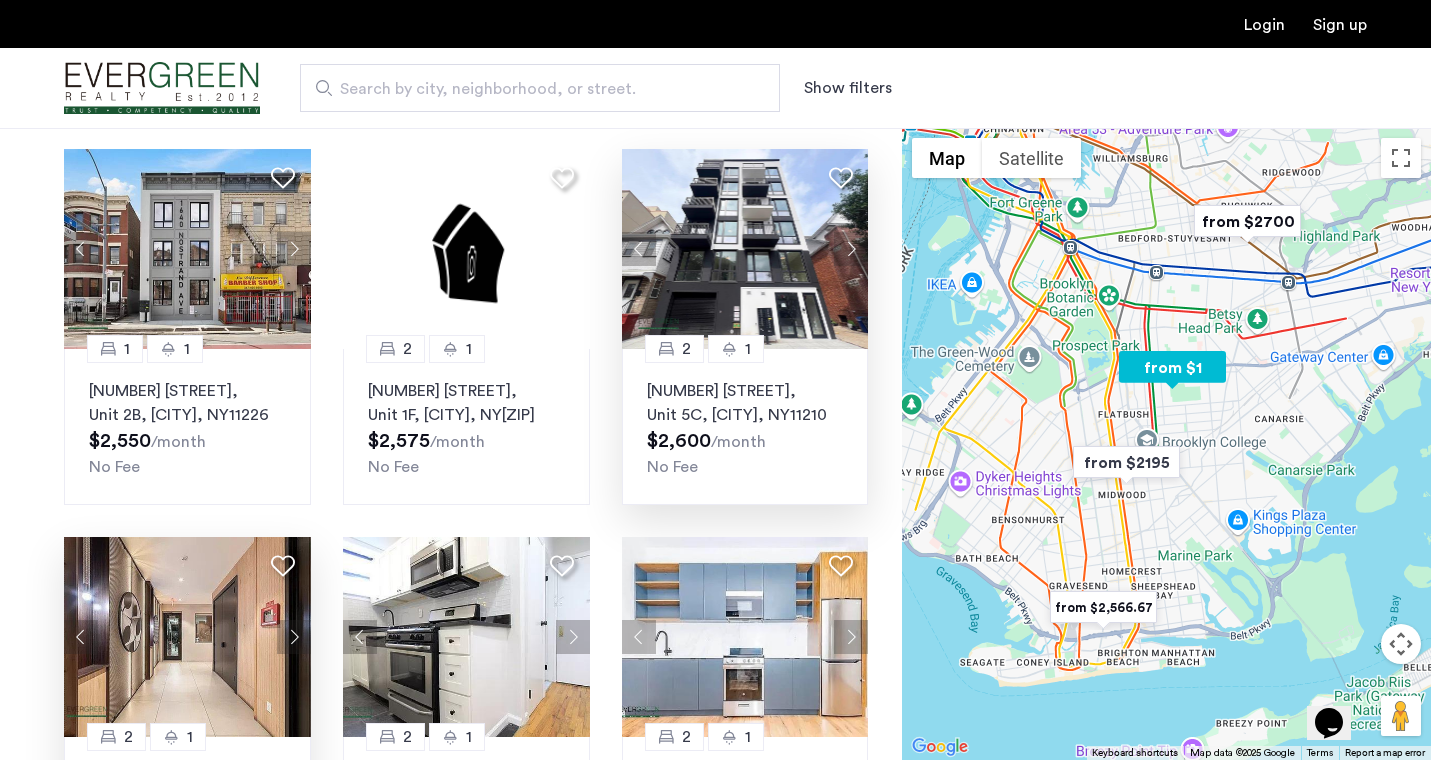 click 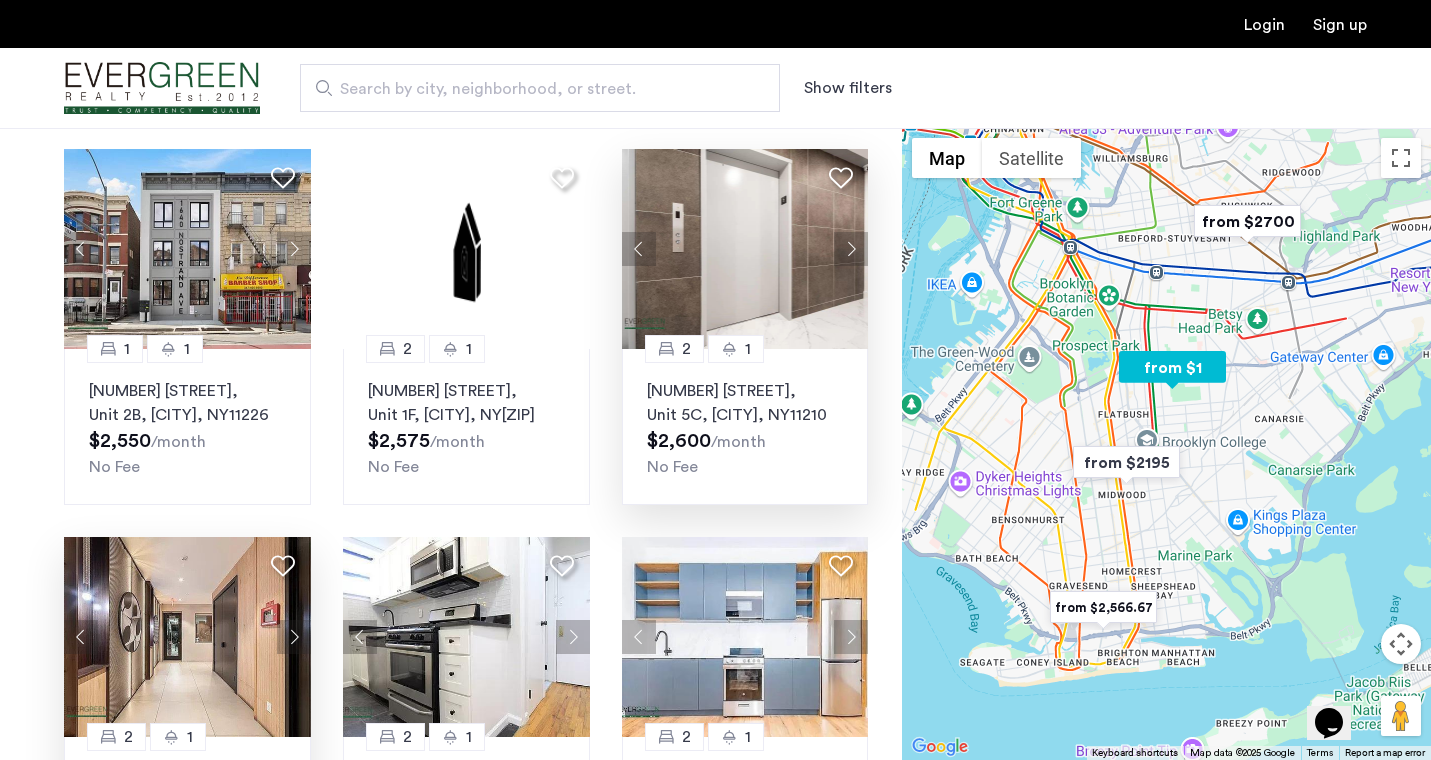 click 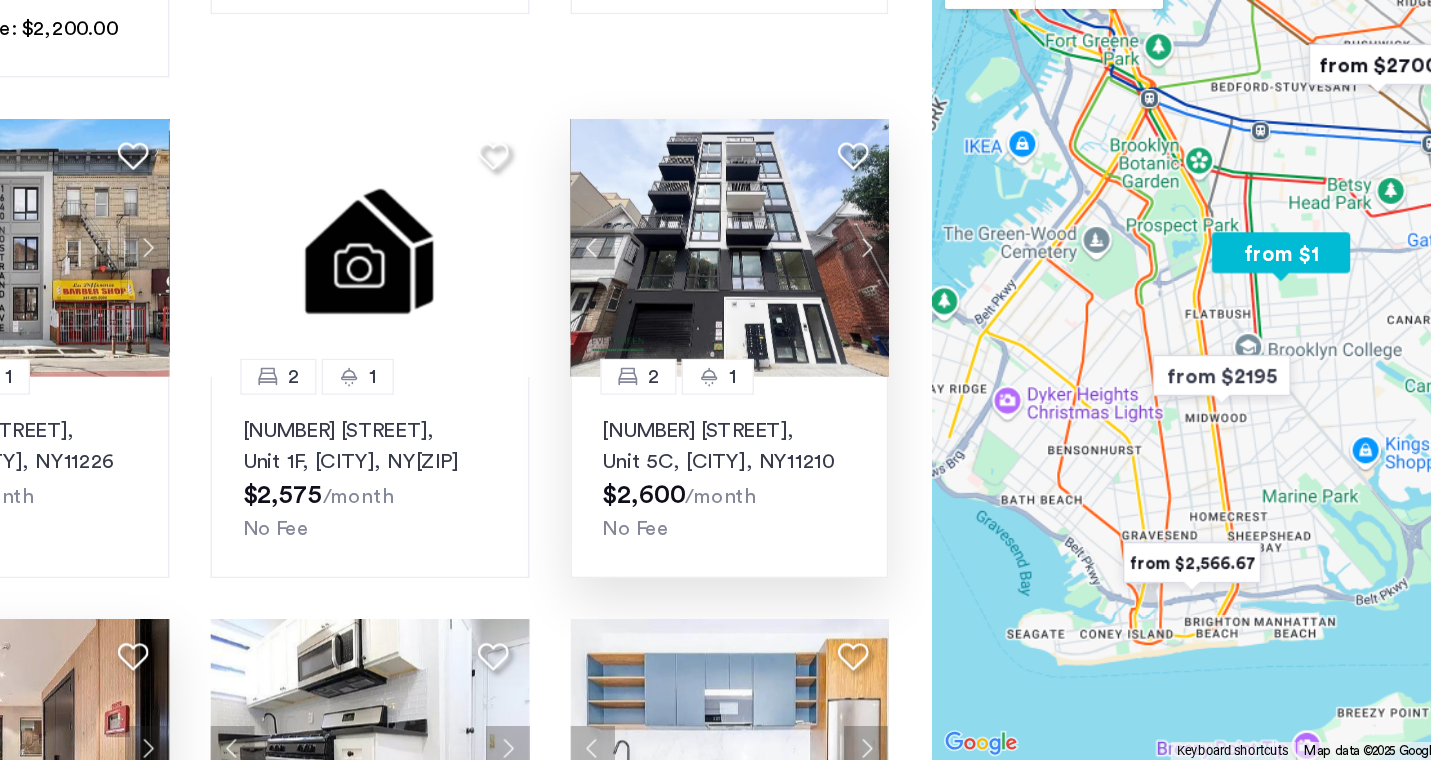 scroll, scrollTop: 322, scrollLeft: 0, axis: vertical 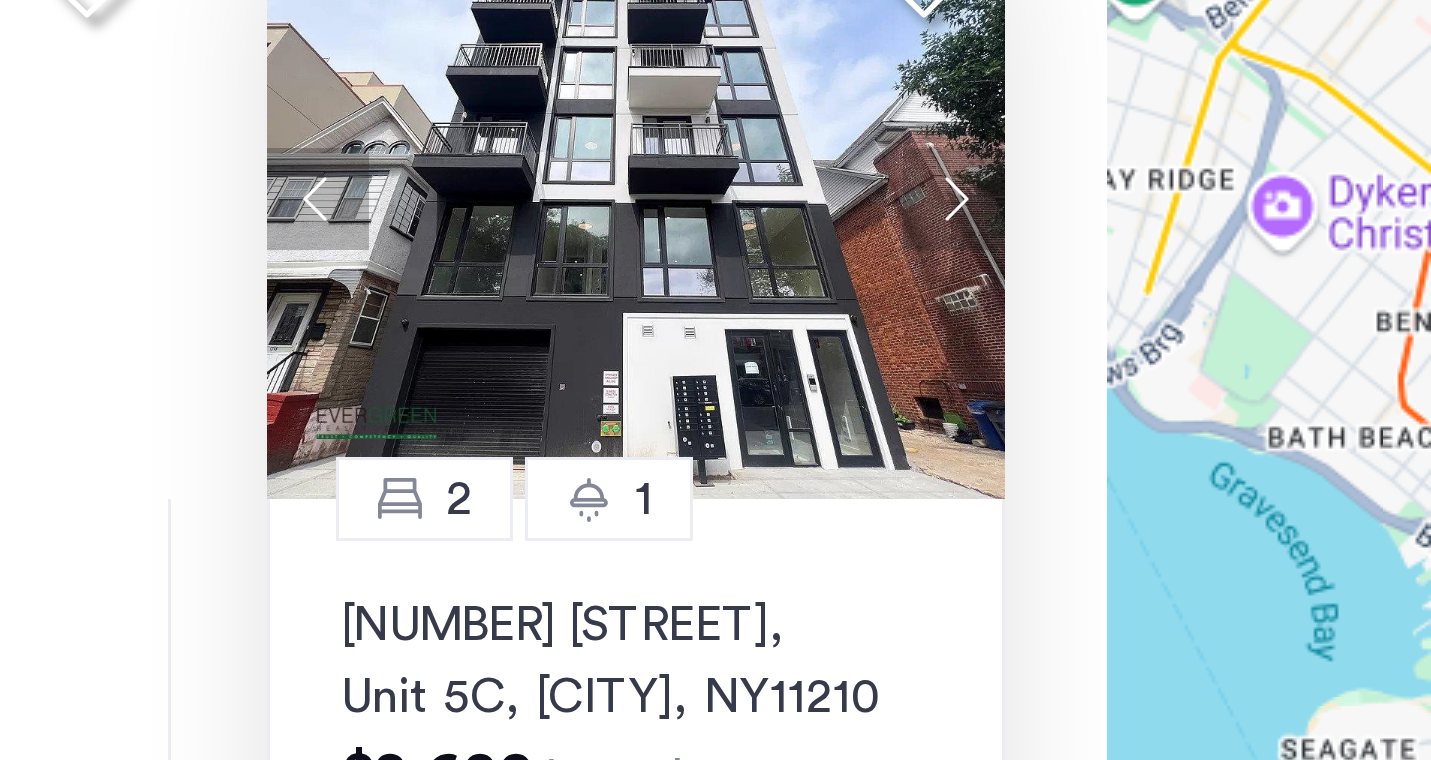 click 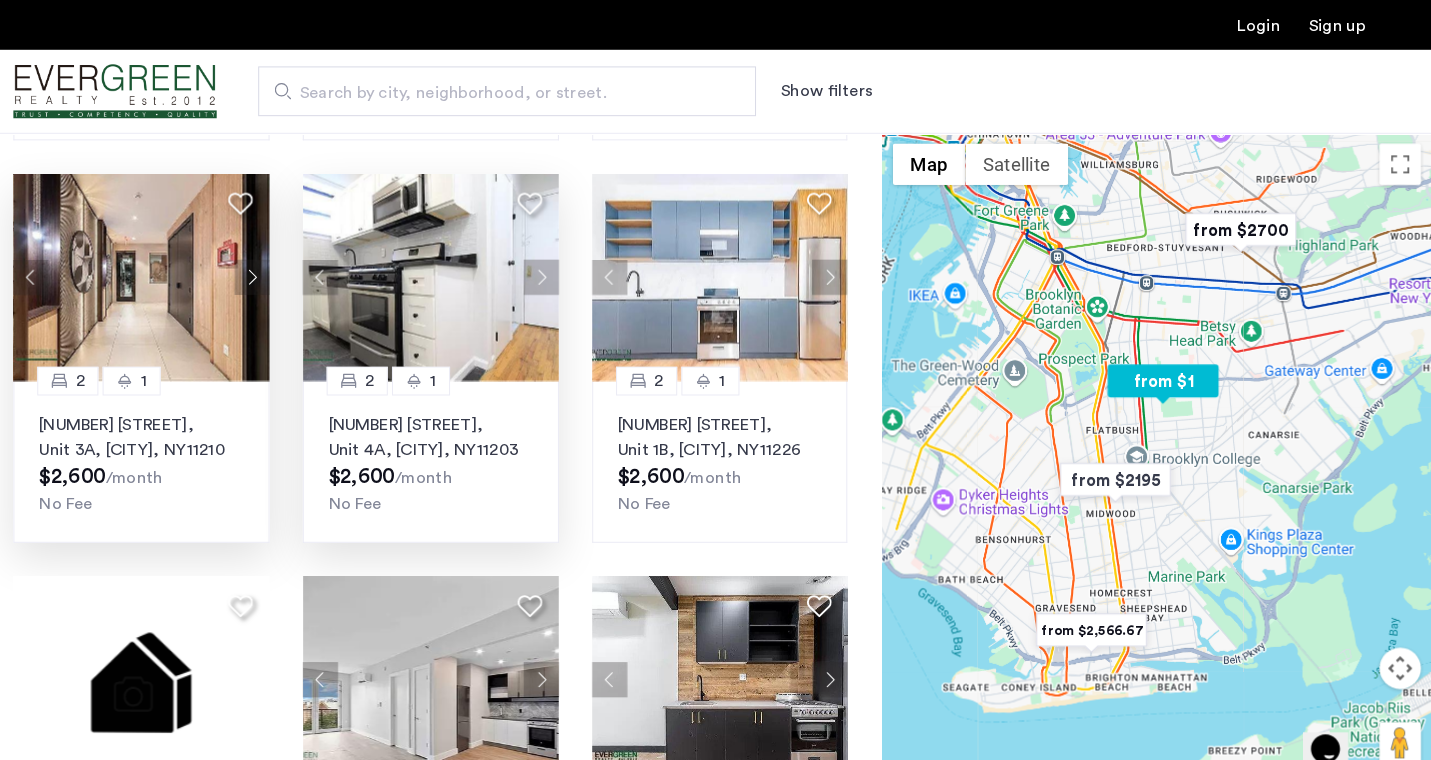 scroll, scrollTop: 910, scrollLeft: 0, axis: vertical 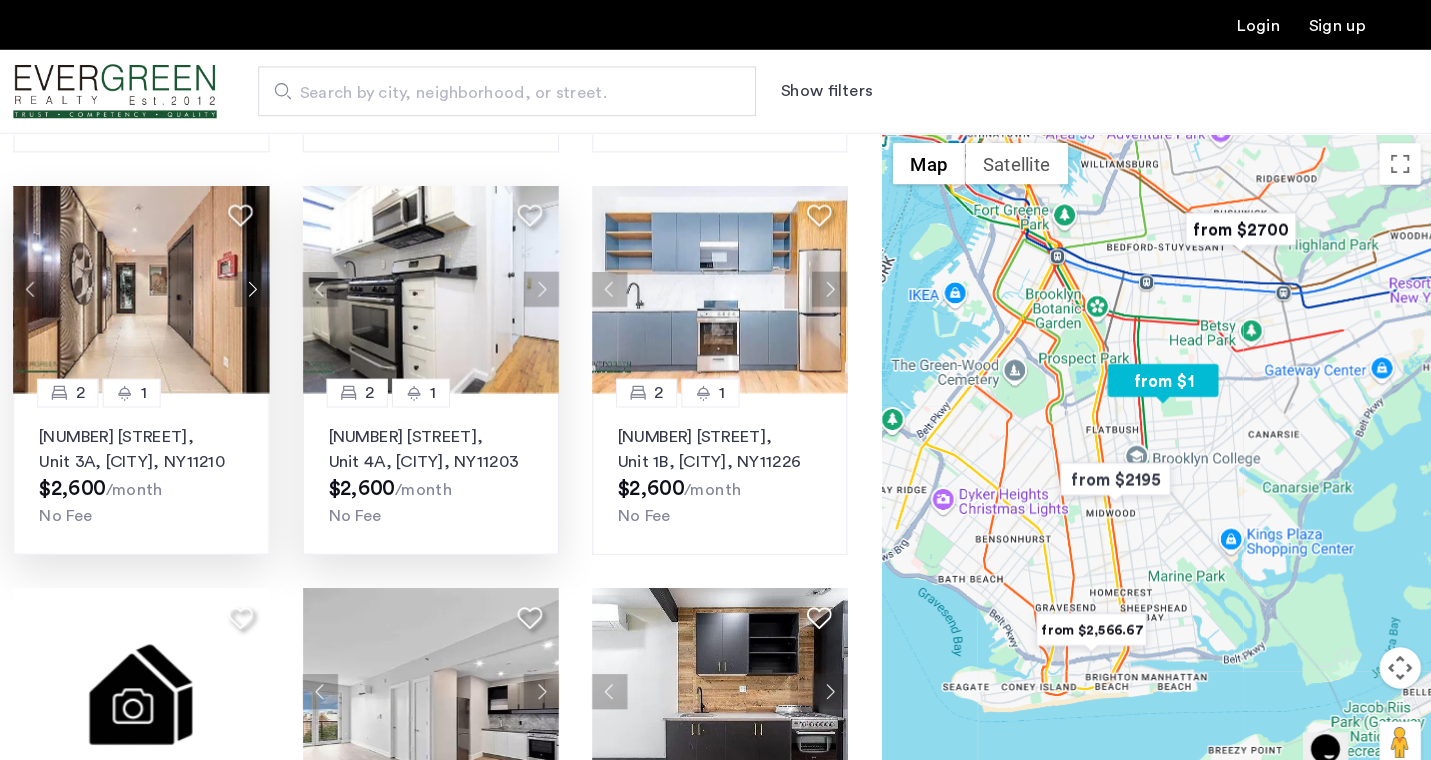 click 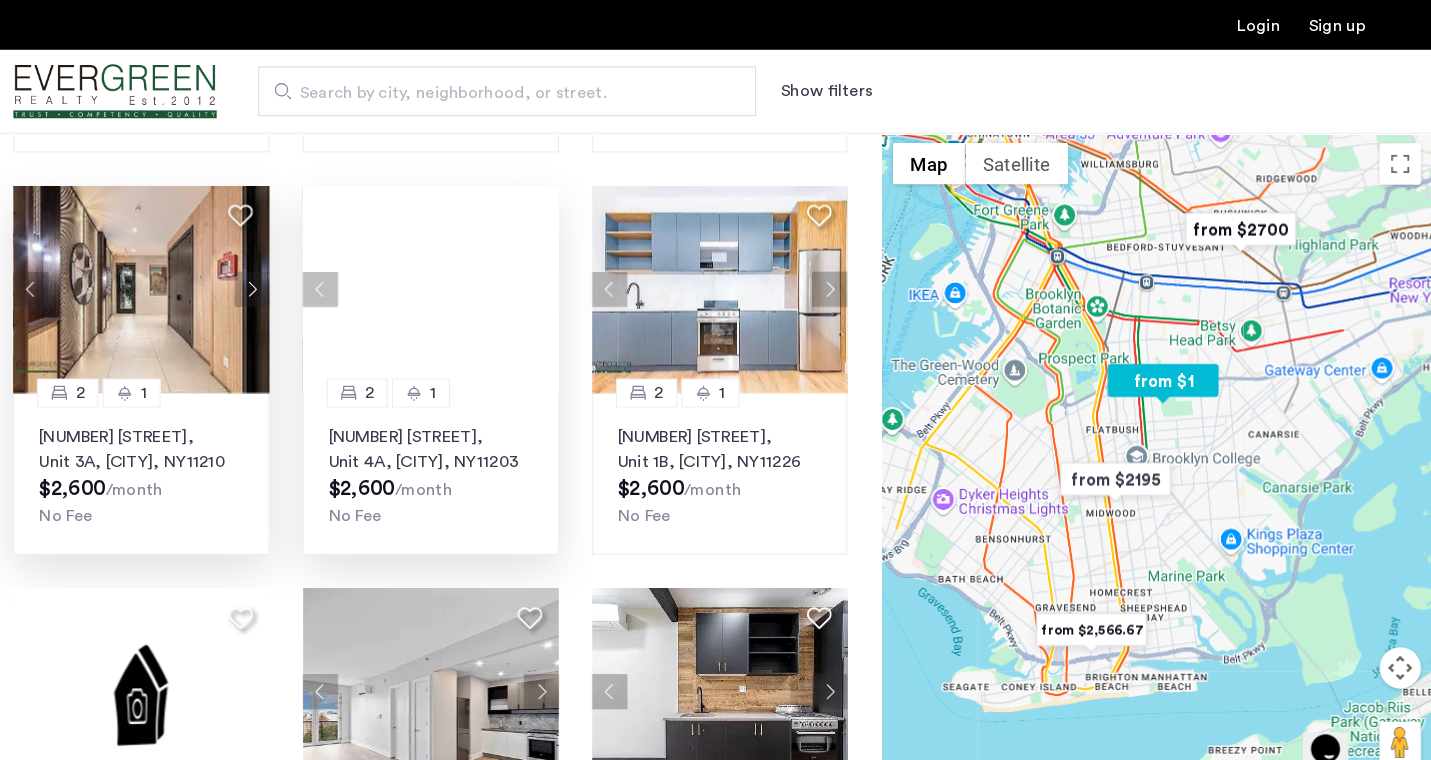 click 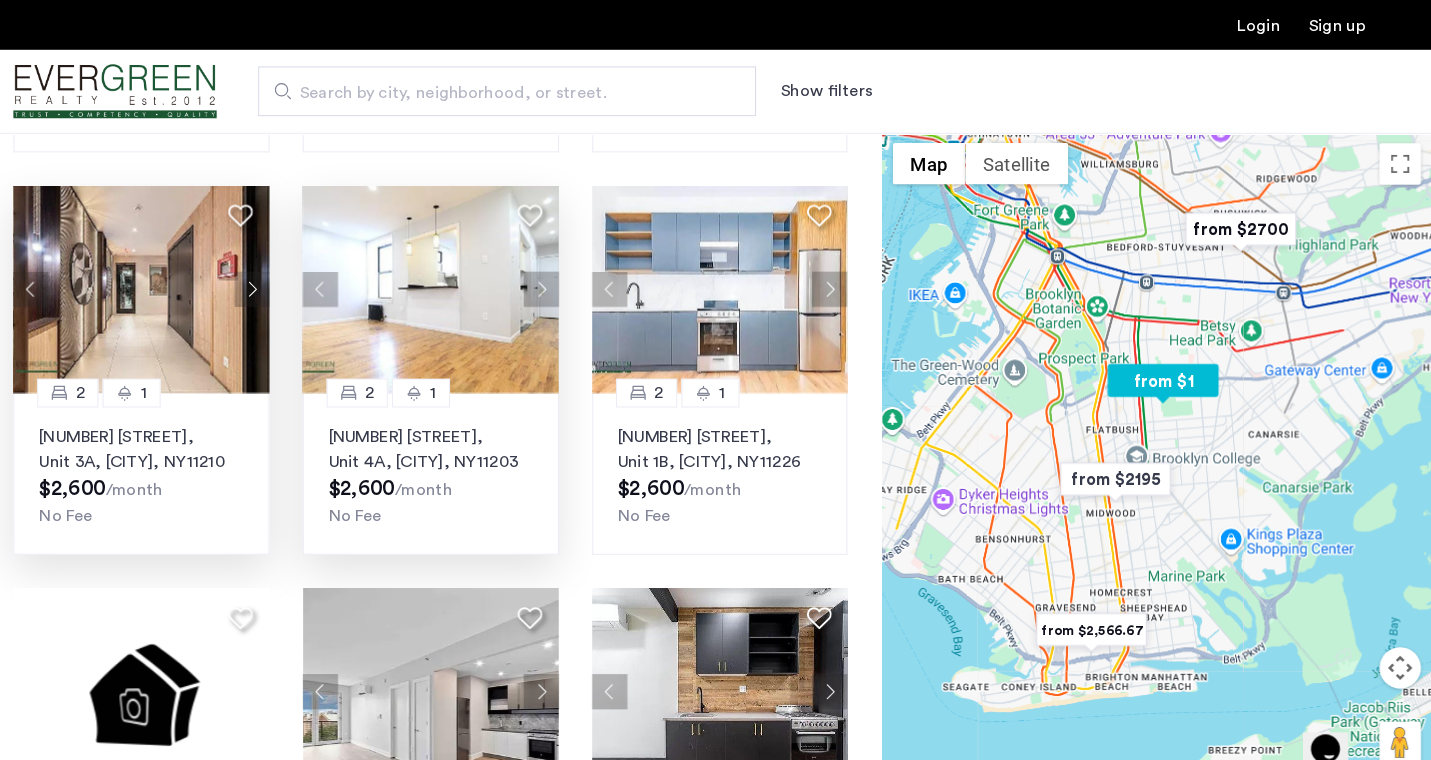 click 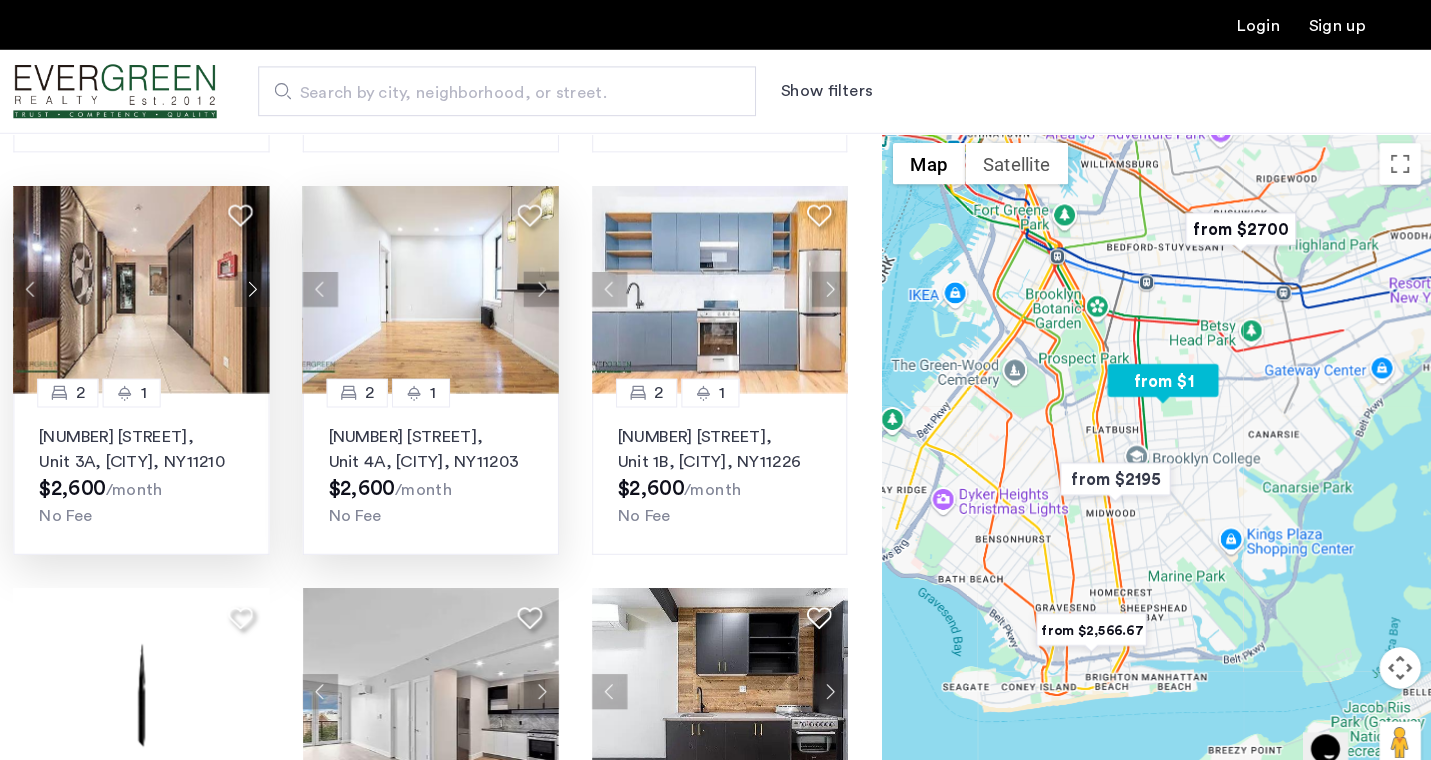 click 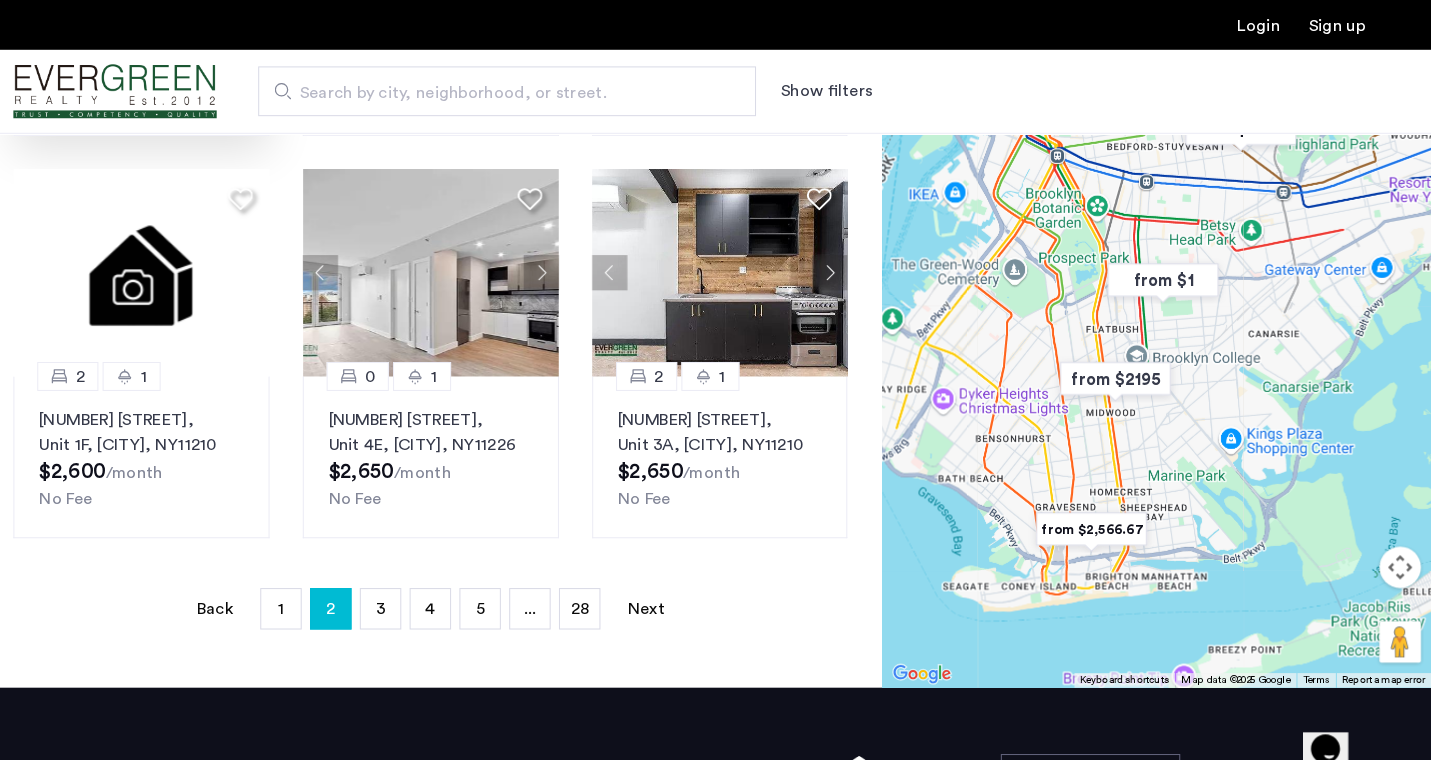 scroll, scrollTop: 1285, scrollLeft: 0, axis: vertical 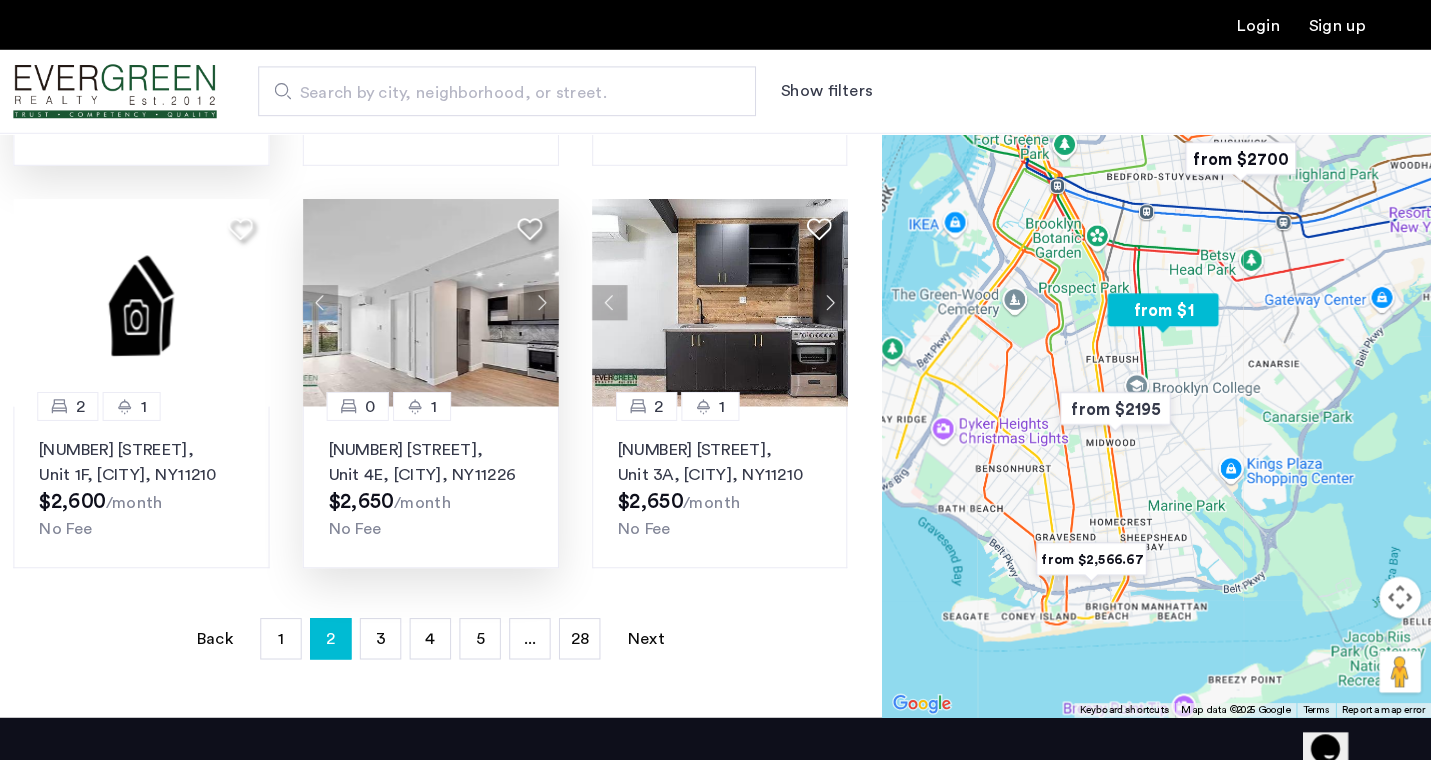click 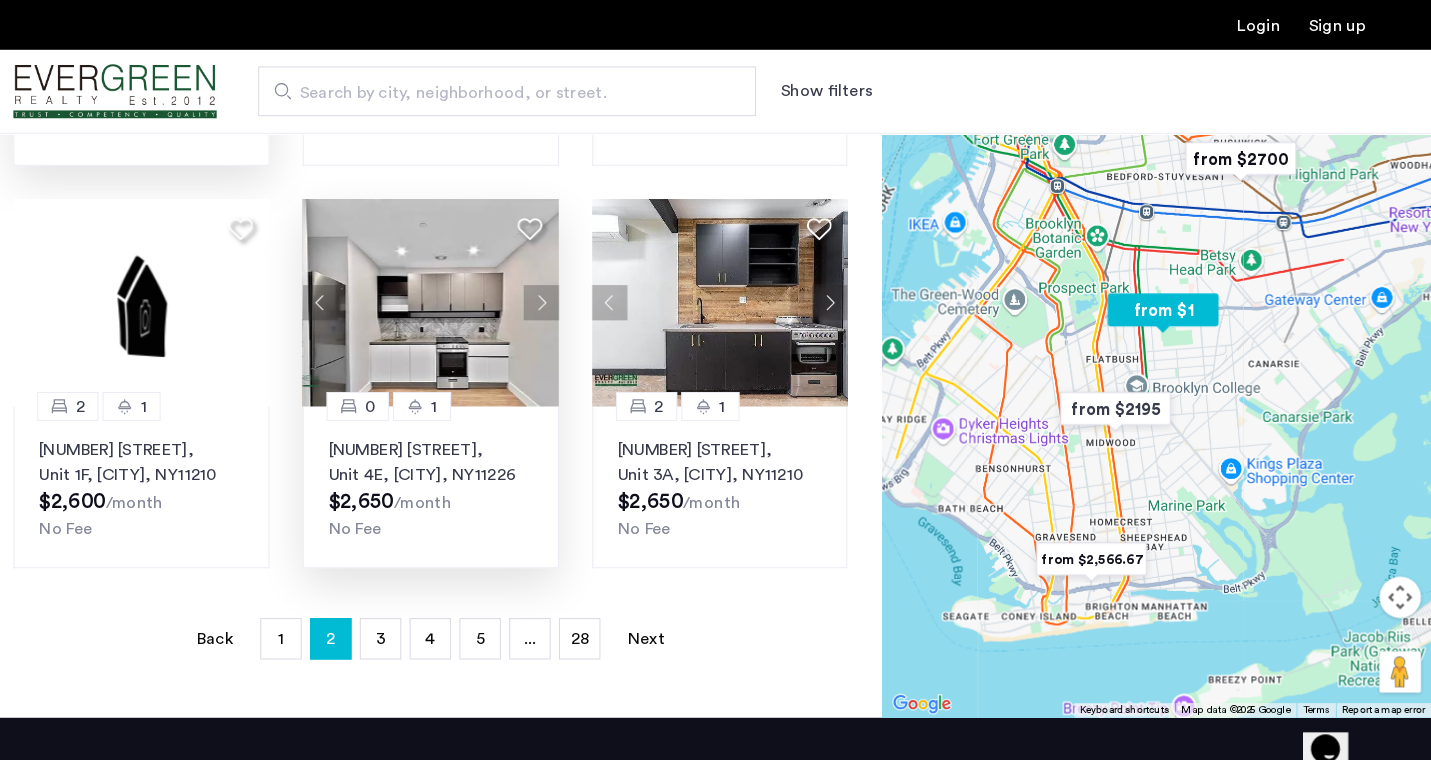 click 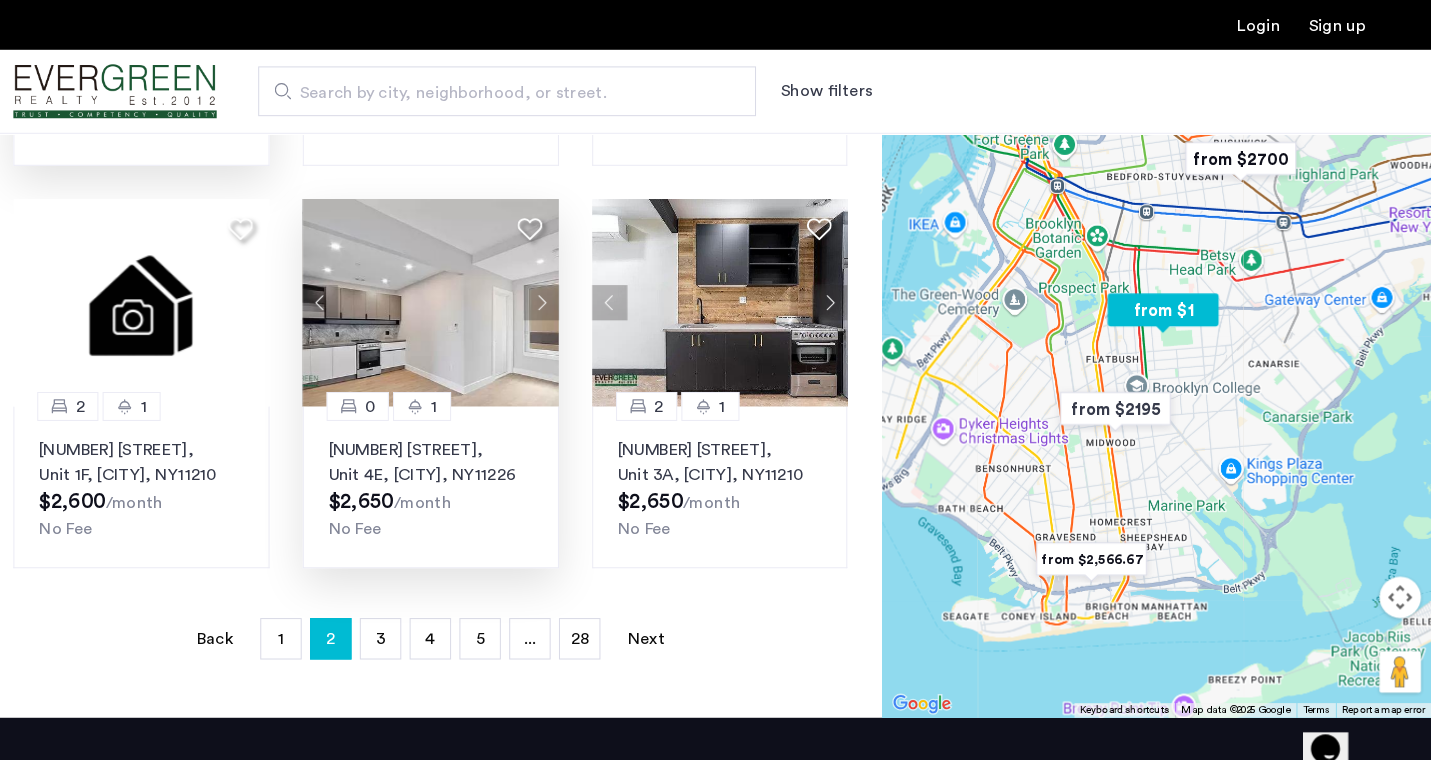 click 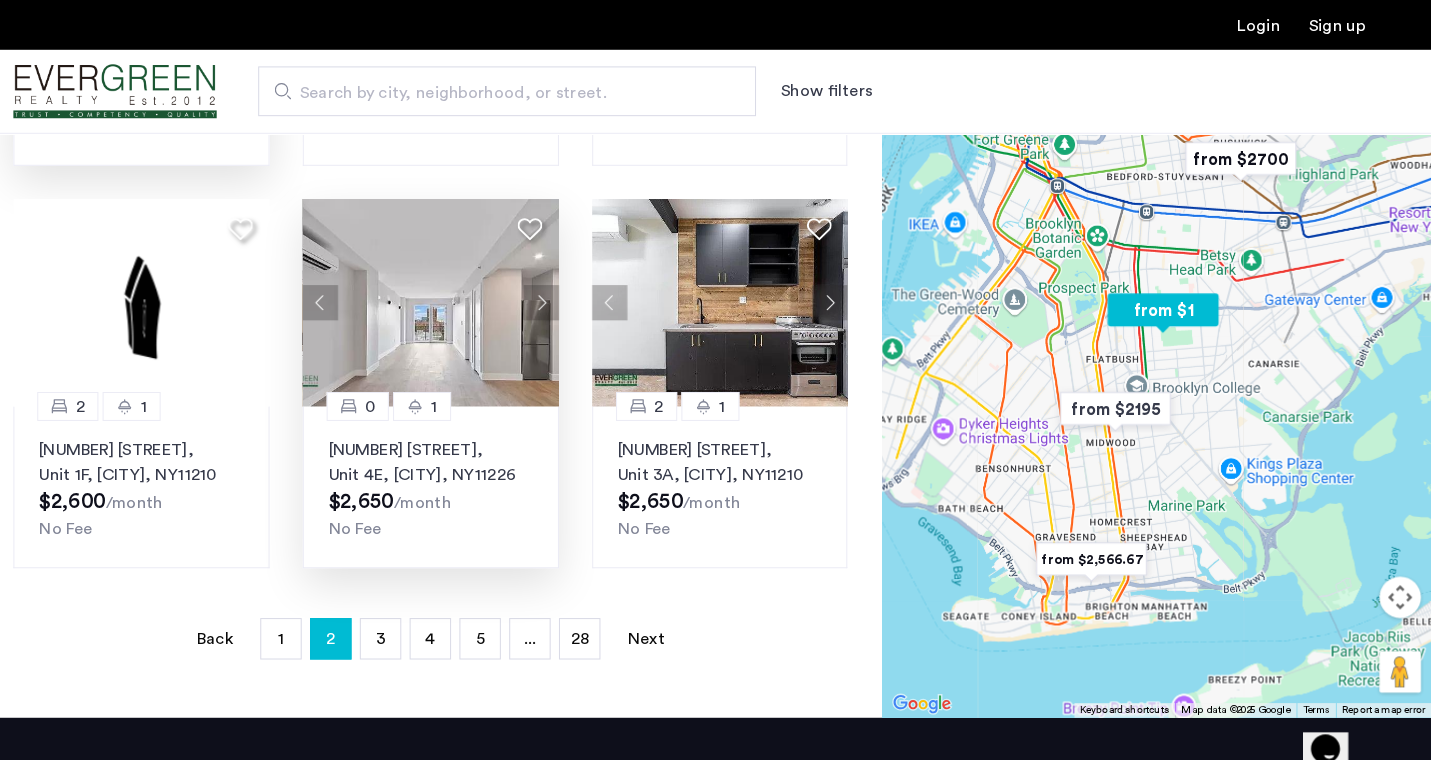 click 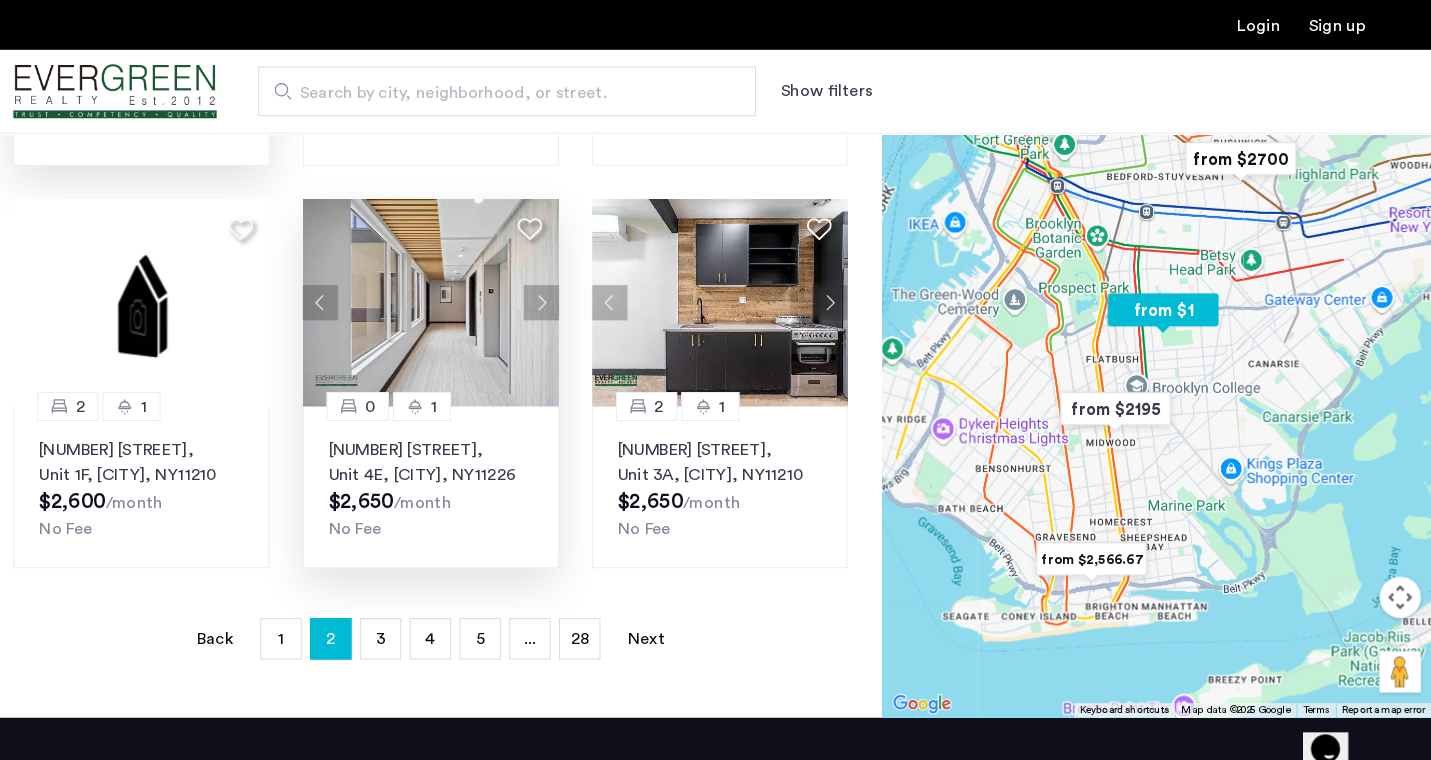 click 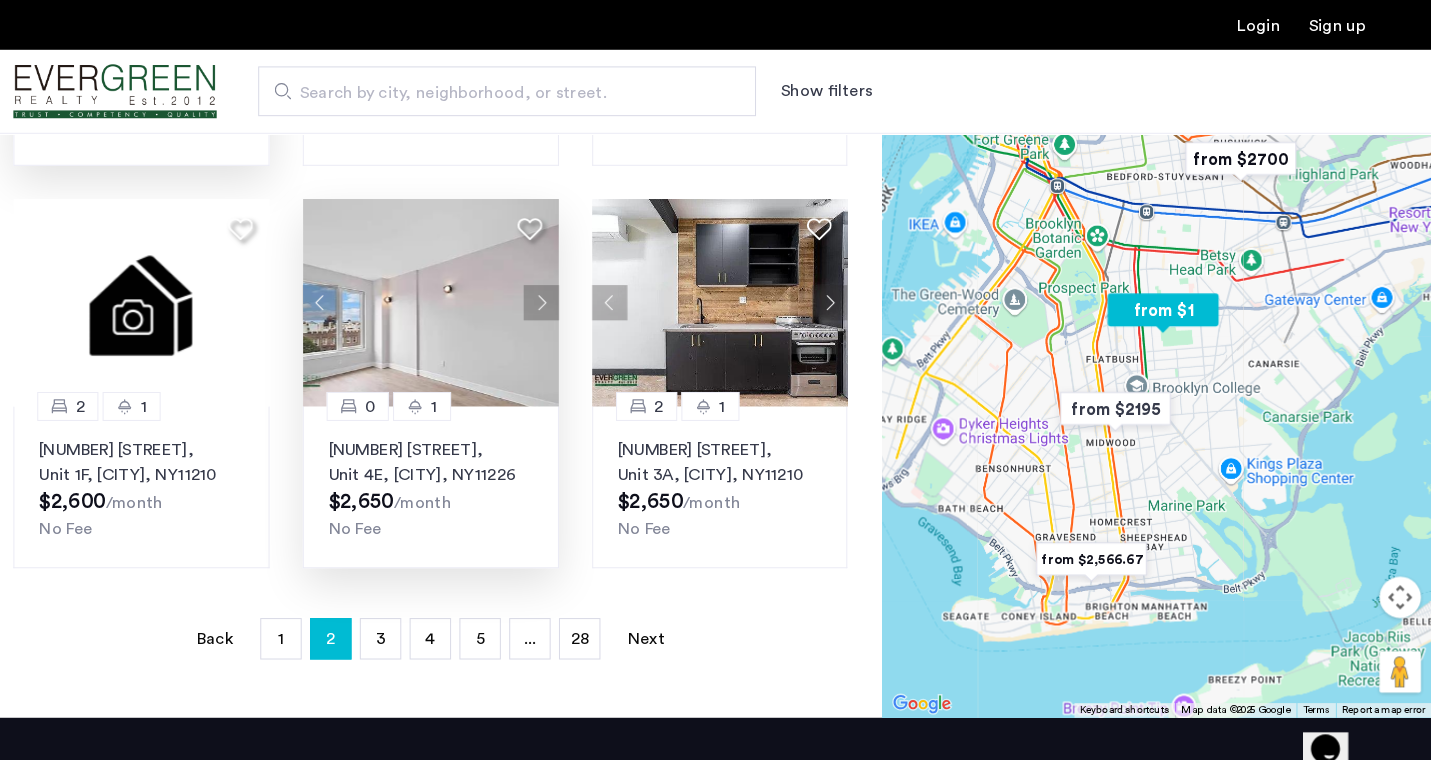 click 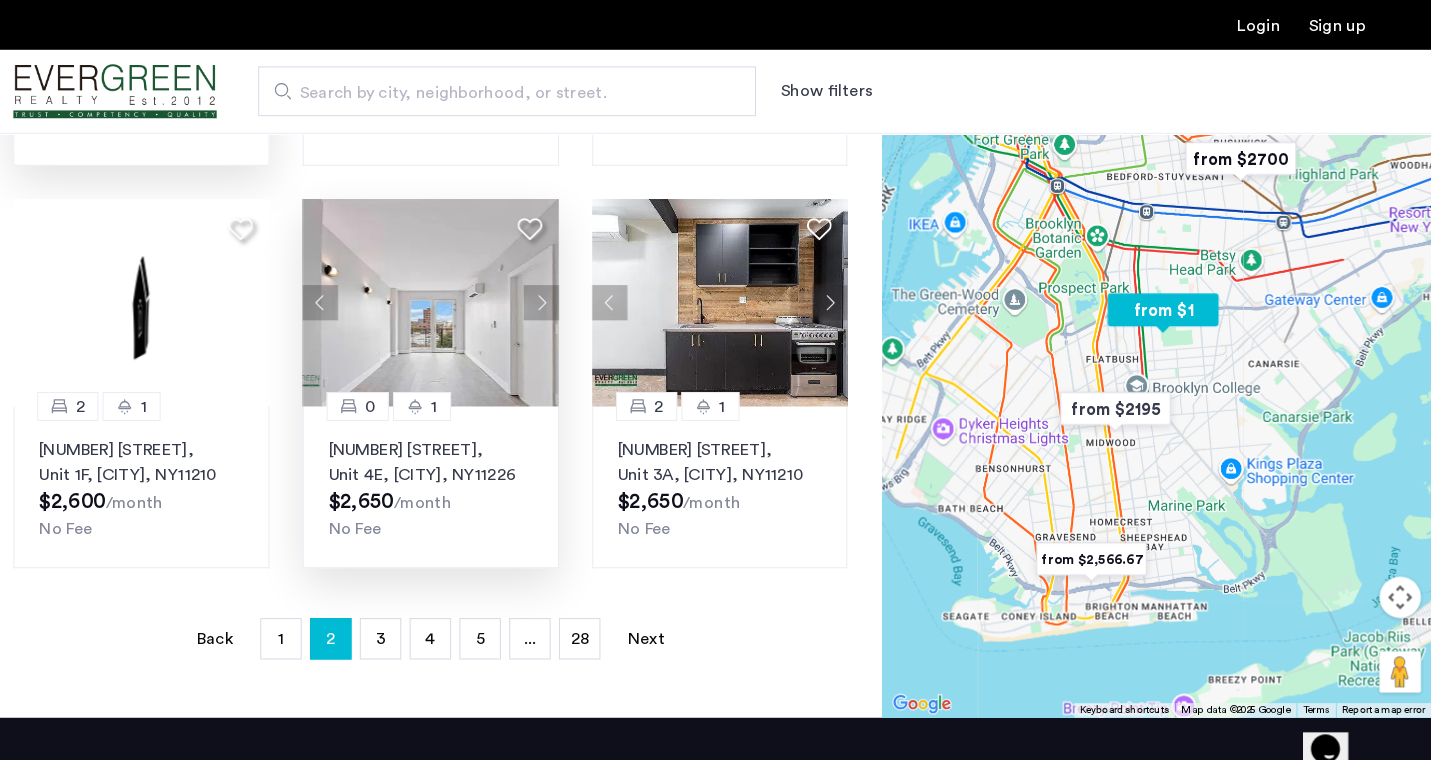 click 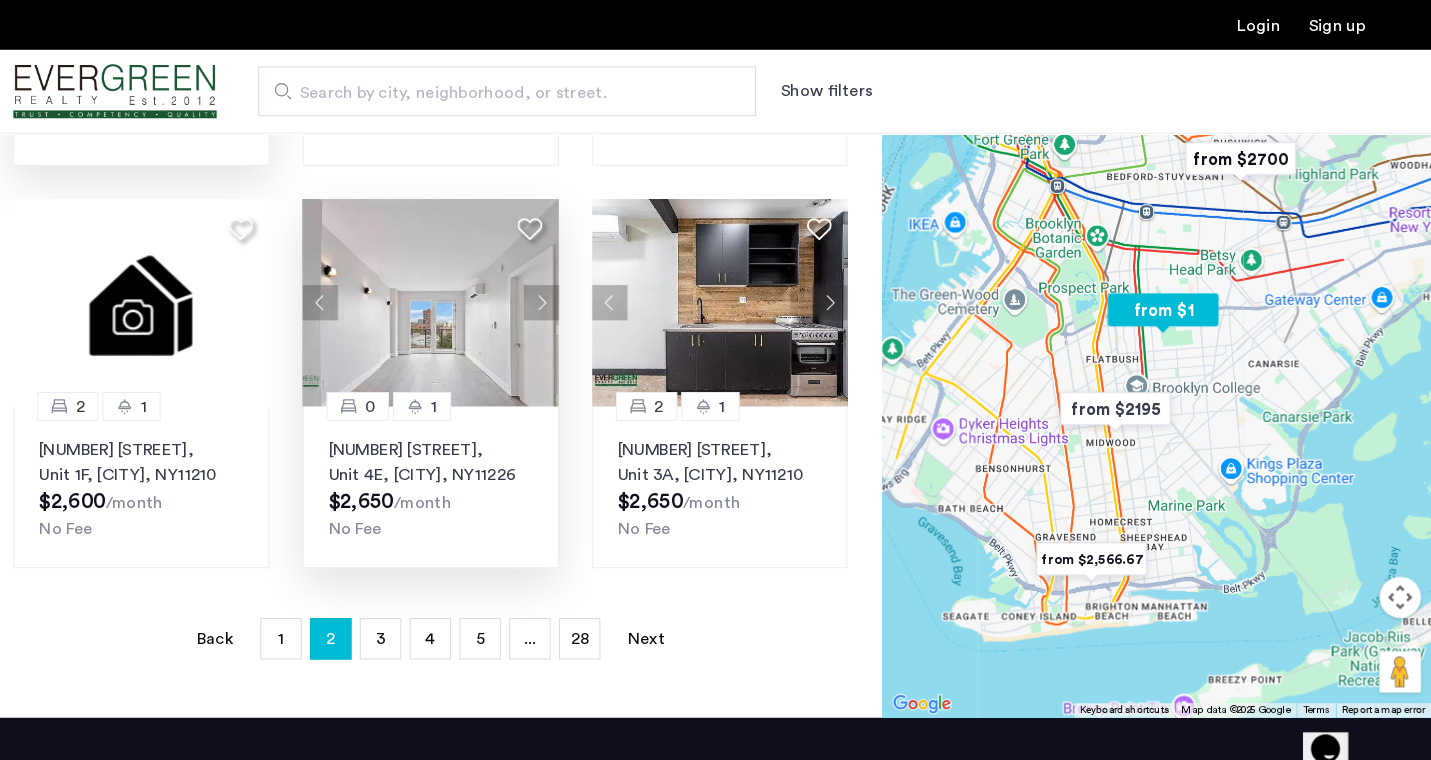 click 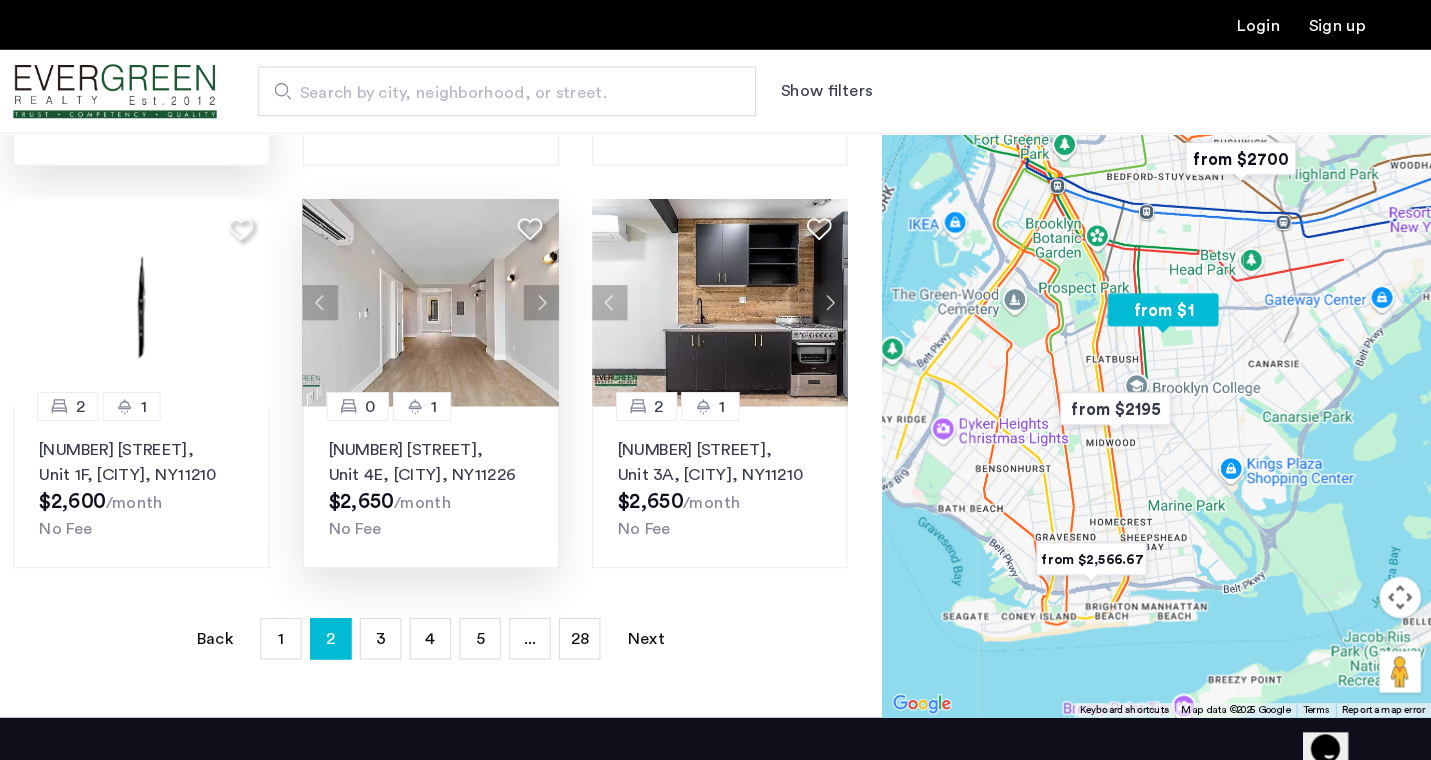 click 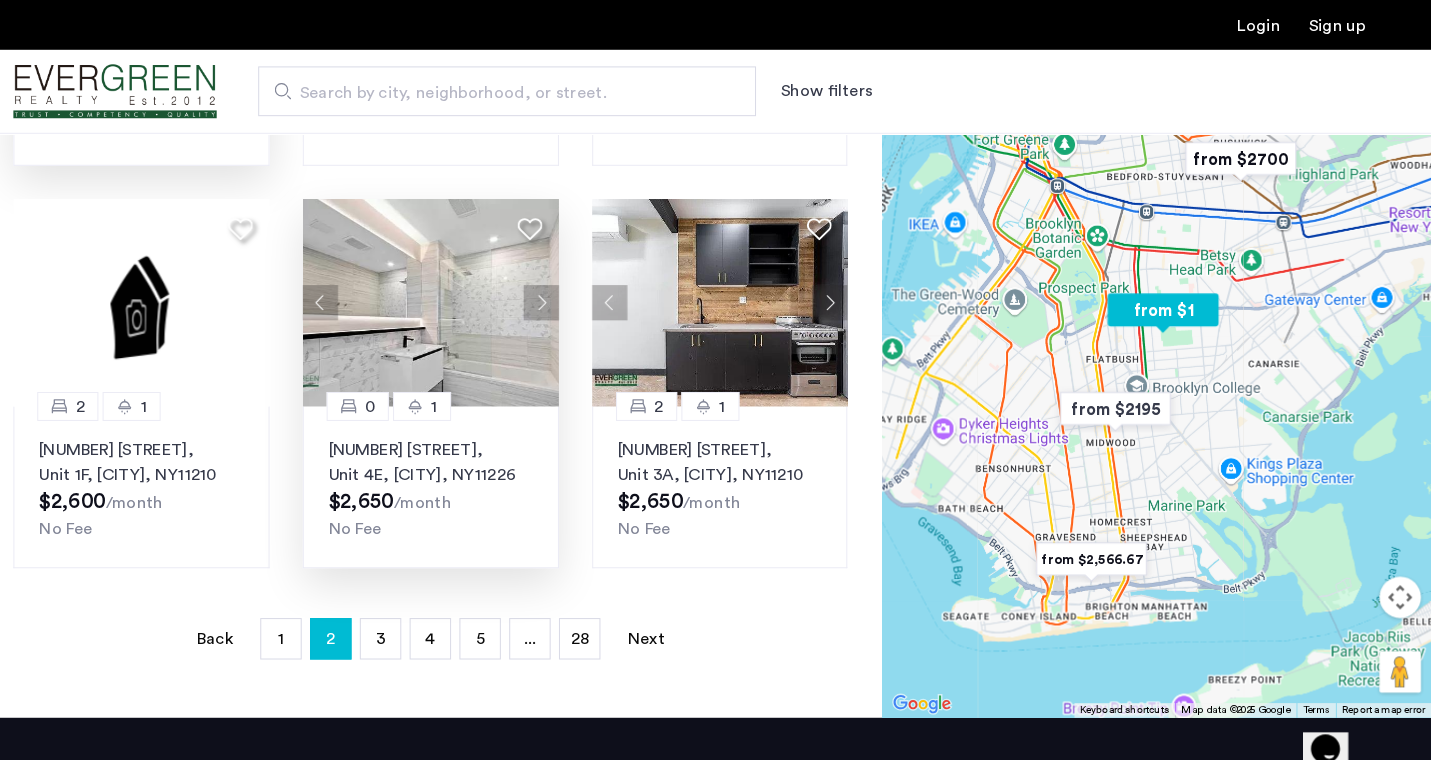 click 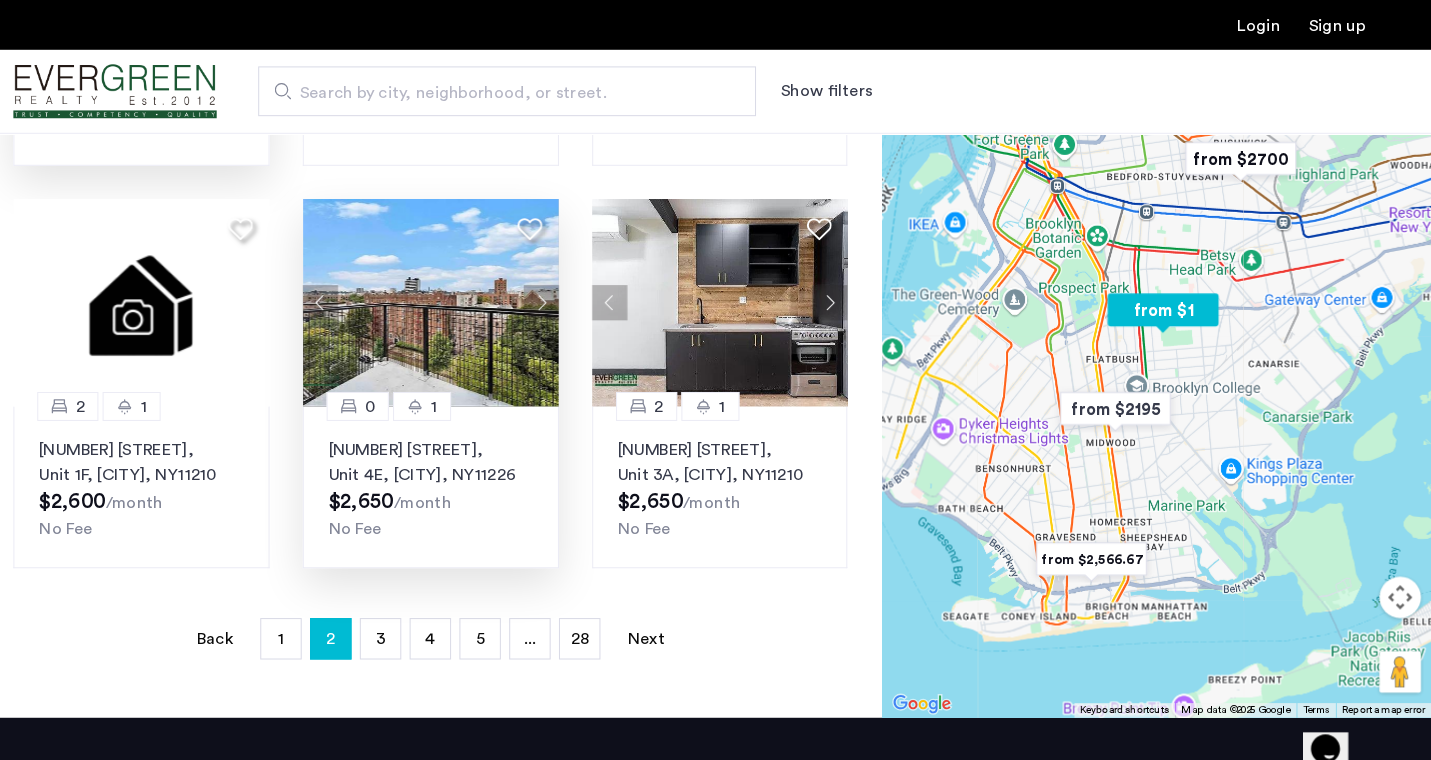 click 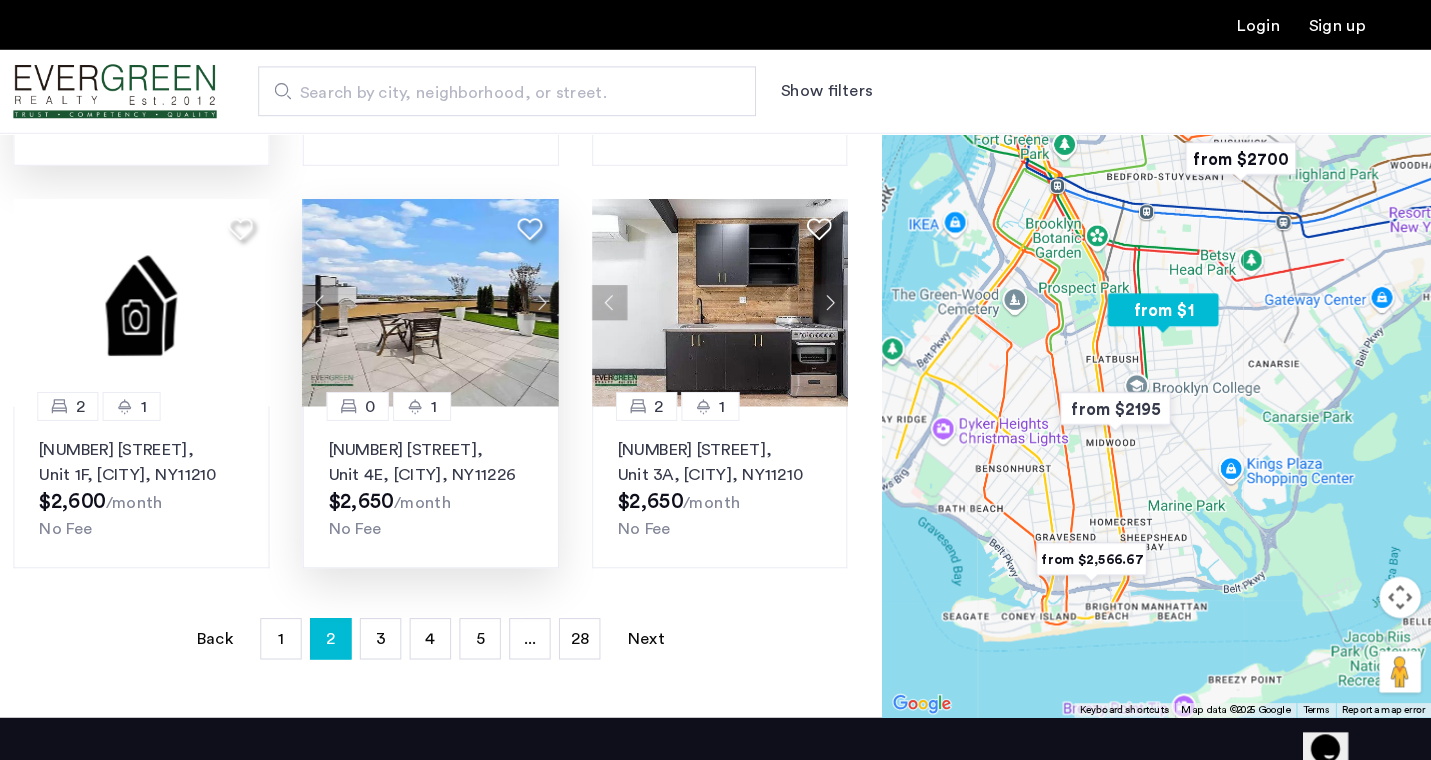 click 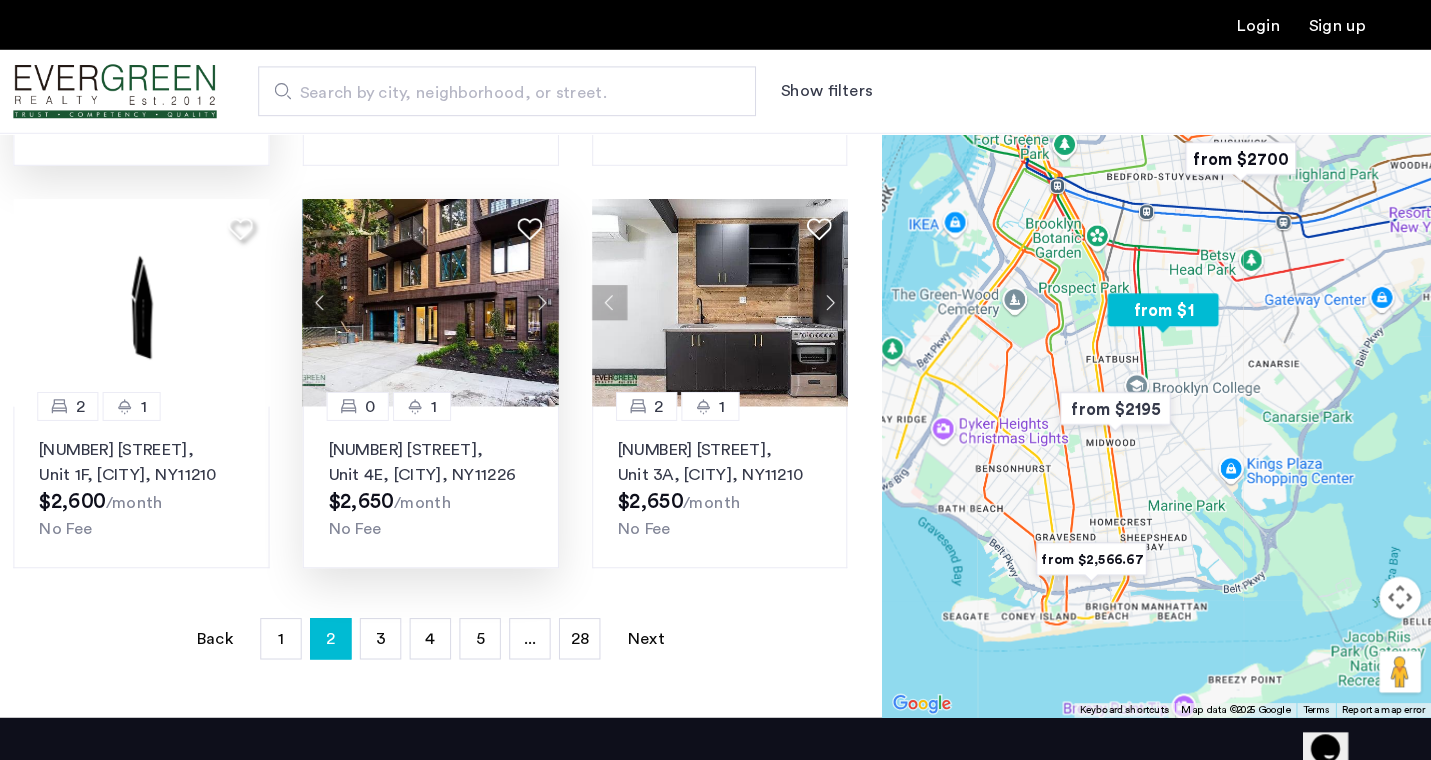 click 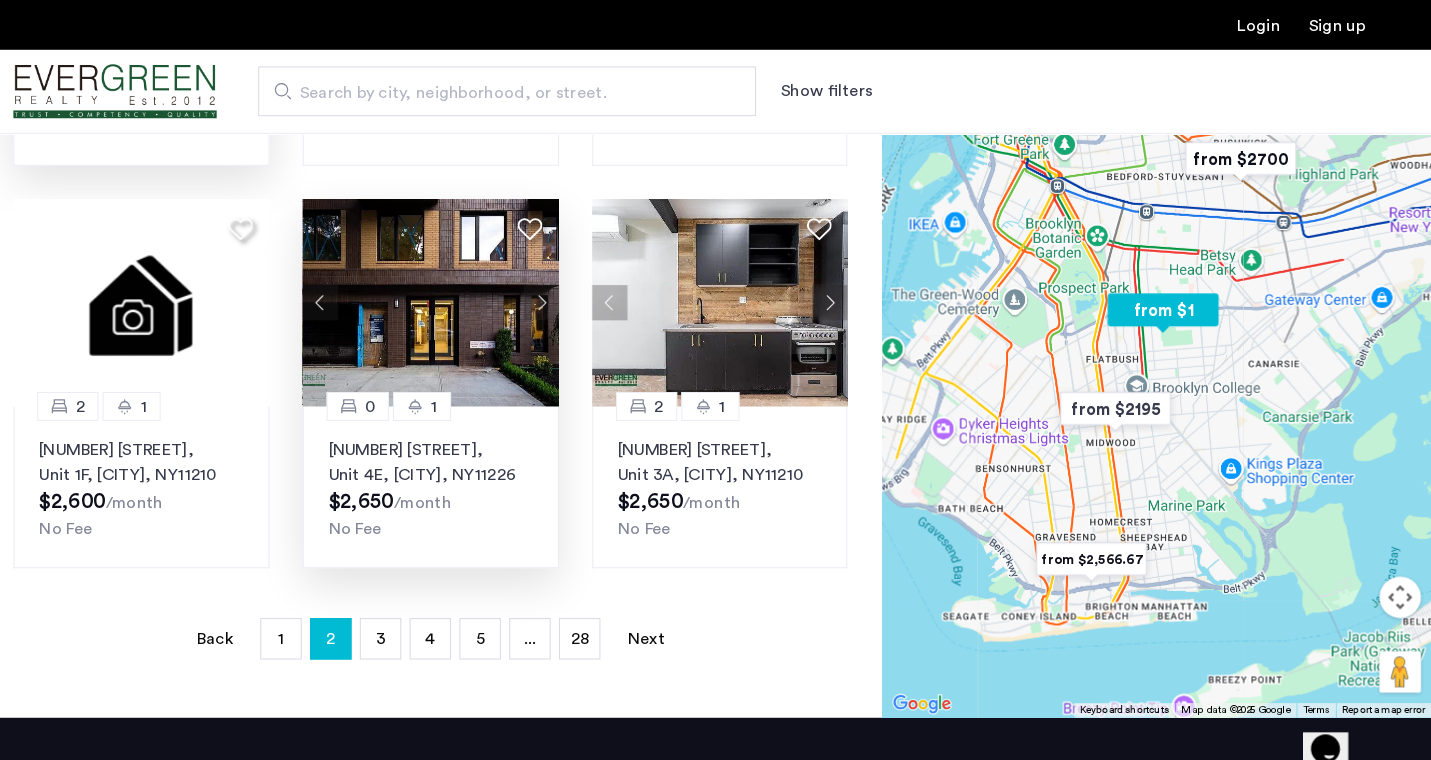 click 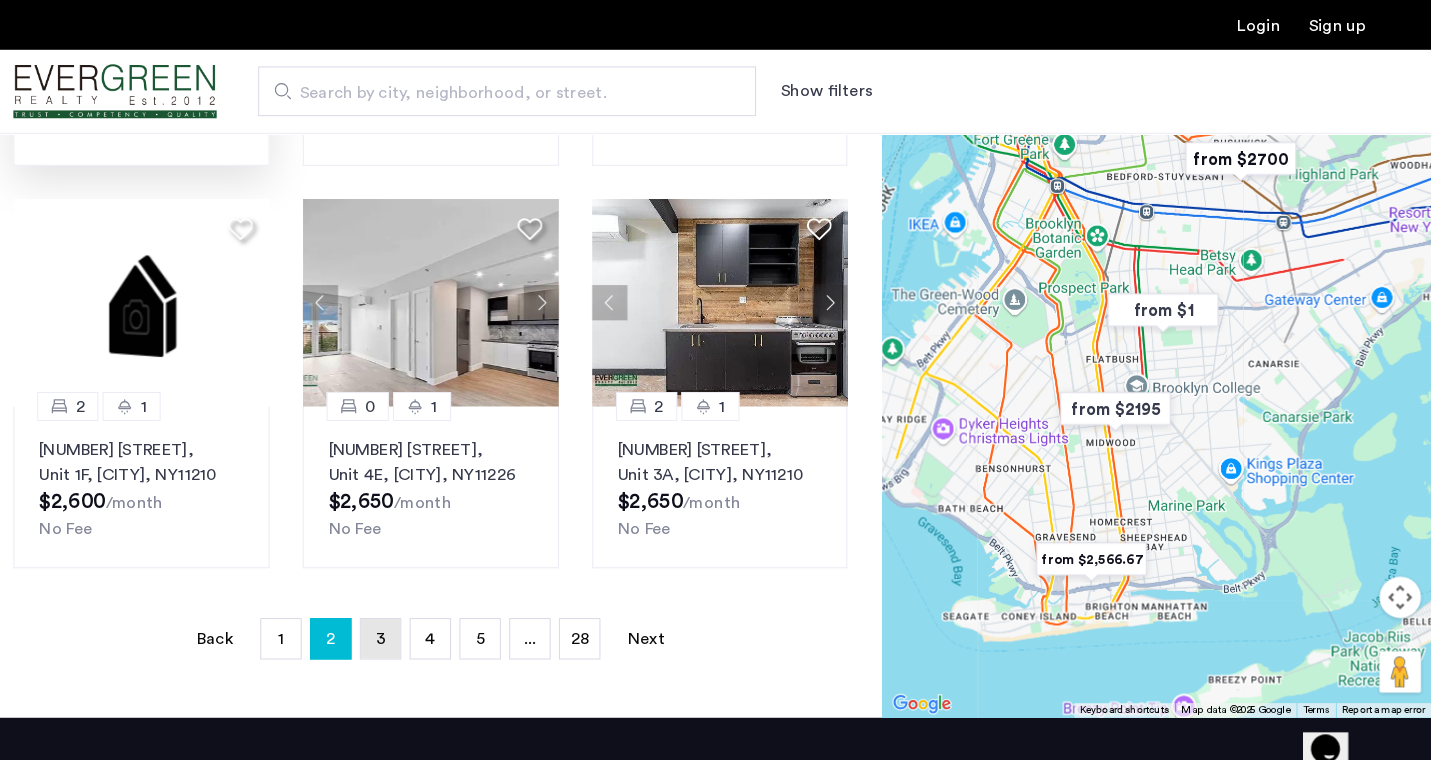 click on "page  3" at bounding box center (418, 616) 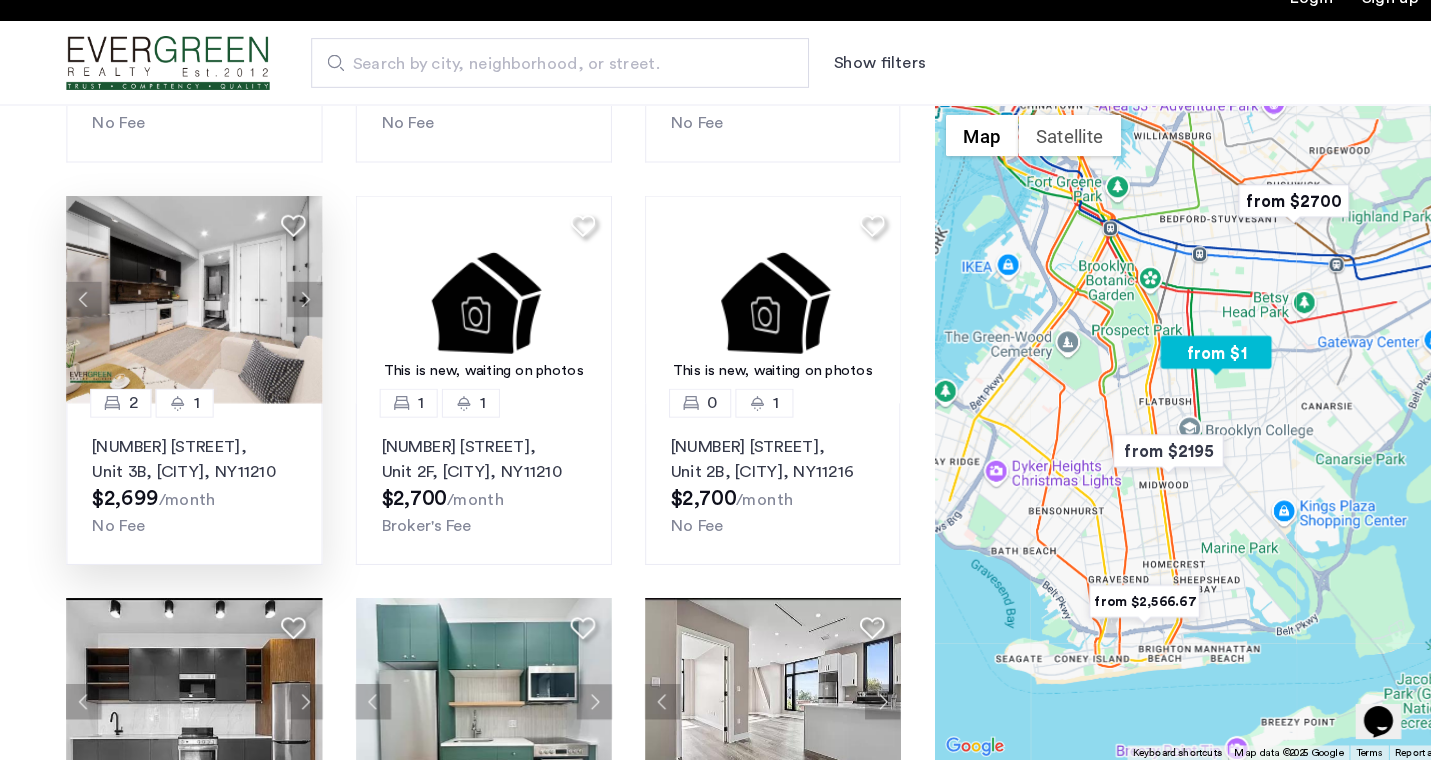 scroll, scrollTop: 1147, scrollLeft: 0, axis: vertical 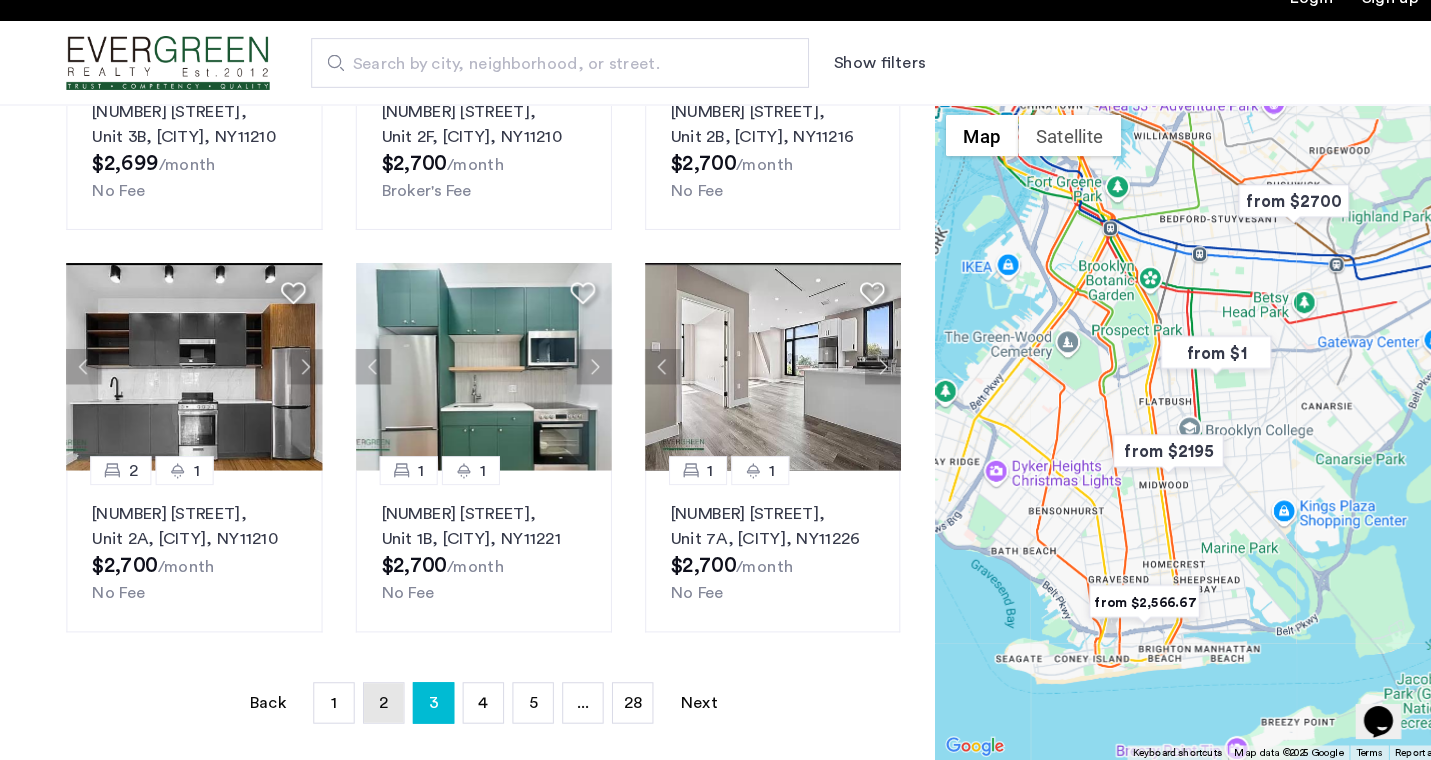 click on "2" at bounding box center [370, 705] 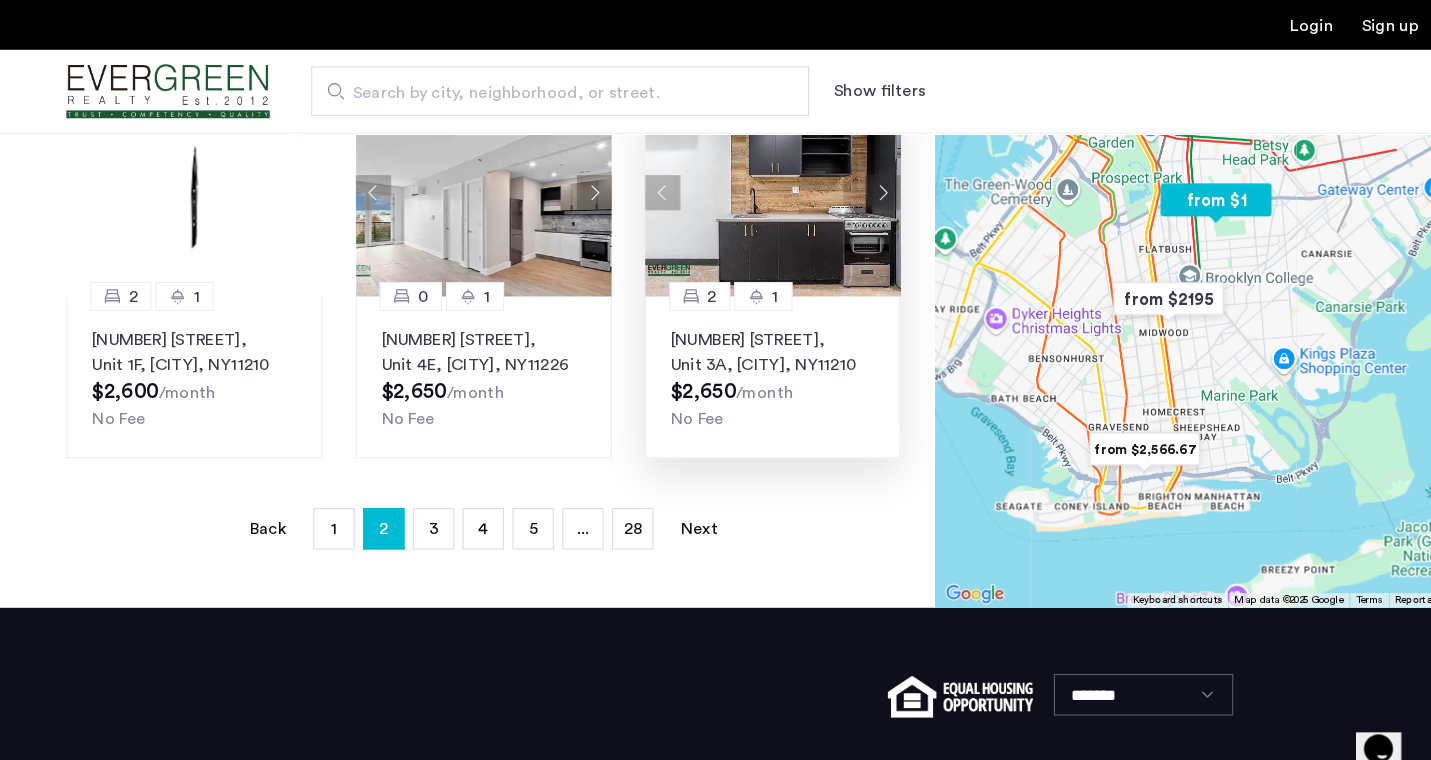 scroll, scrollTop: 1262, scrollLeft: 0, axis: vertical 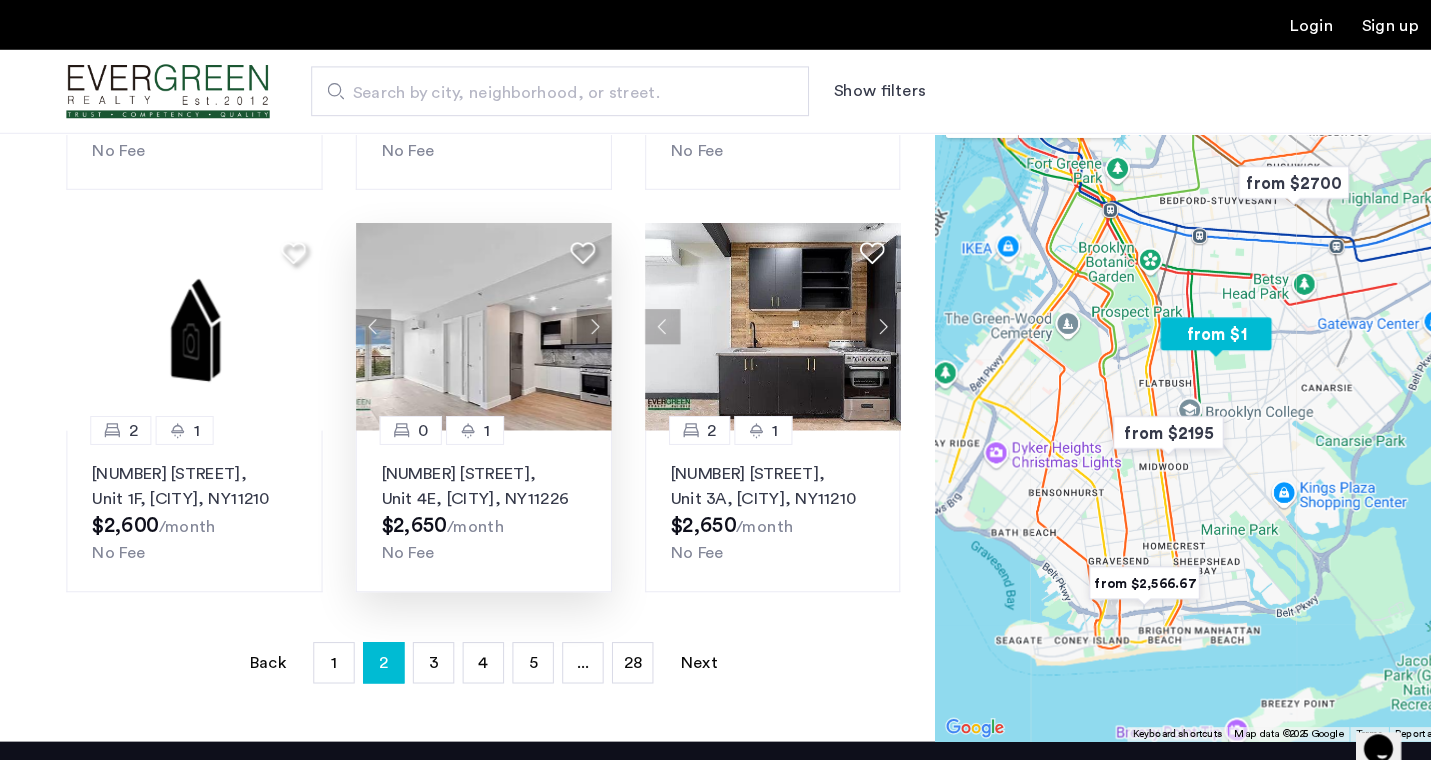 click 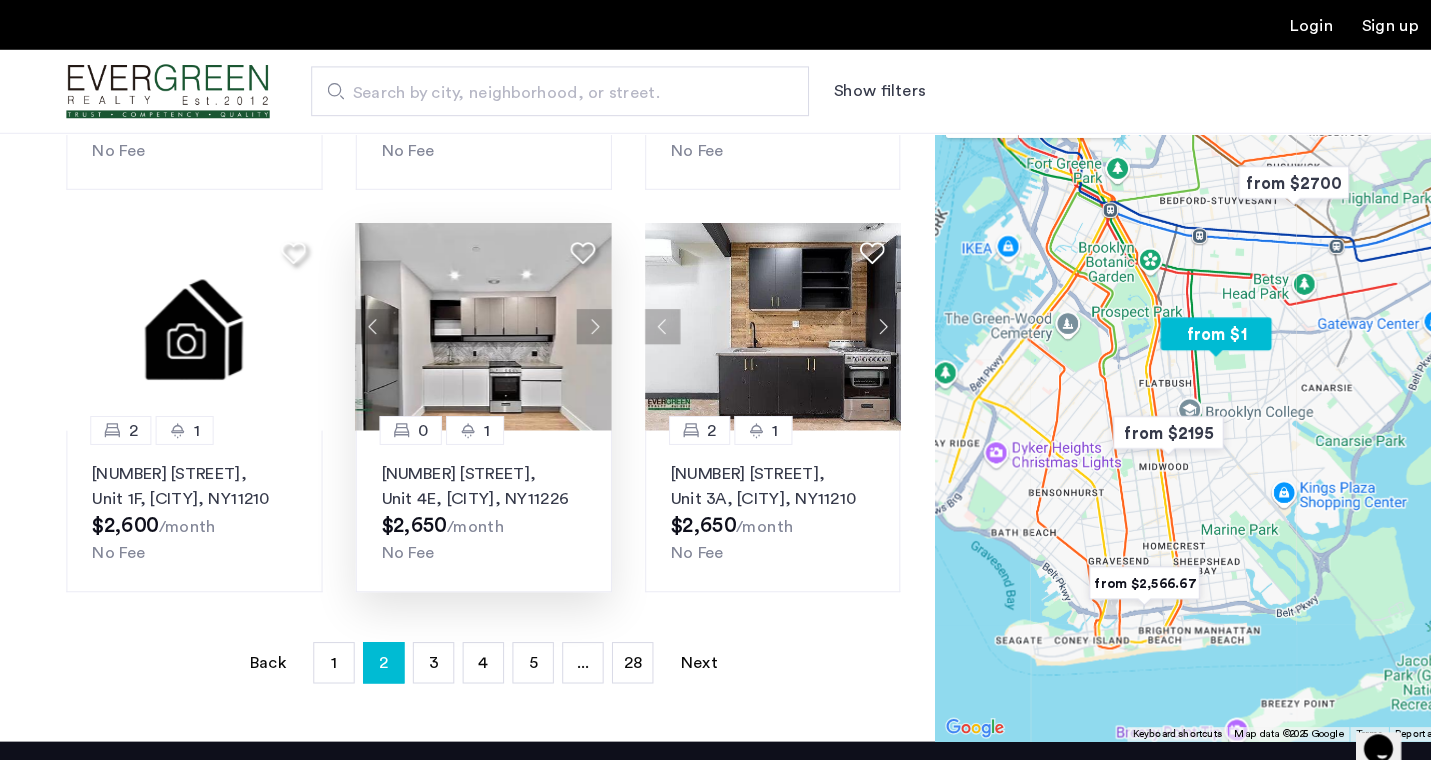 click 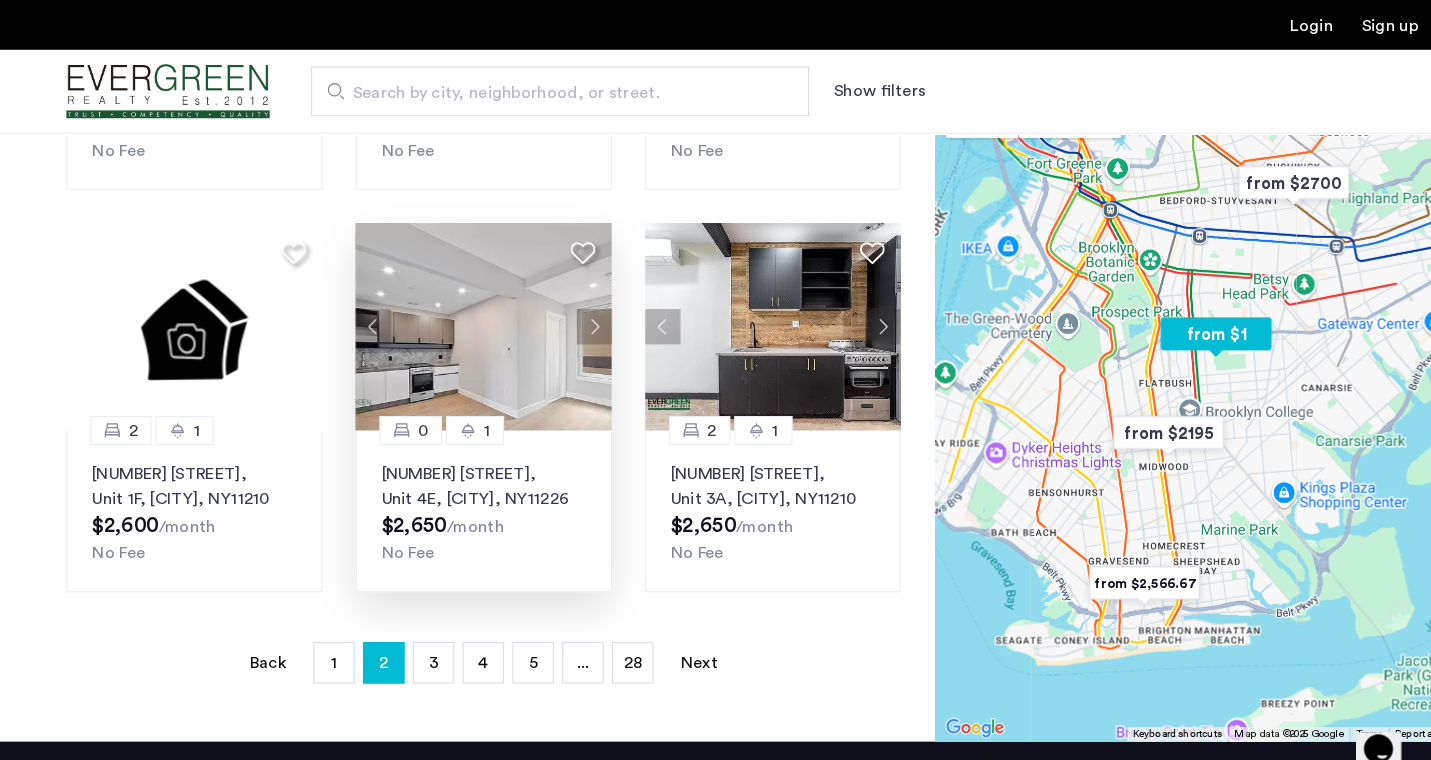 click 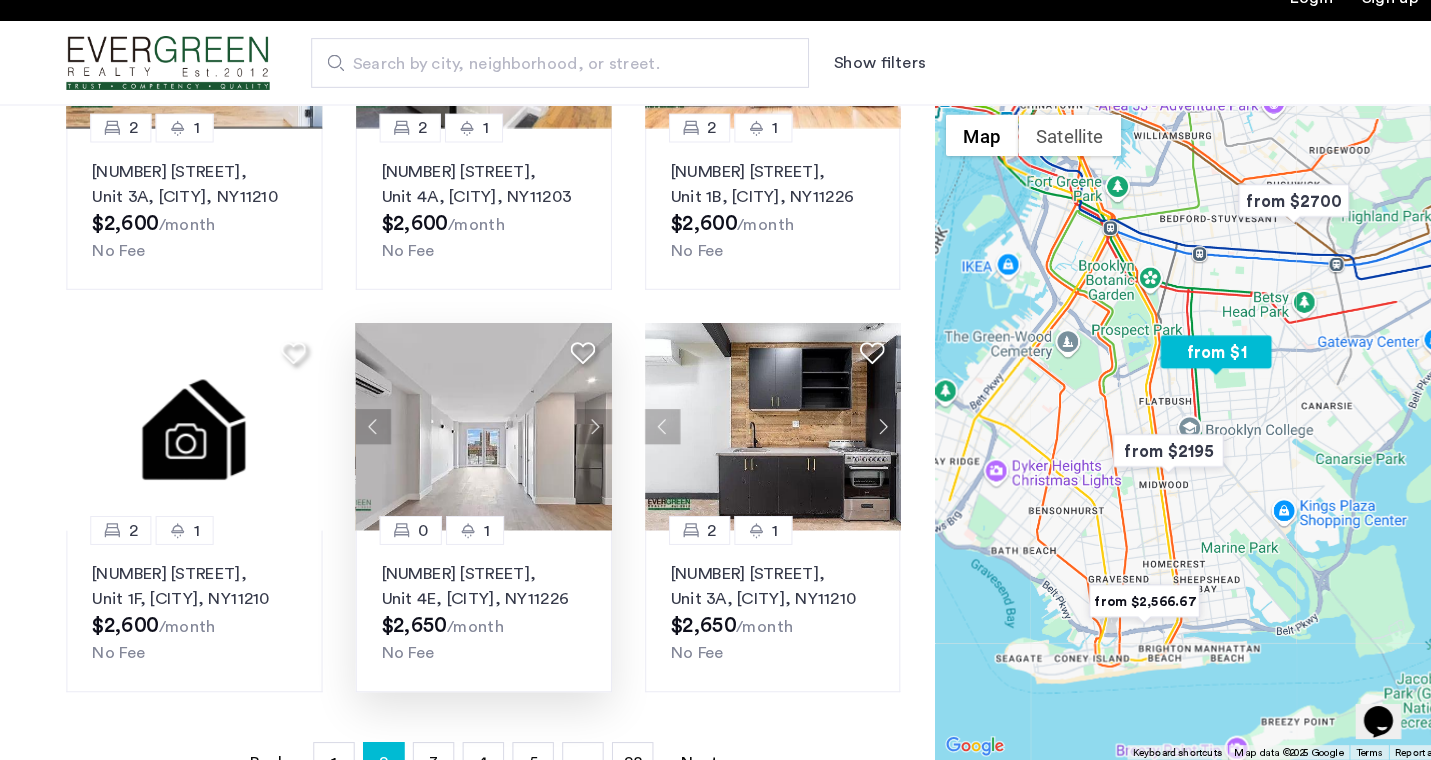 scroll, scrollTop: 1318, scrollLeft: 0, axis: vertical 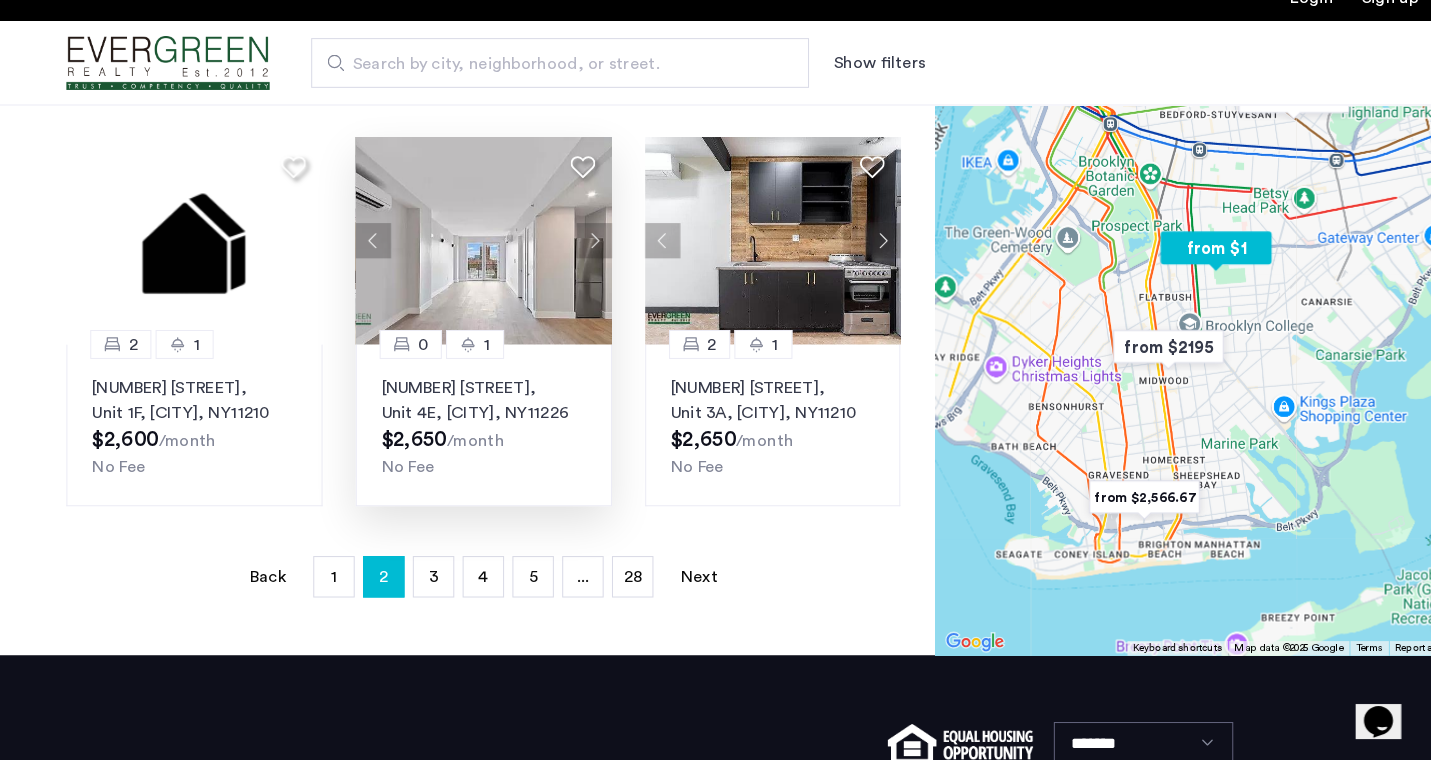 click on "290 Linden Boulevard, Unit 4E, Brooklyn , NY  11226" 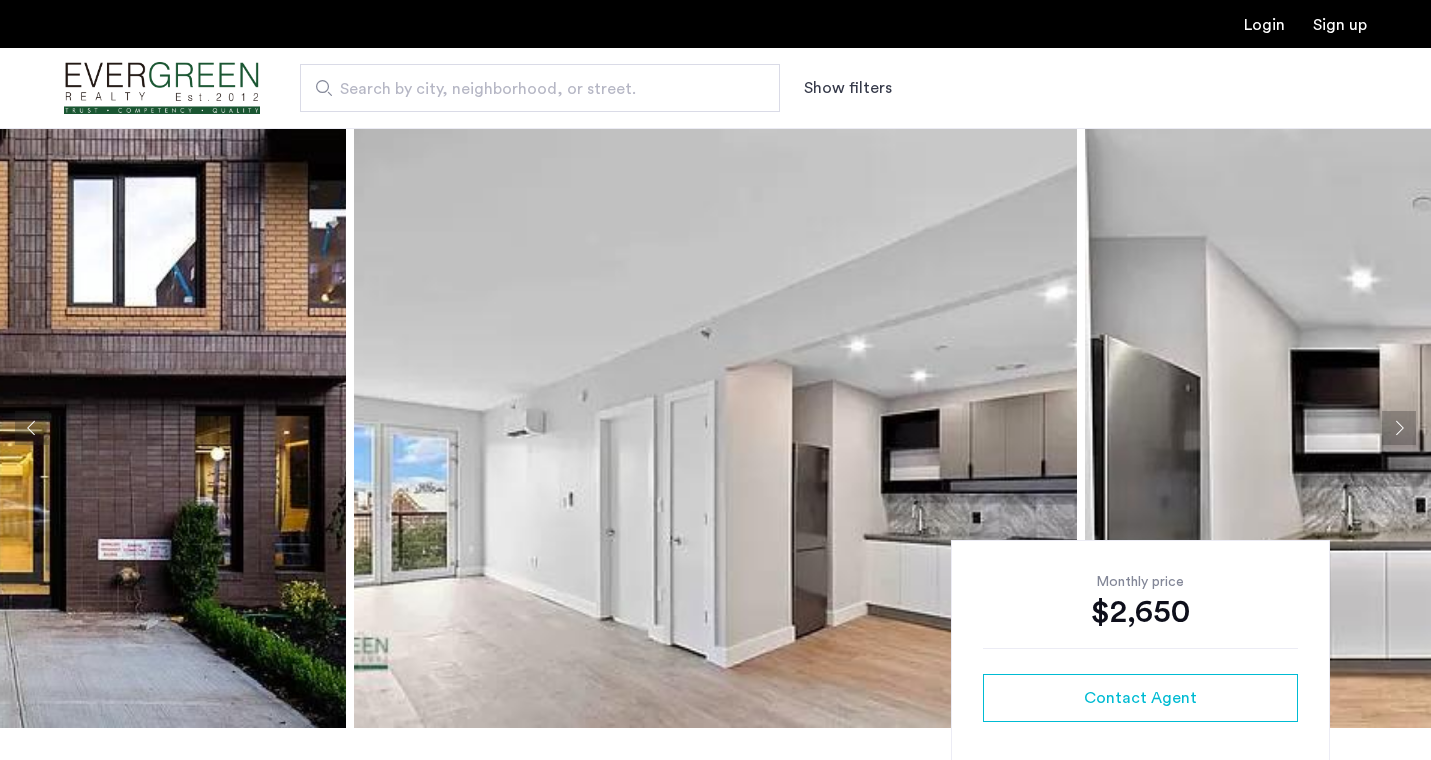 scroll, scrollTop: 318, scrollLeft: 0, axis: vertical 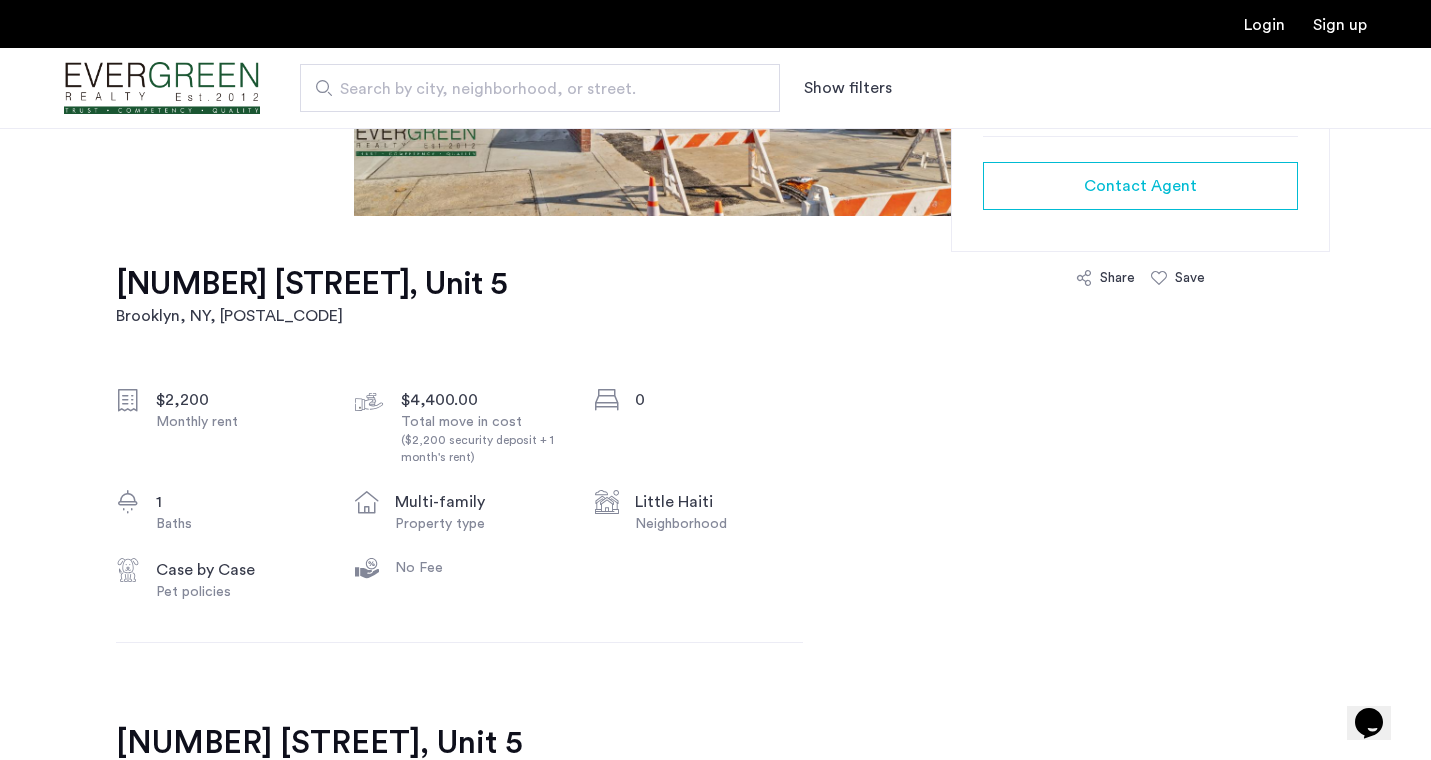 click on "$4,400.00" 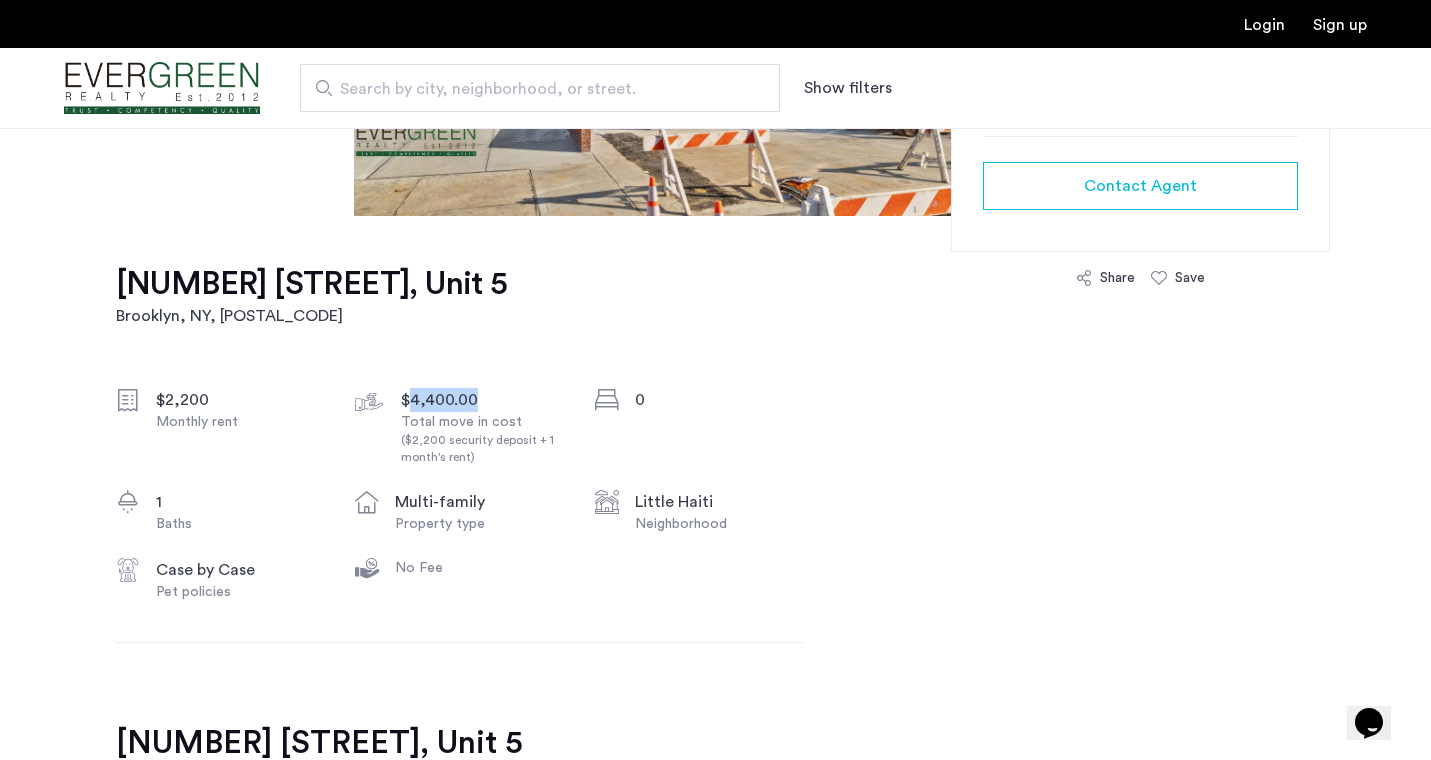 click on "$4,400.00" 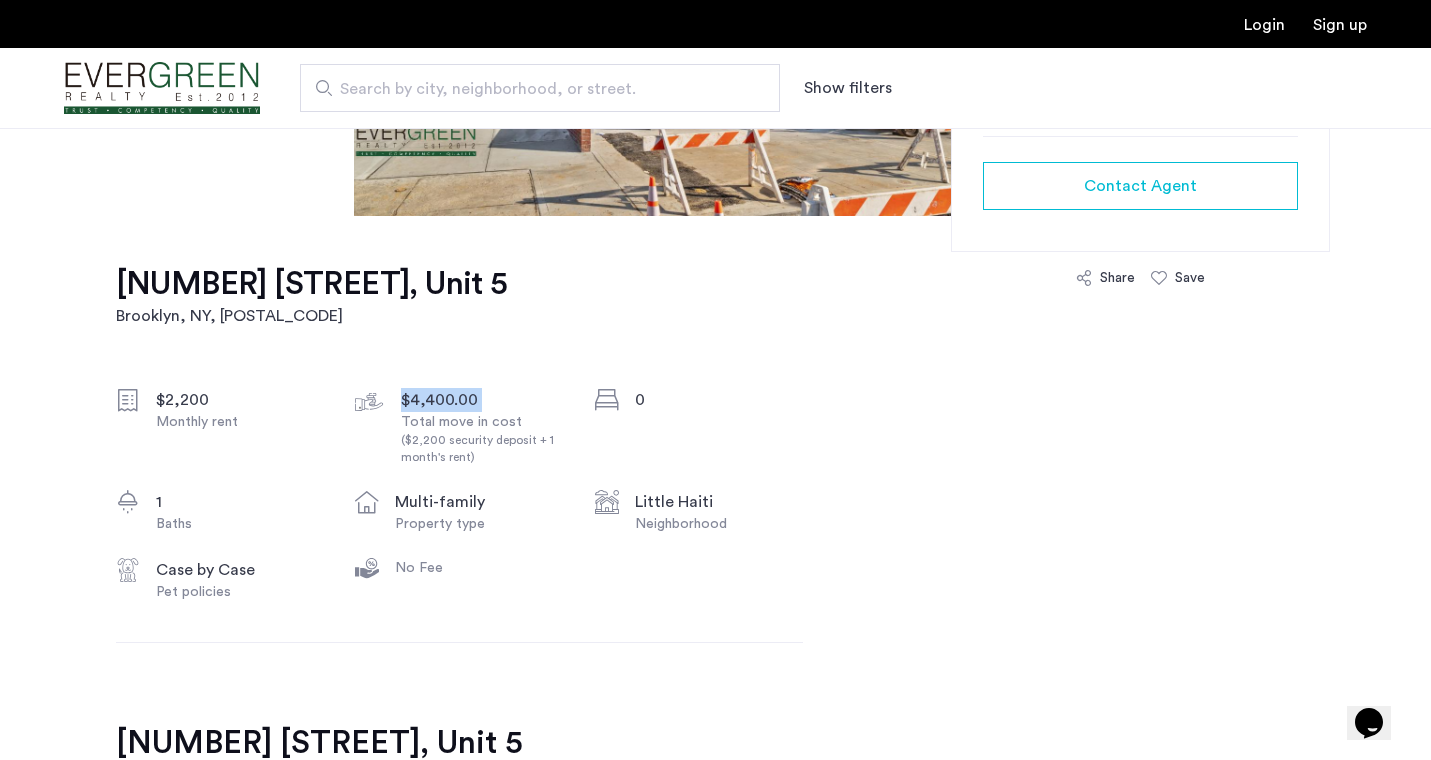 click on "($2,200 security deposit + 1 month's rent)" 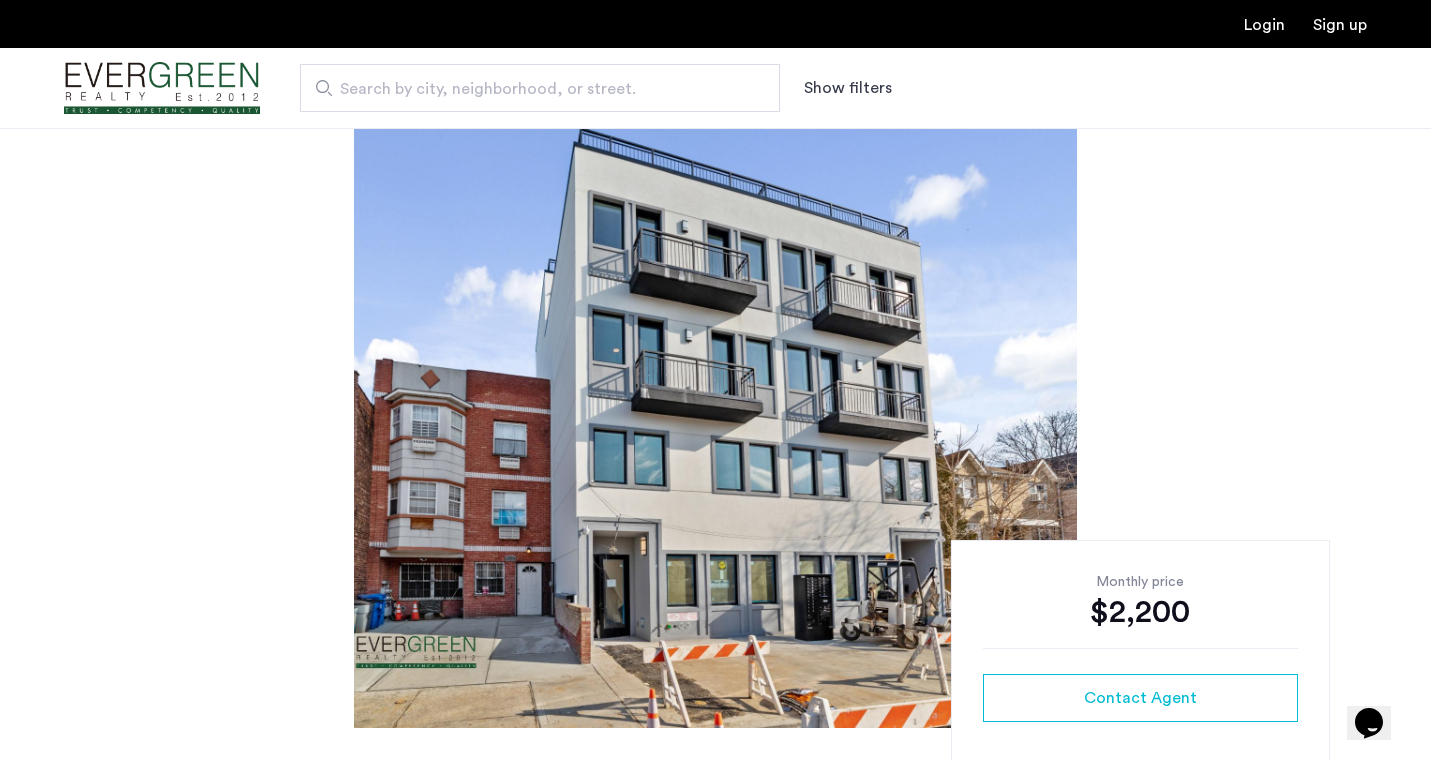 scroll, scrollTop: 0, scrollLeft: 0, axis: both 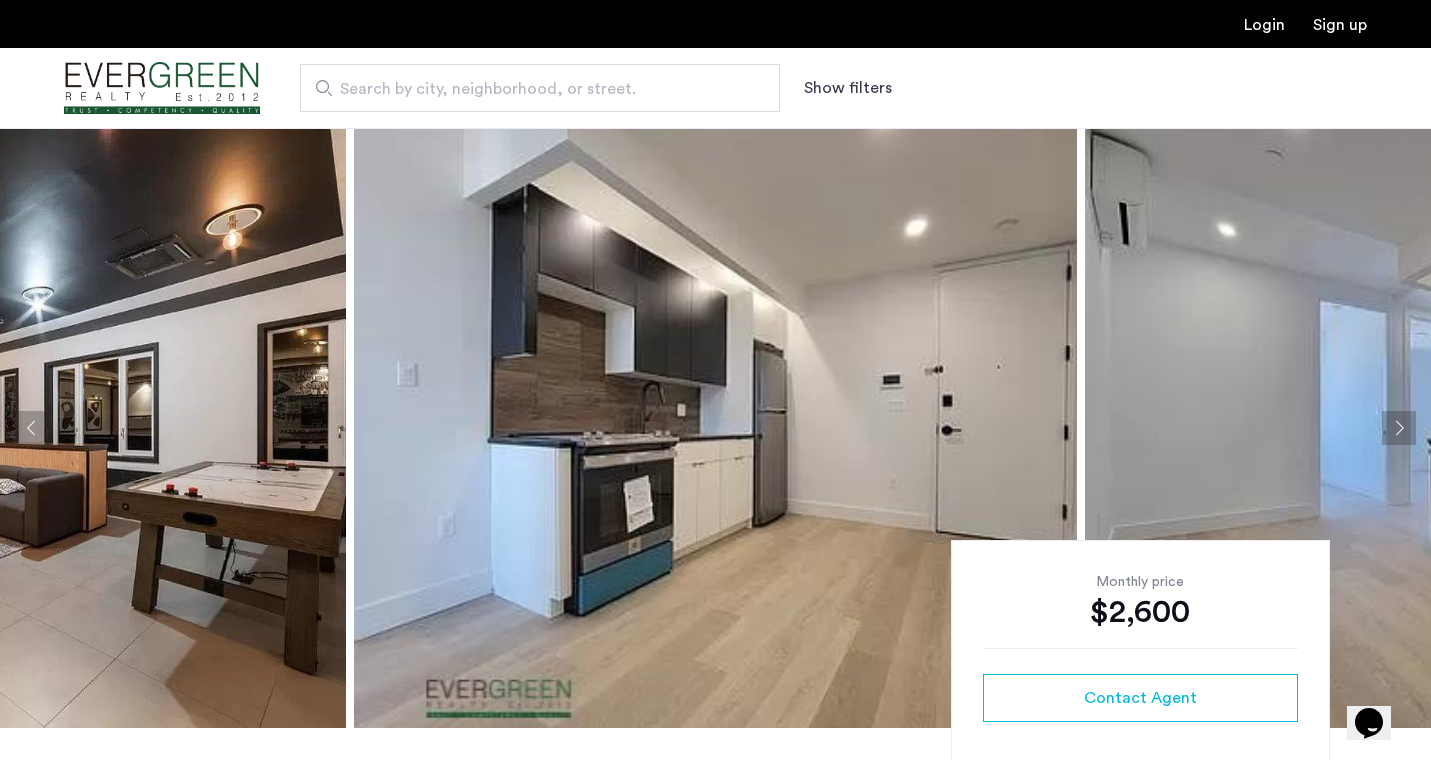 click 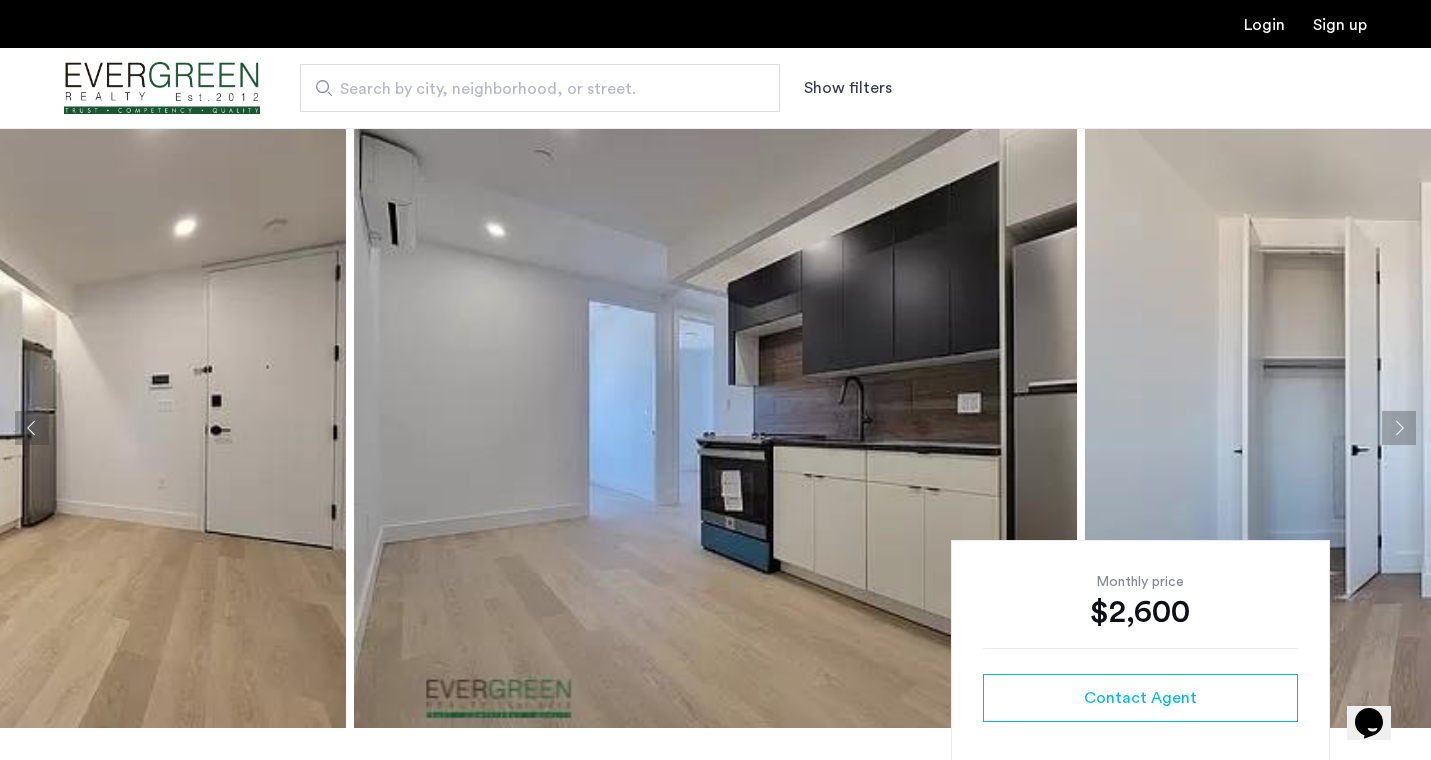 click 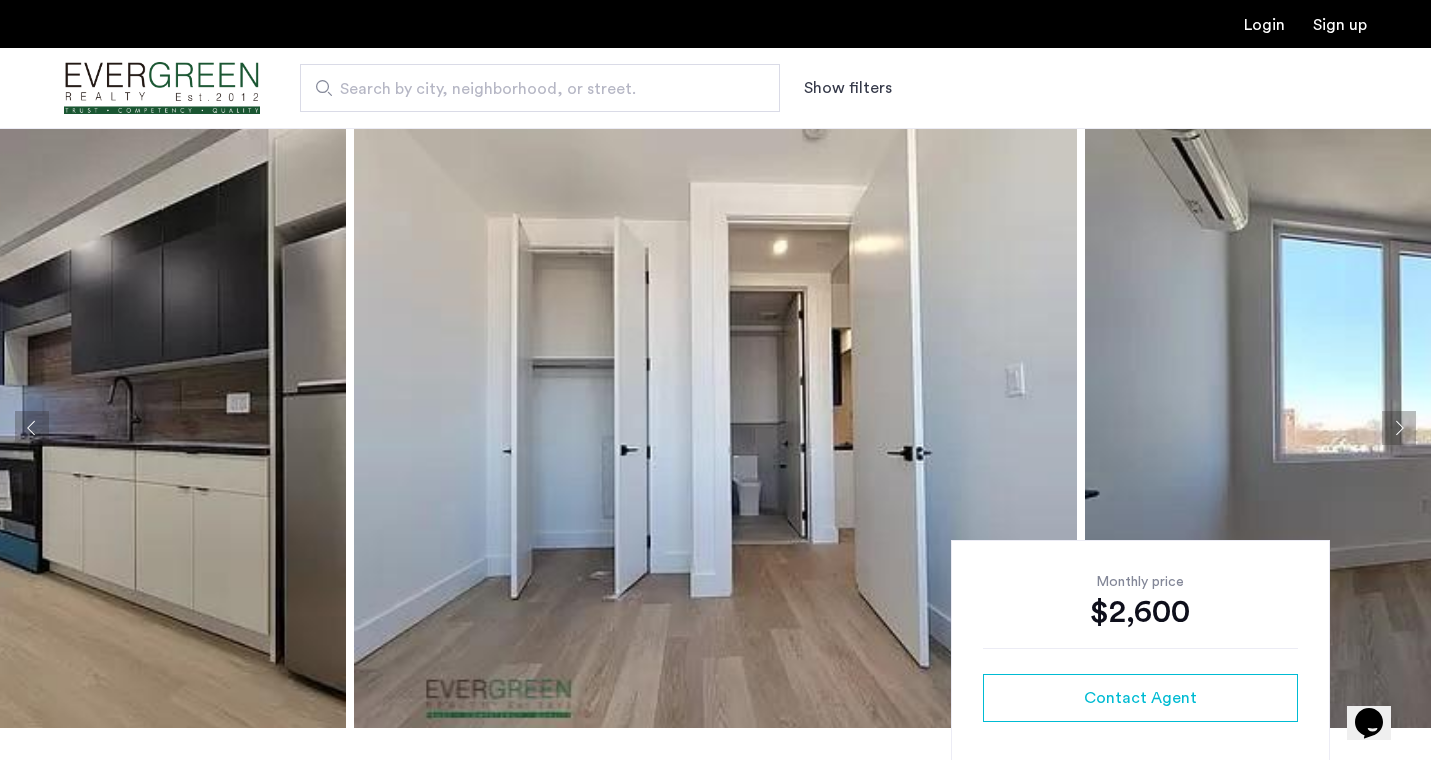 click 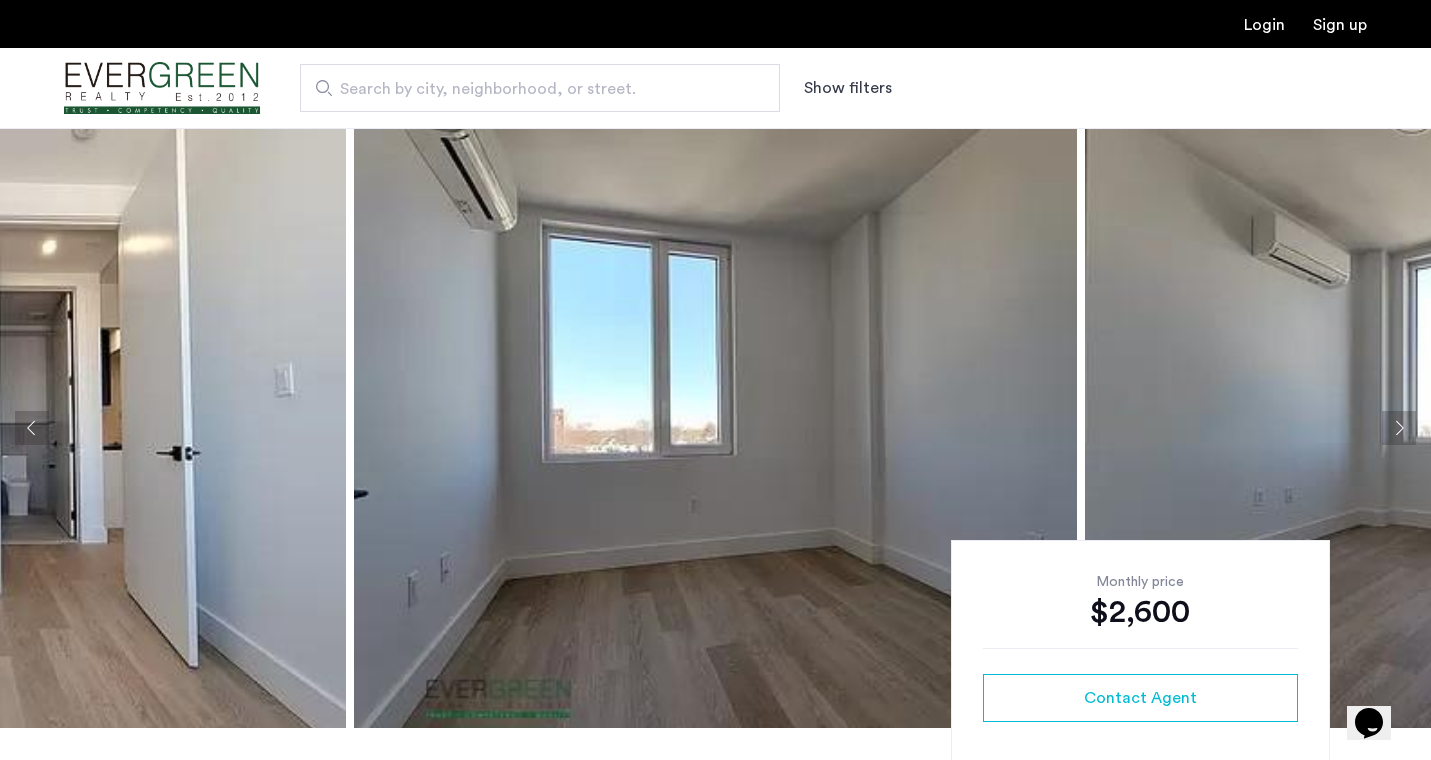 click 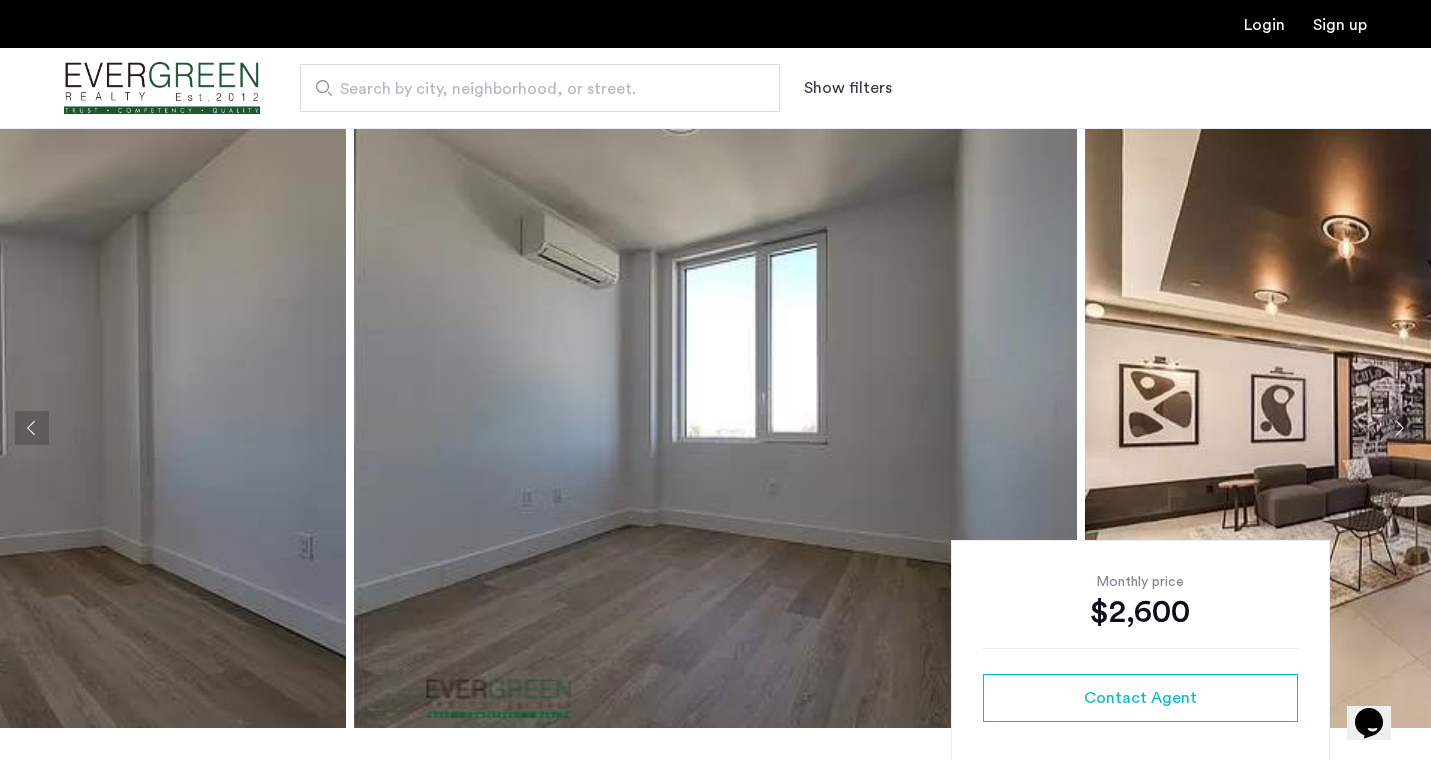click 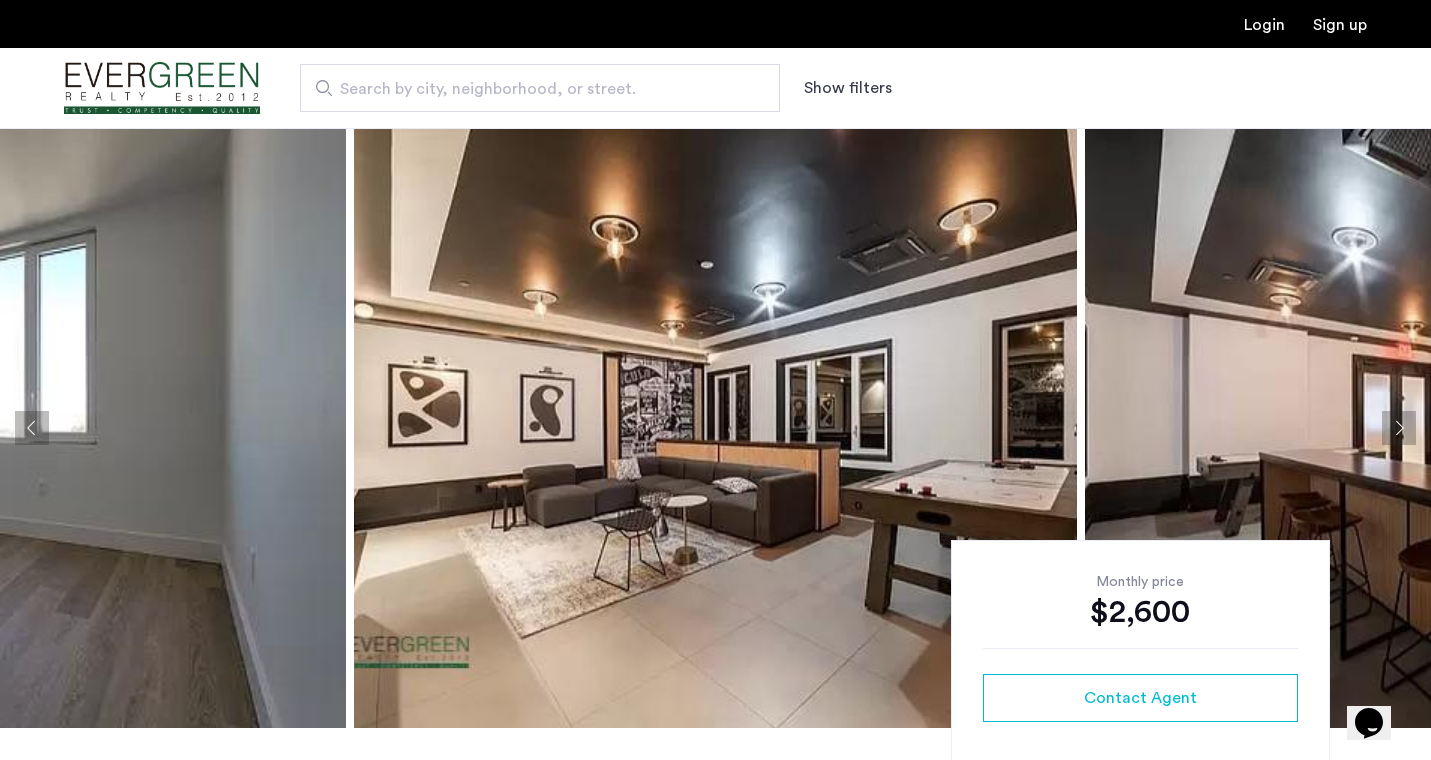 click 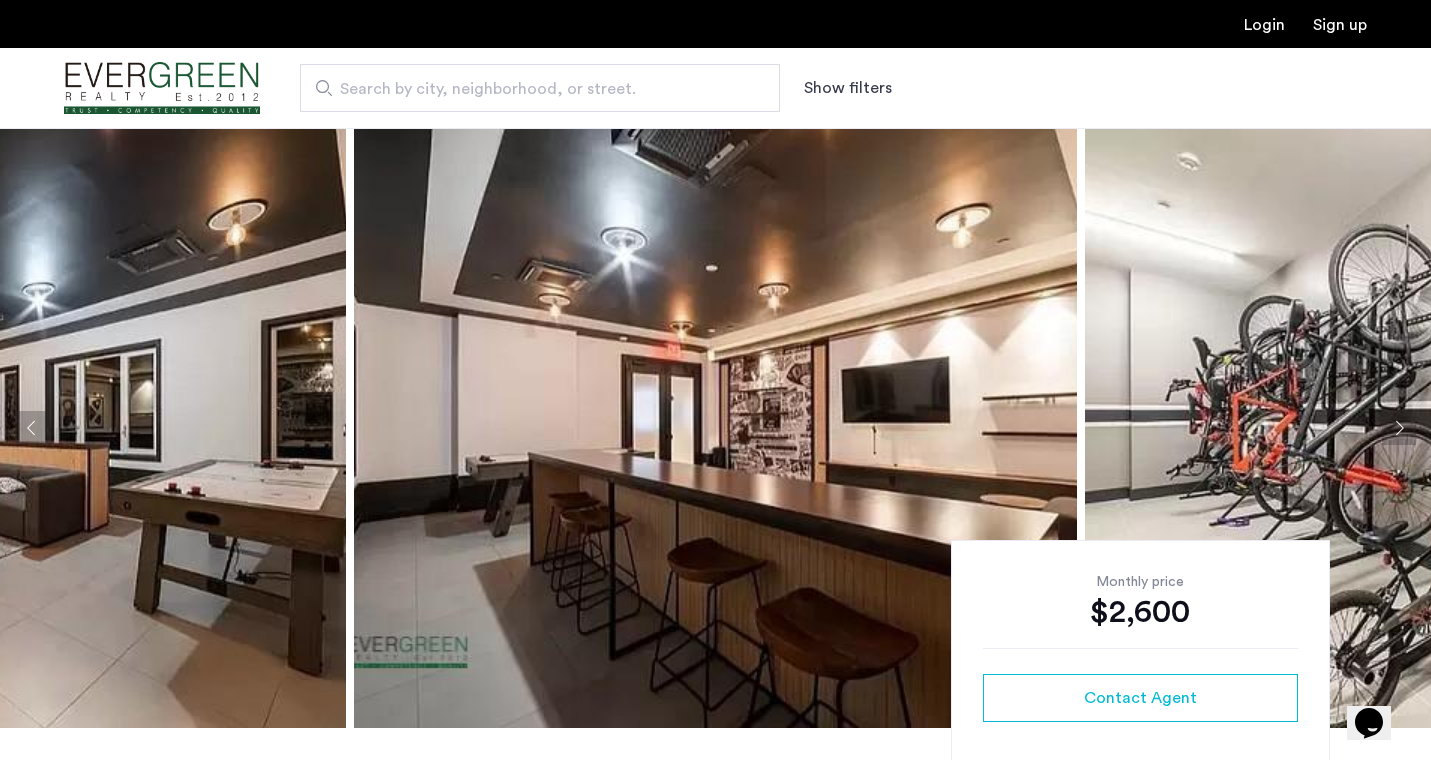 click 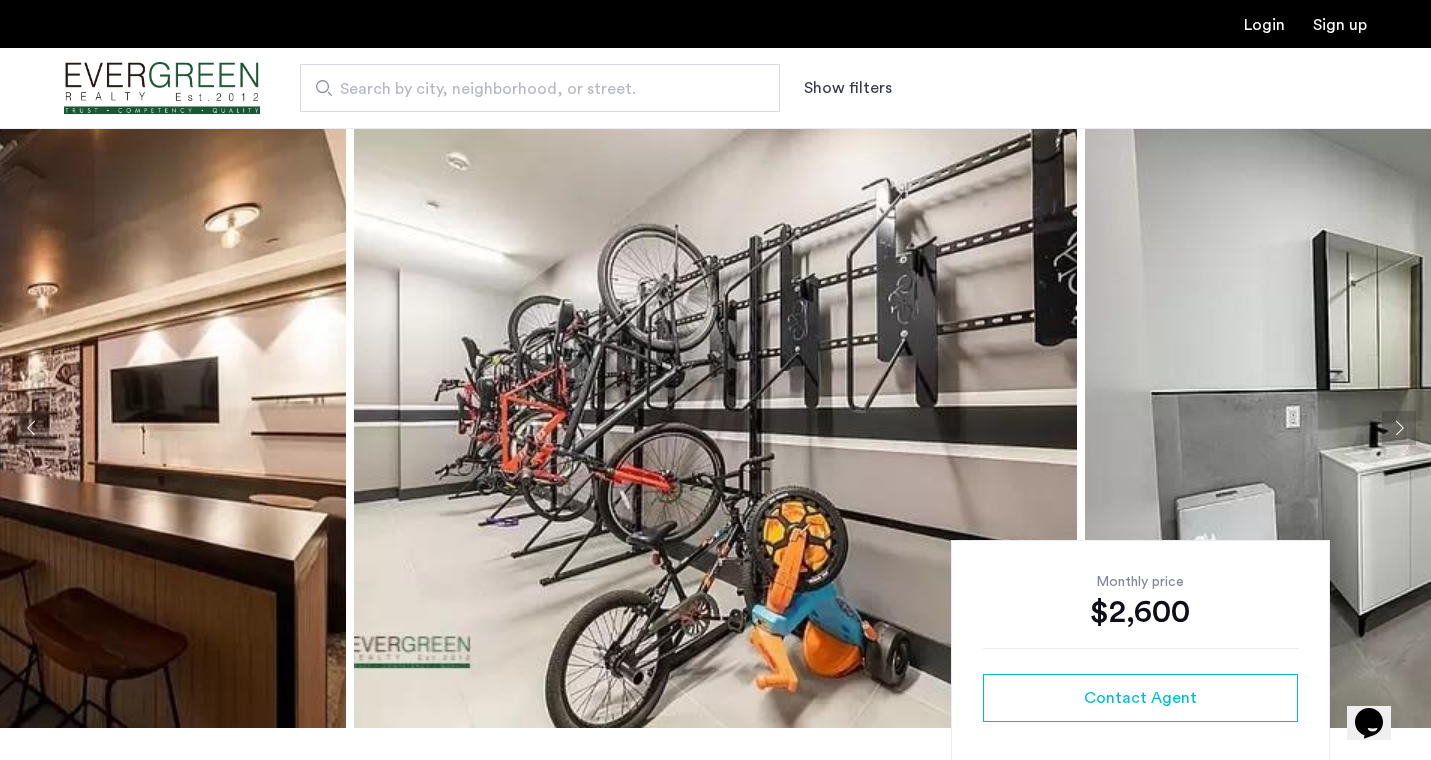 click 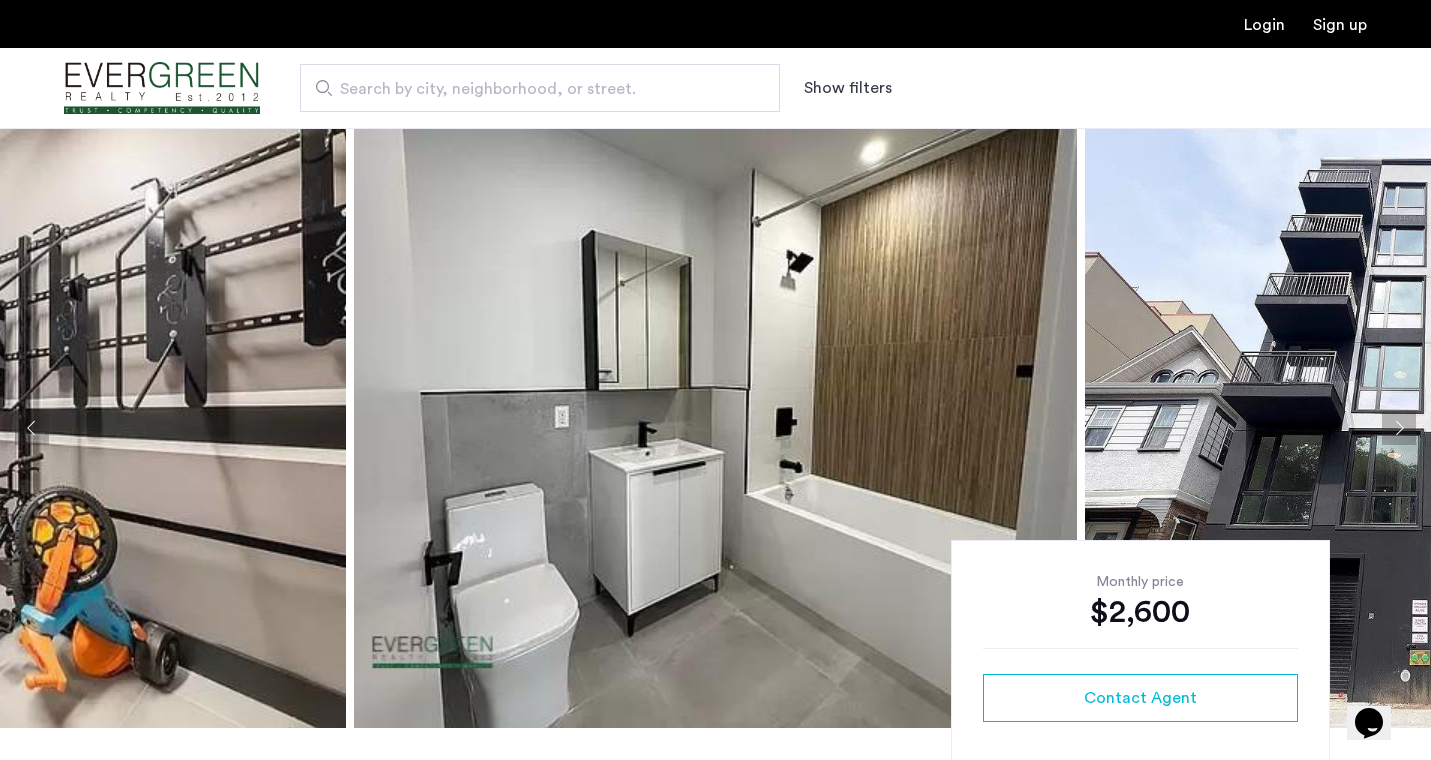 scroll, scrollTop: 0, scrollLeft: 0, axis: both 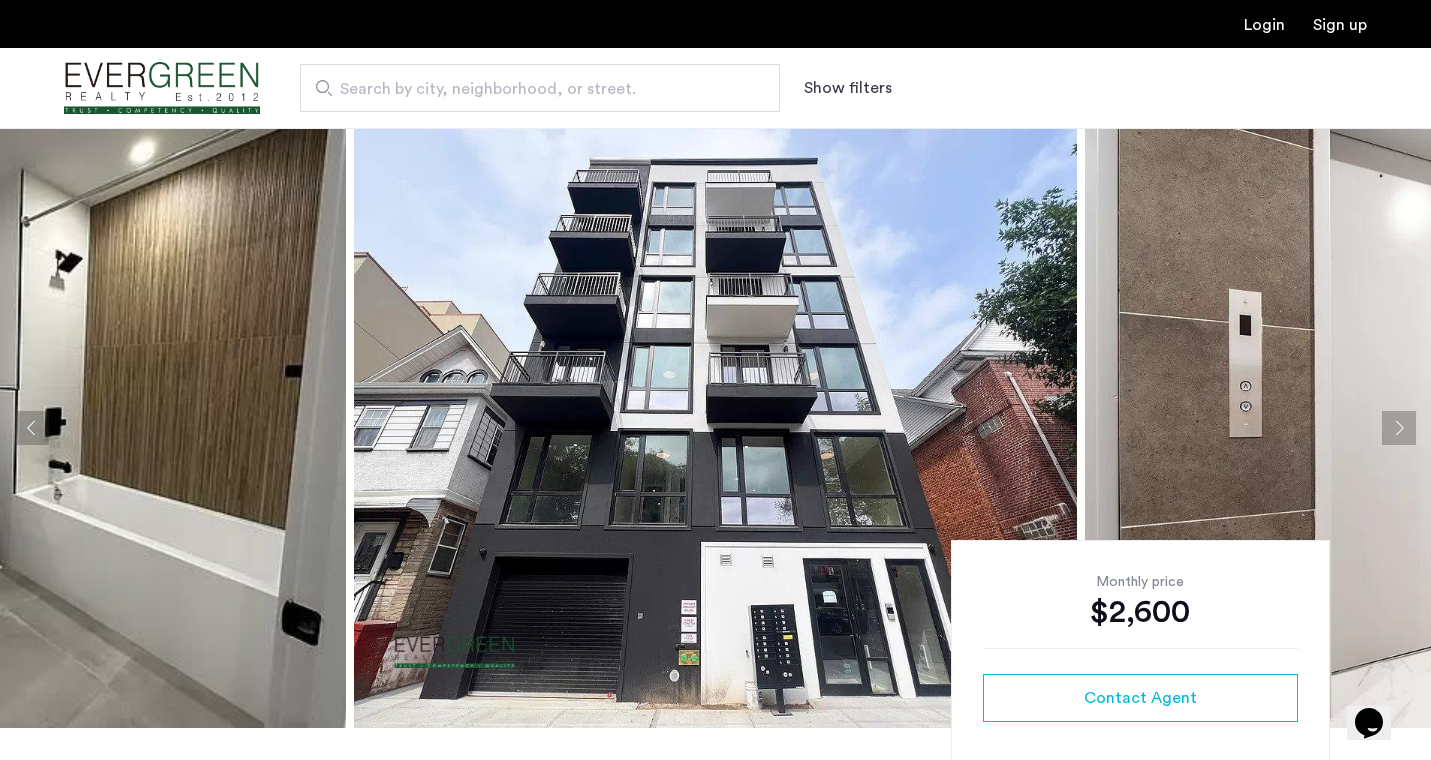 click 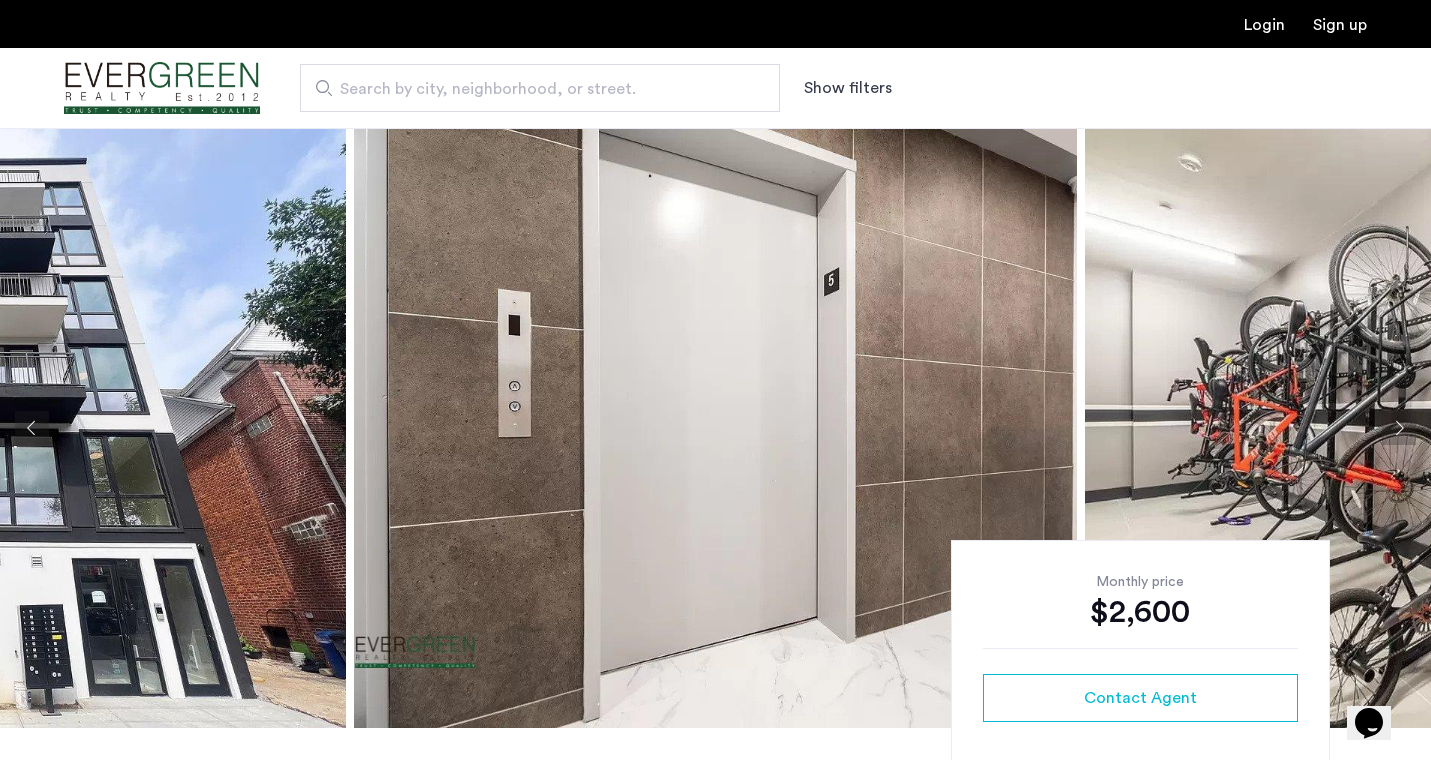 click 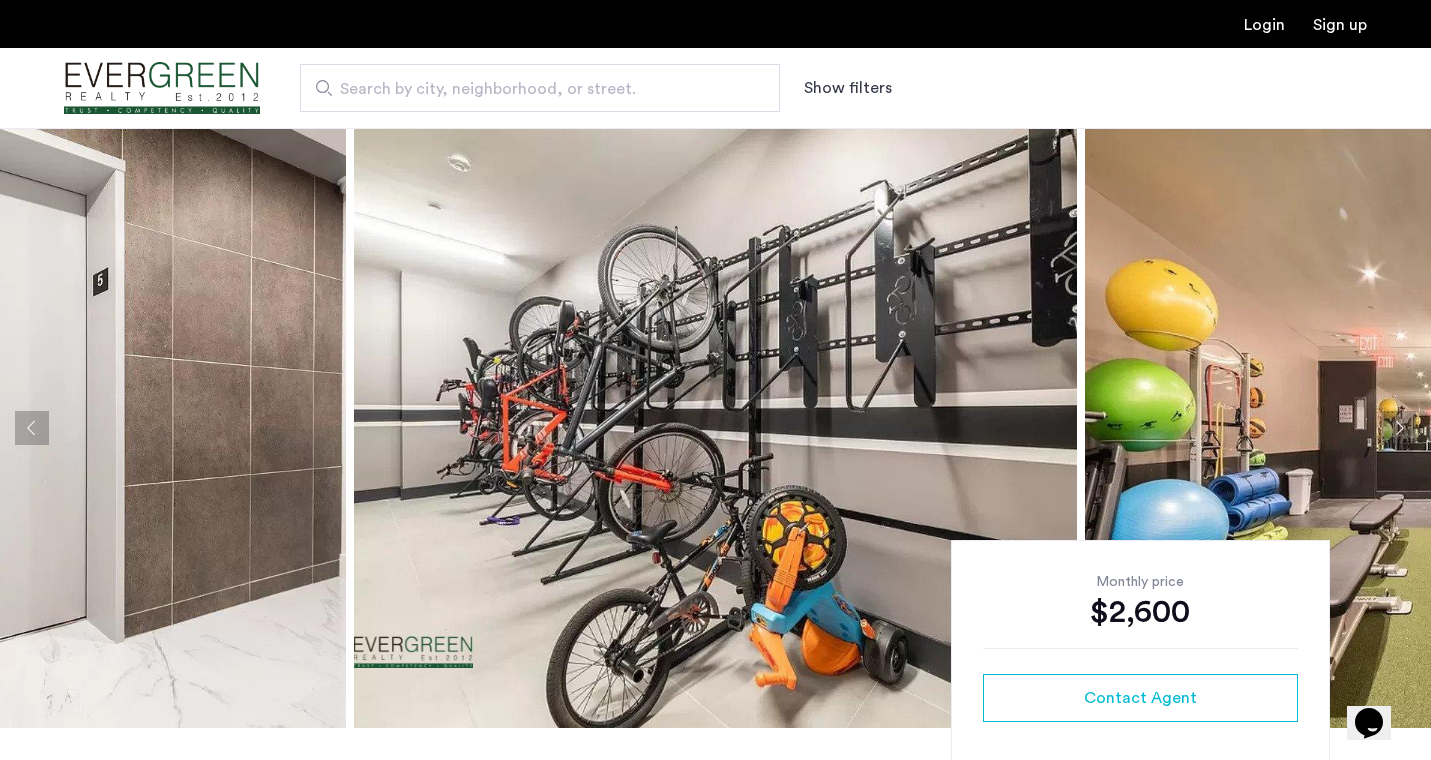 click 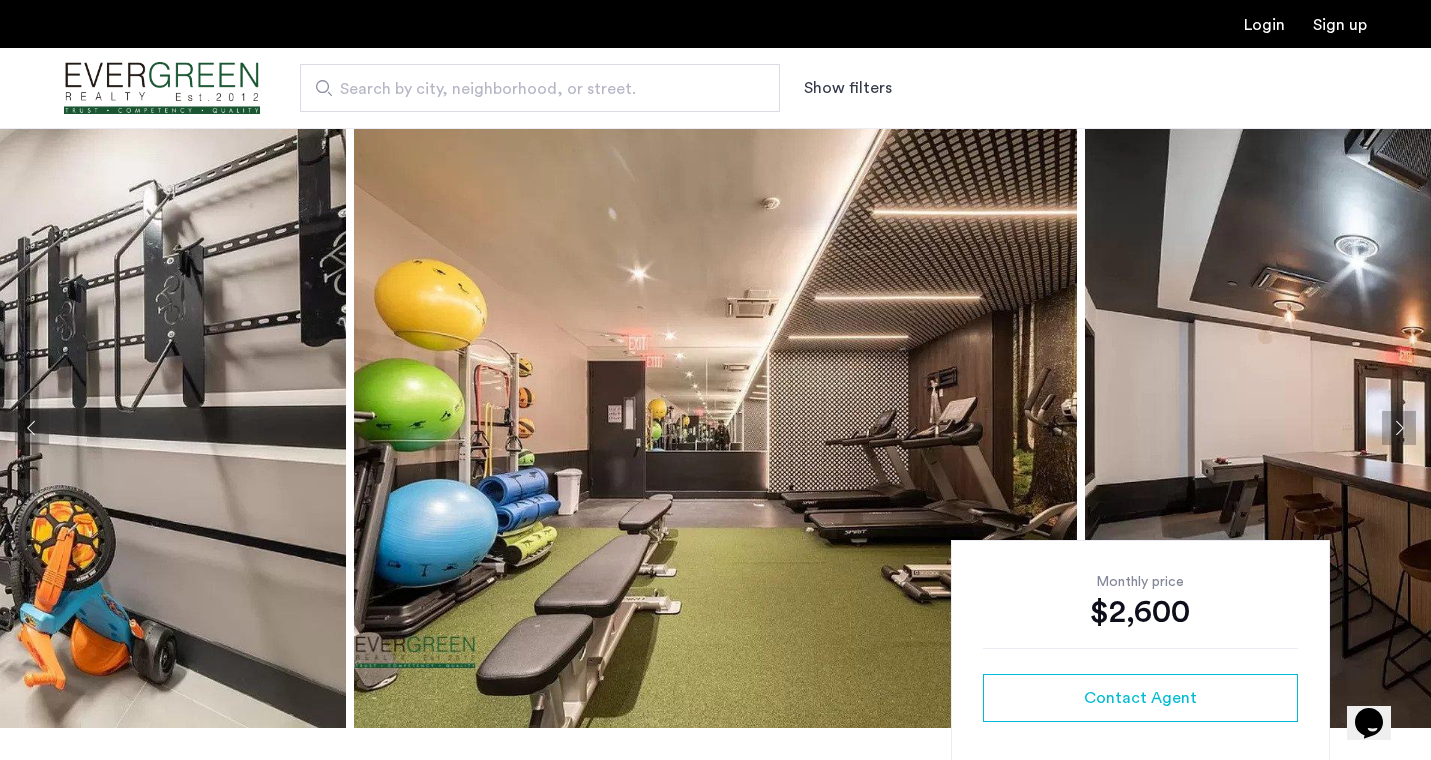 click 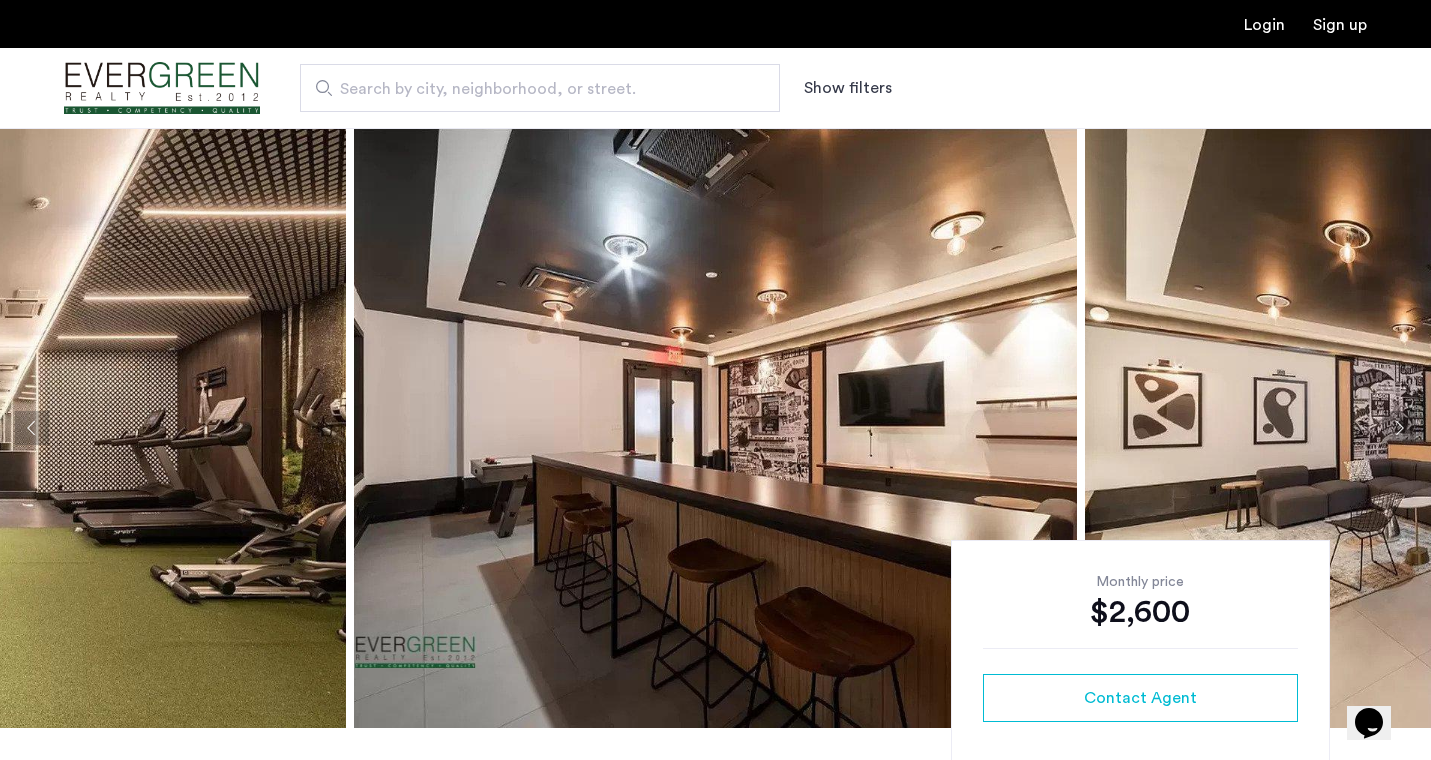 scroll, scrollTop: 0, scrollLeft: 0, axis: both 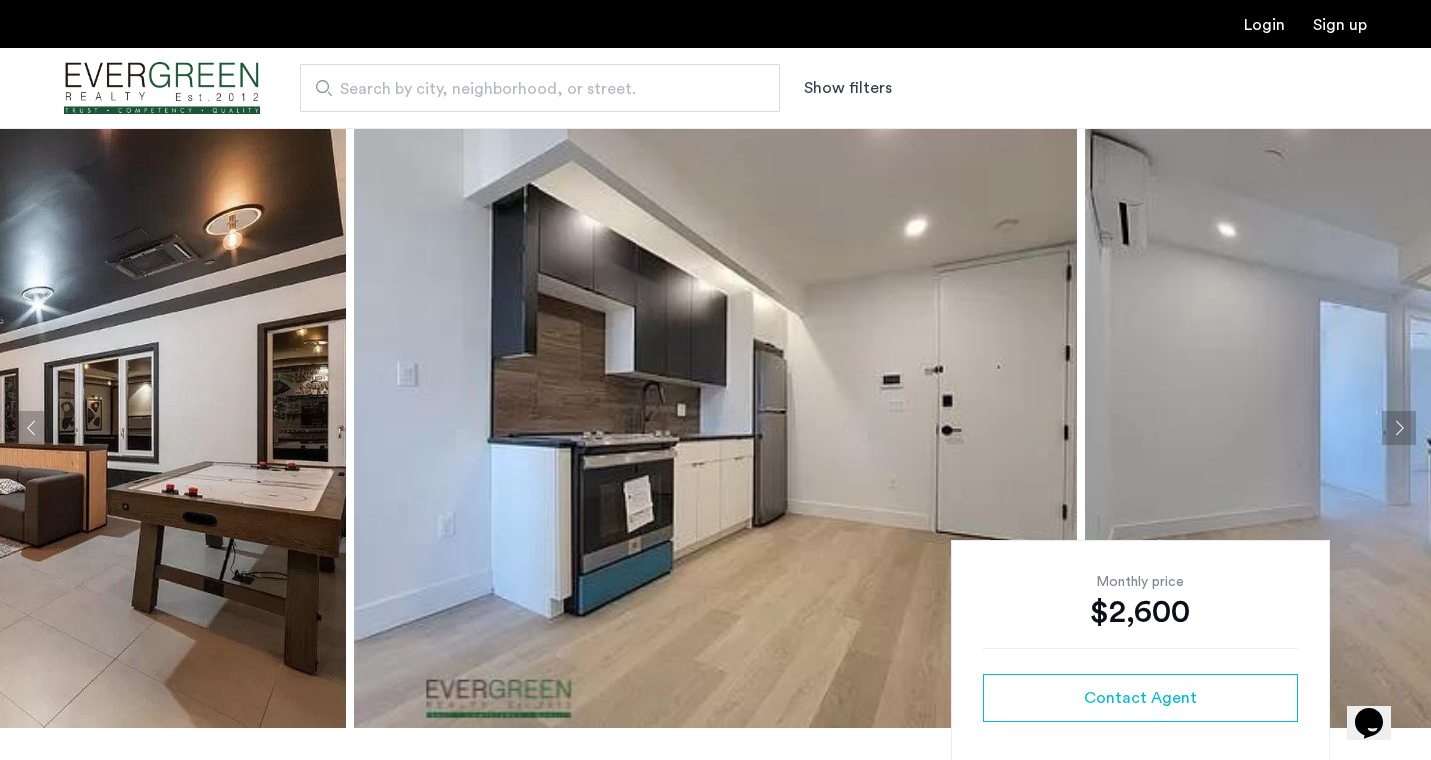 click 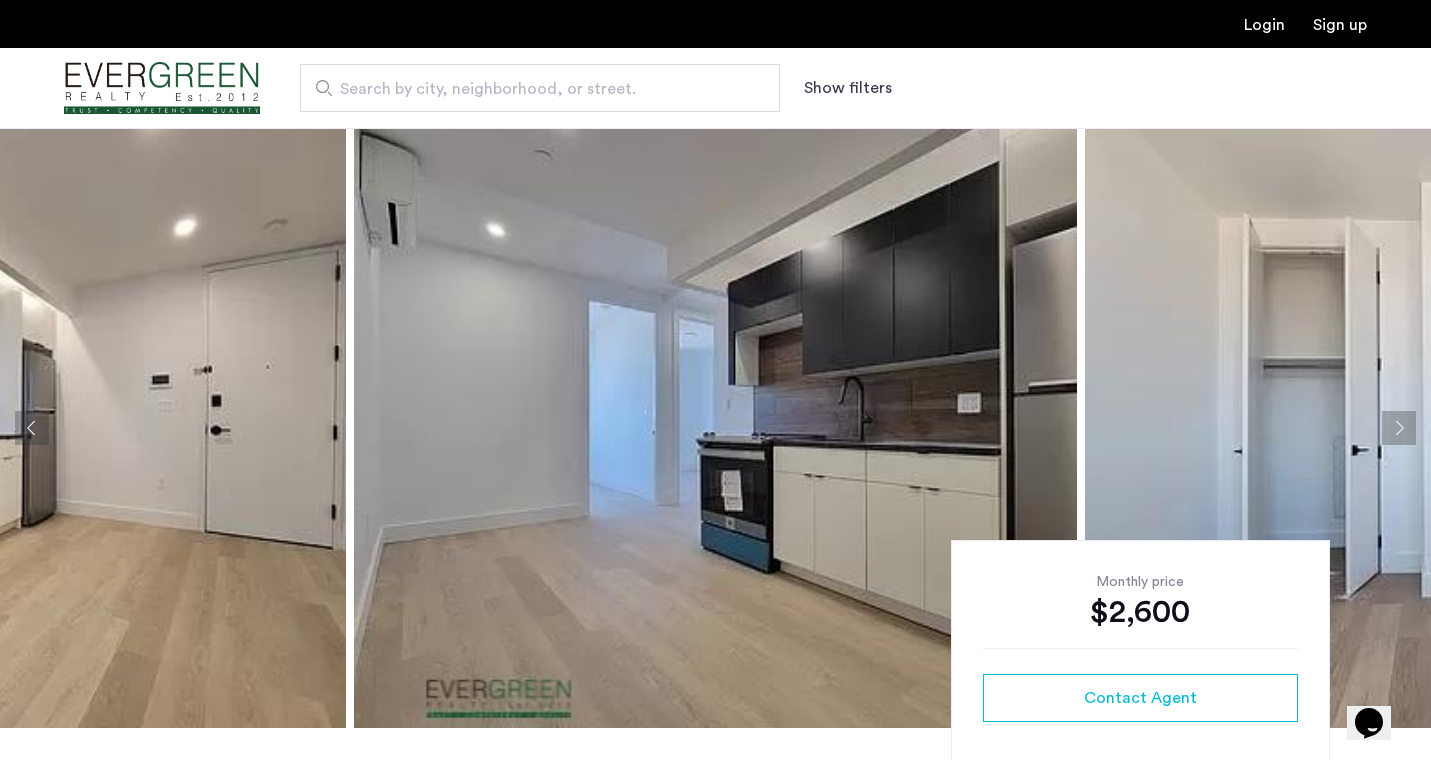 click 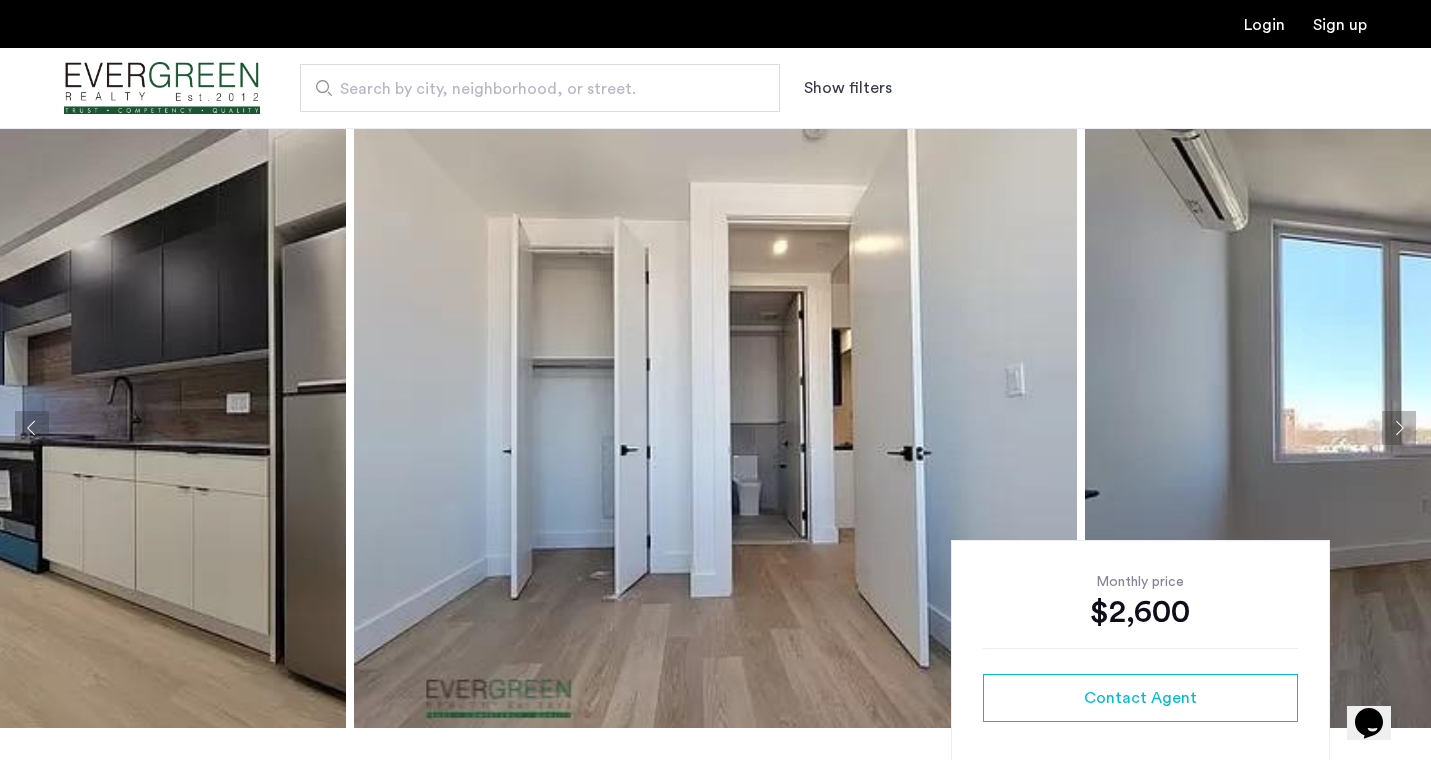 click 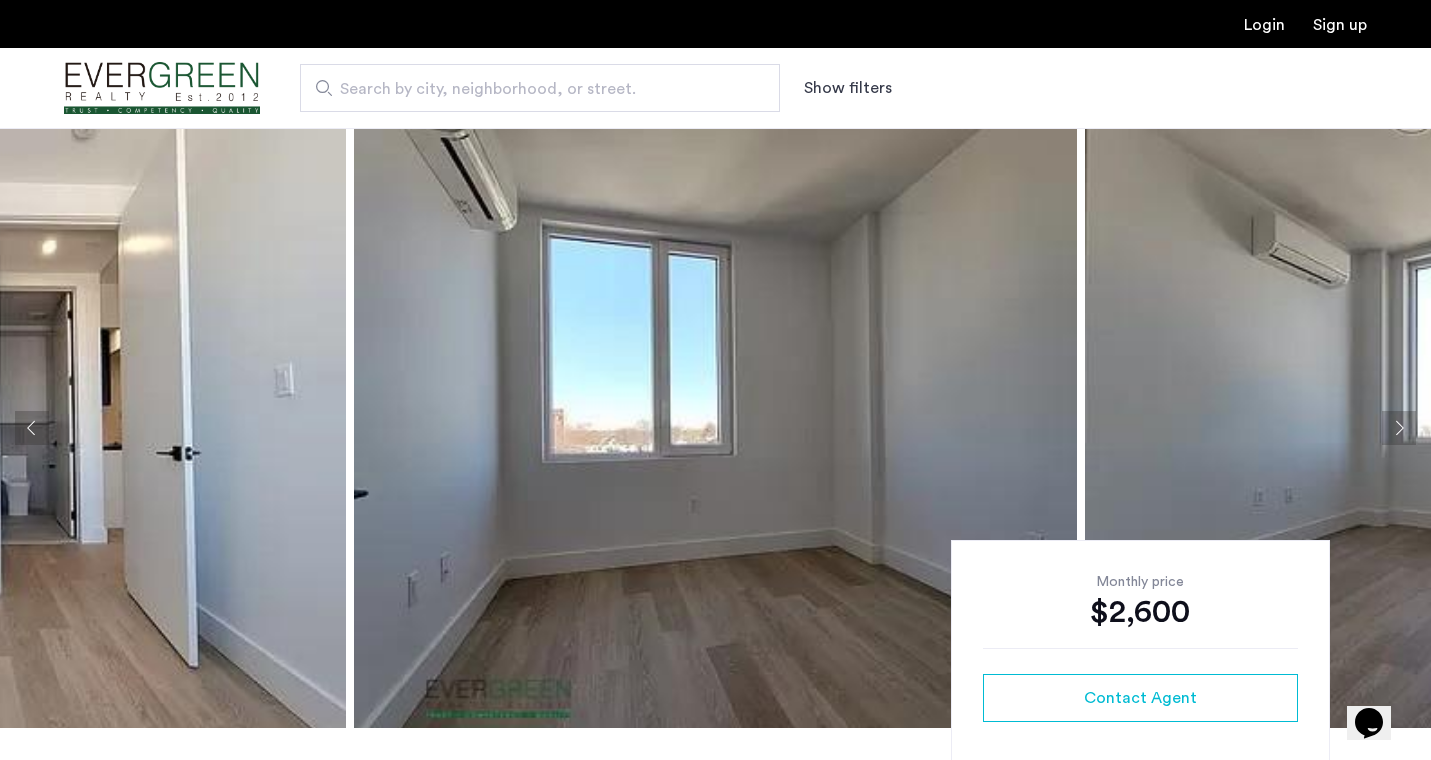 click 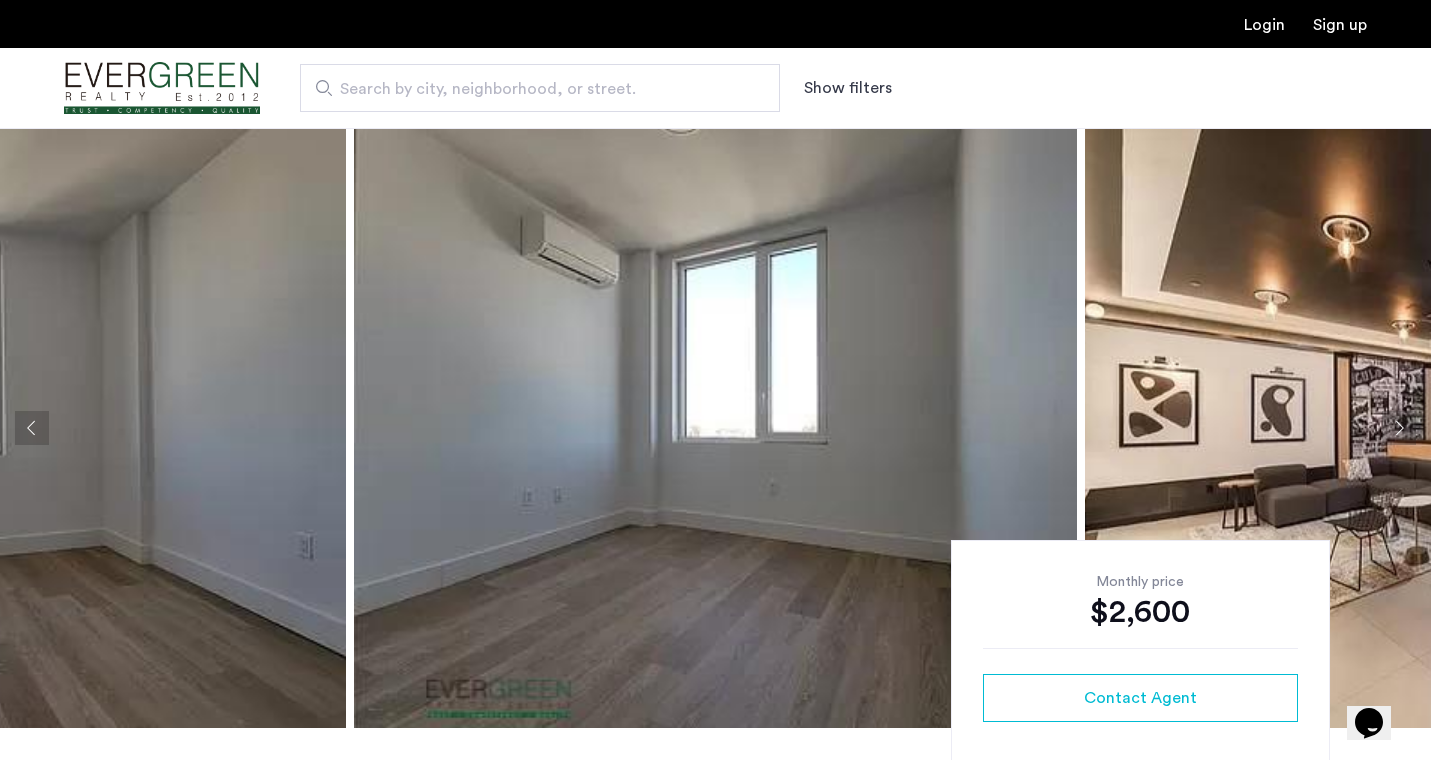 click 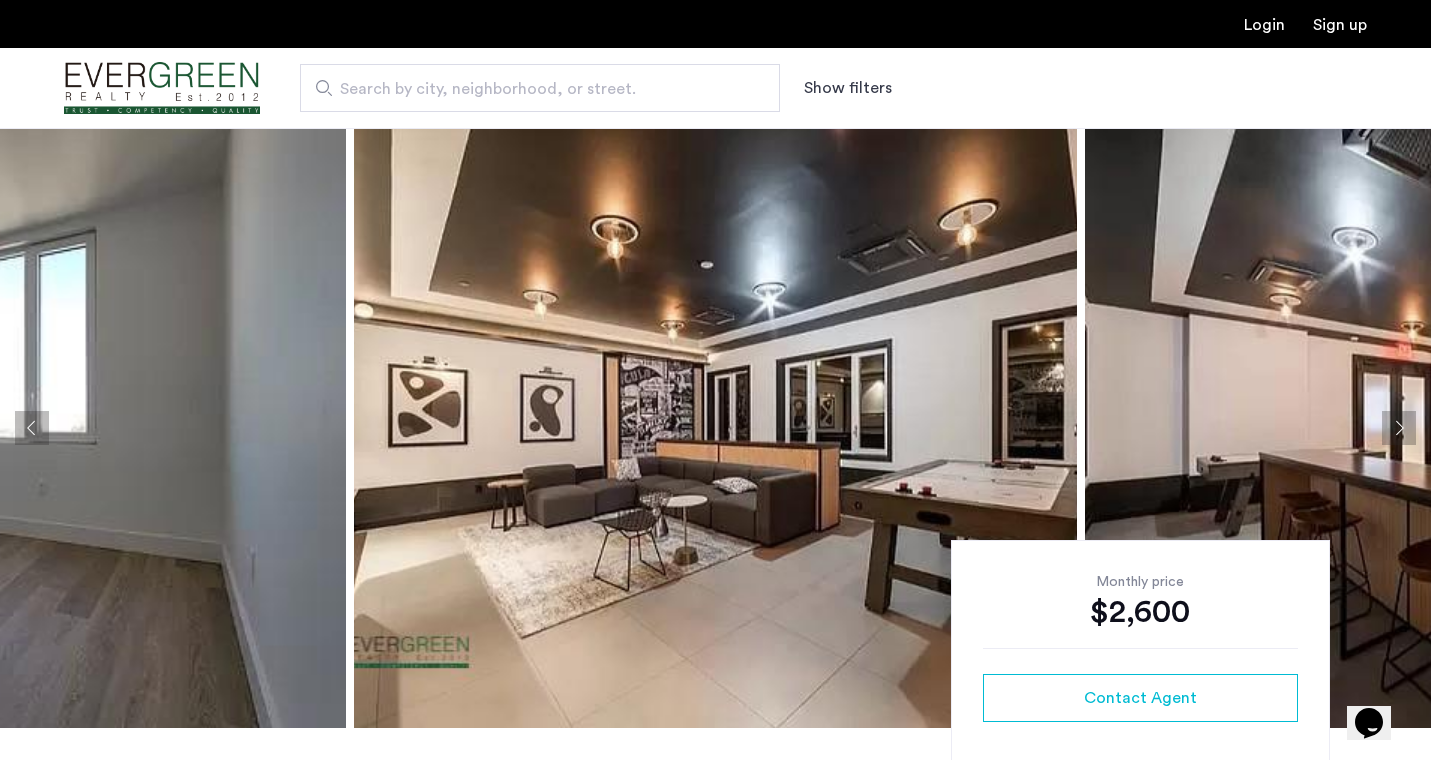 click 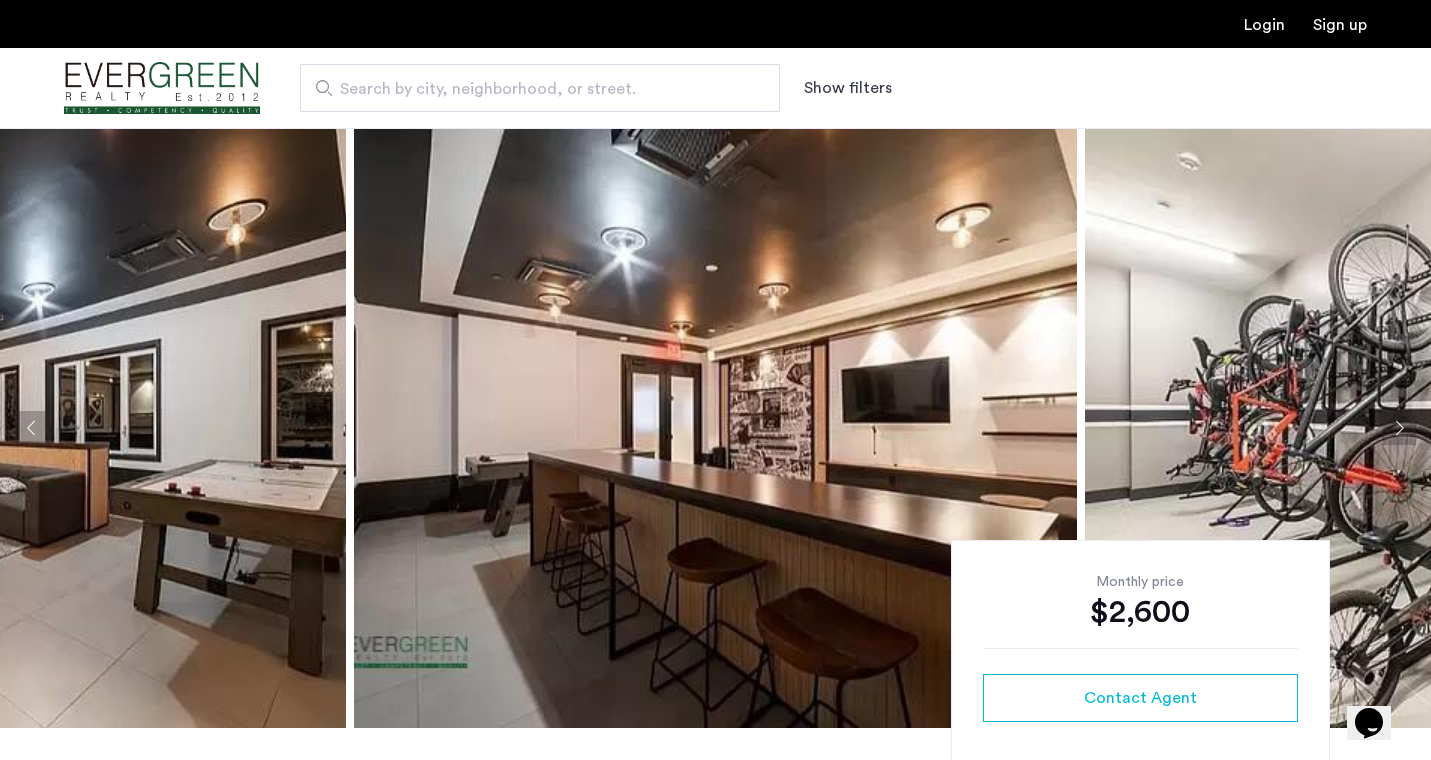 click 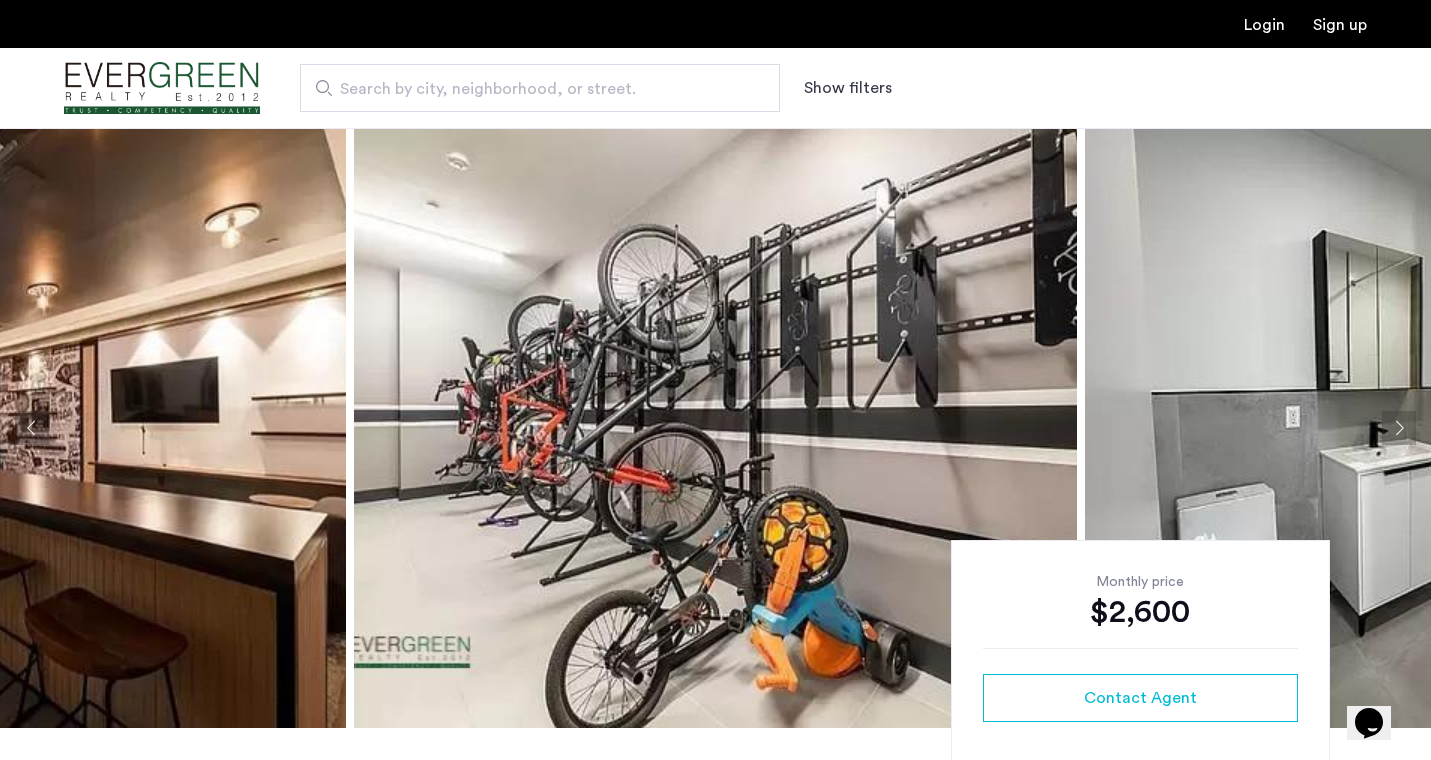 click 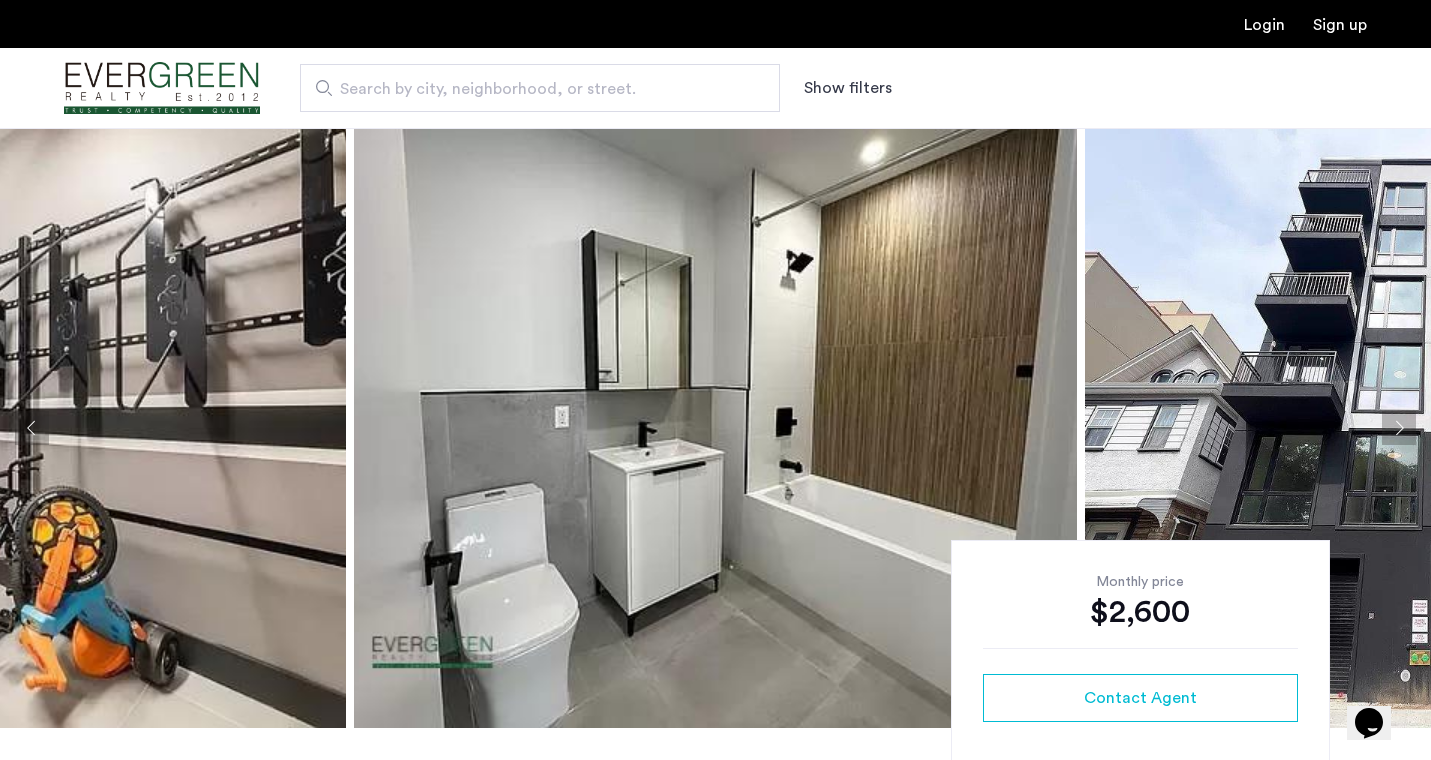 click 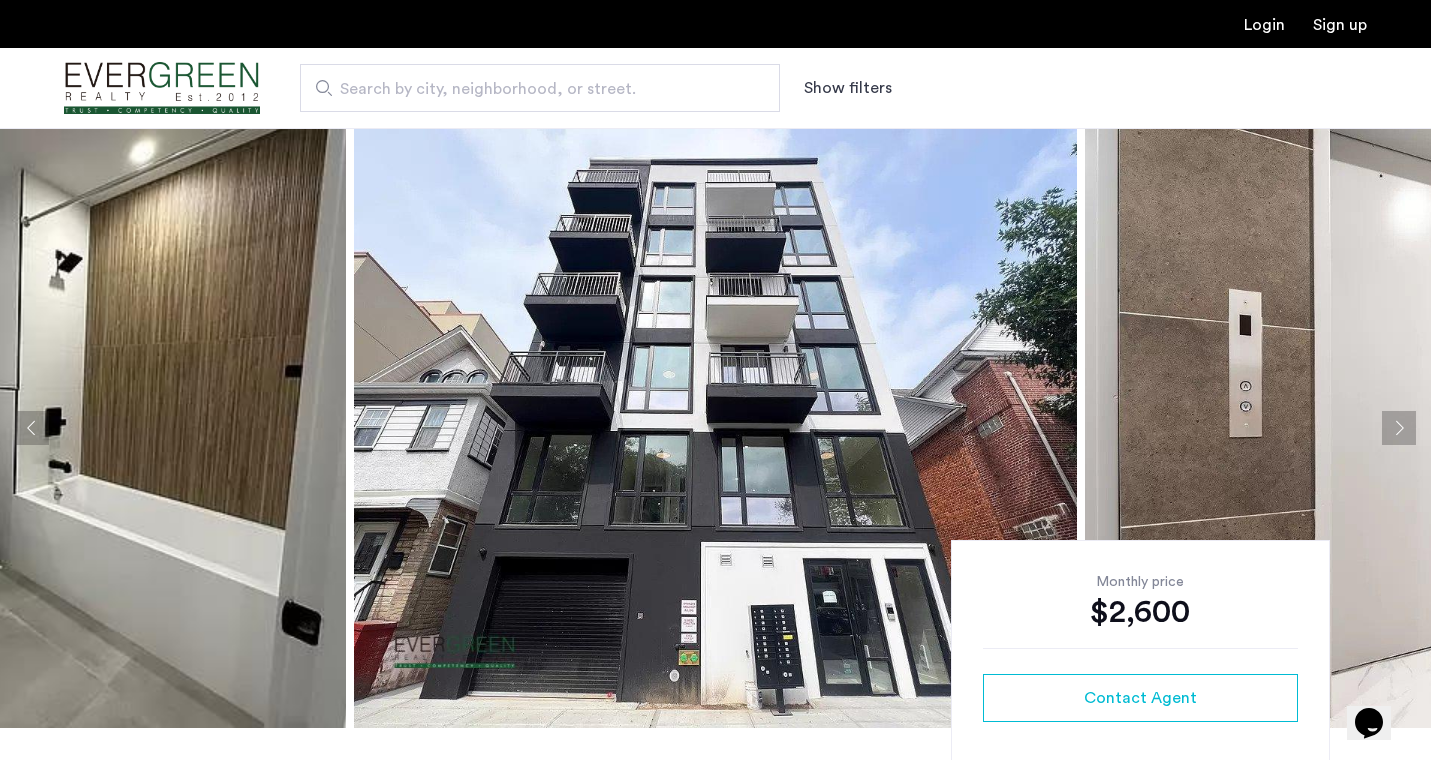 scroll, scrollTop: 0, scrollLeft: 0, axis: both 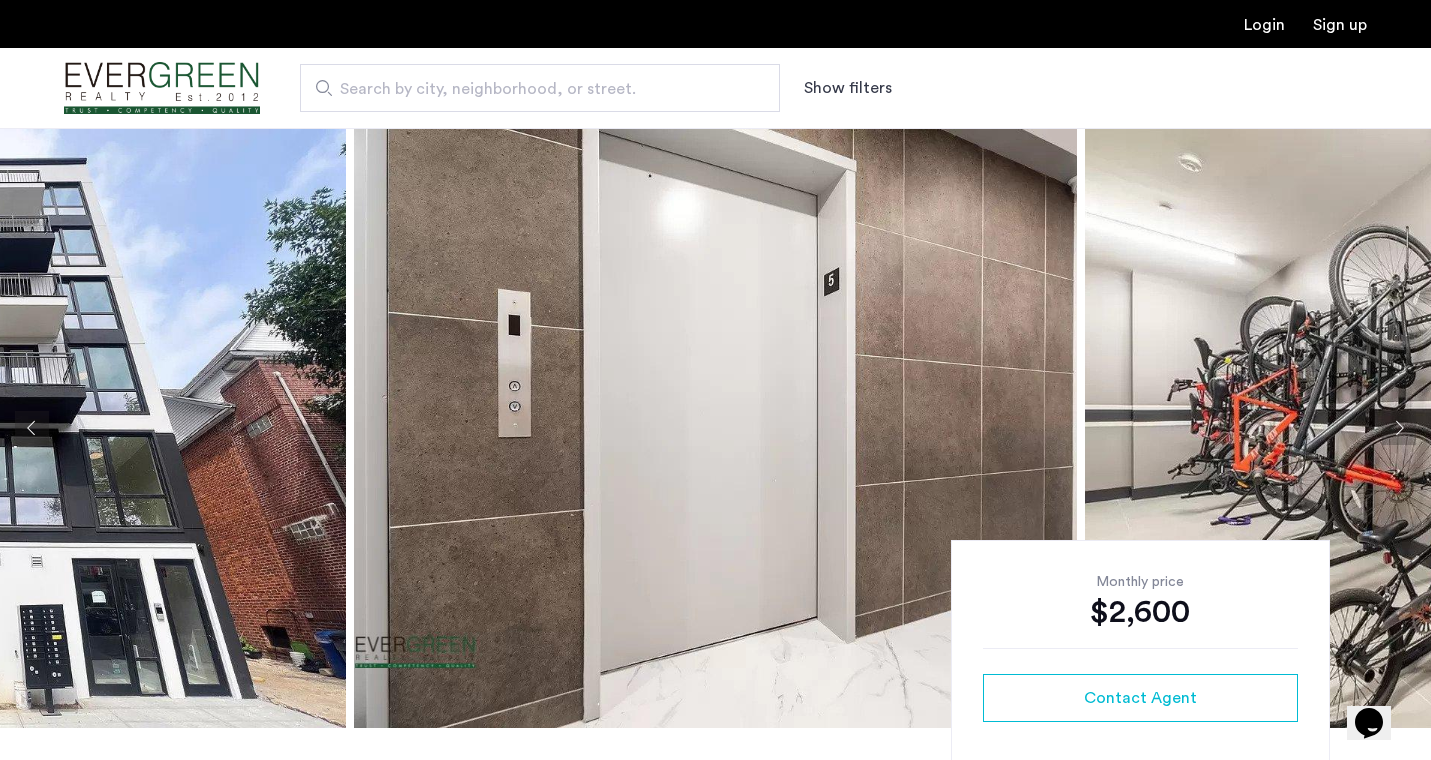 click 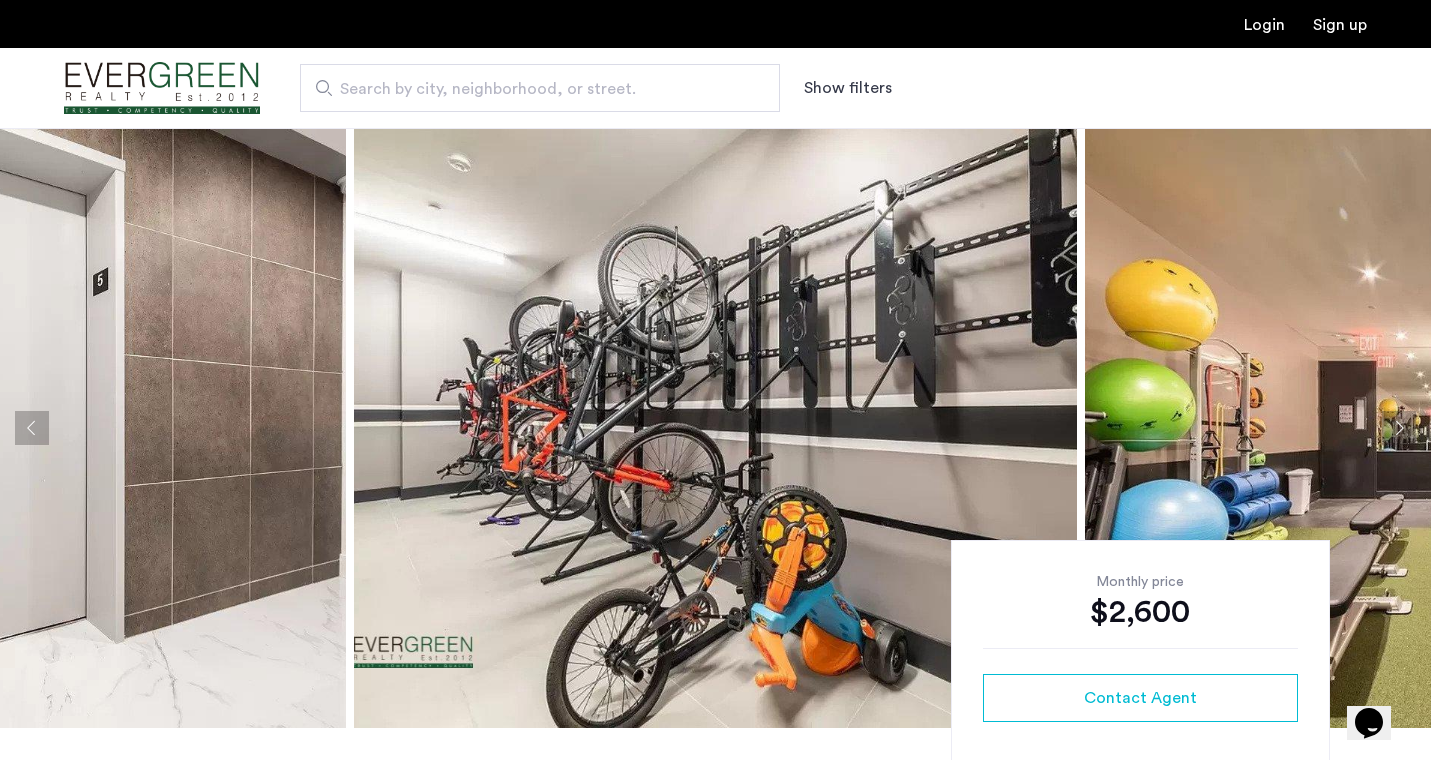 click 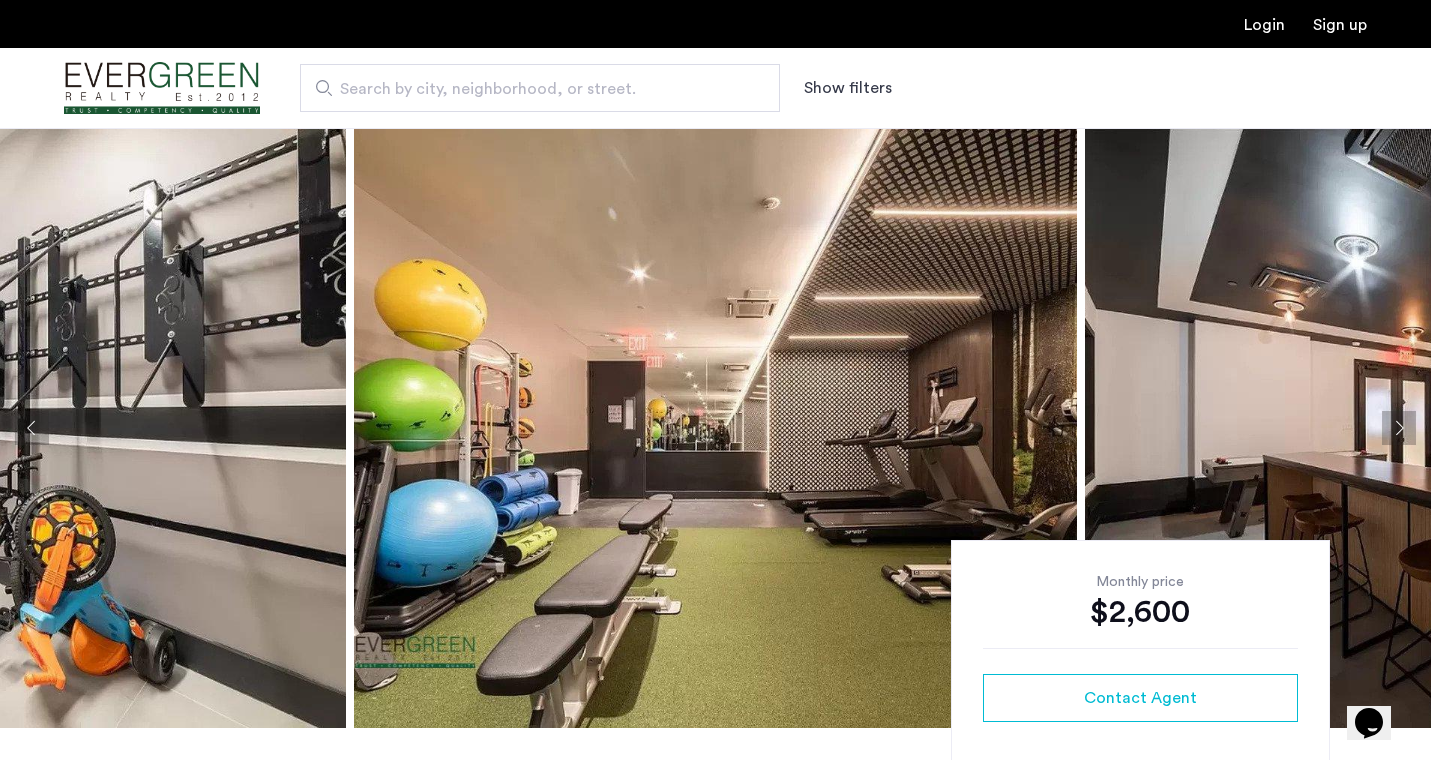 click 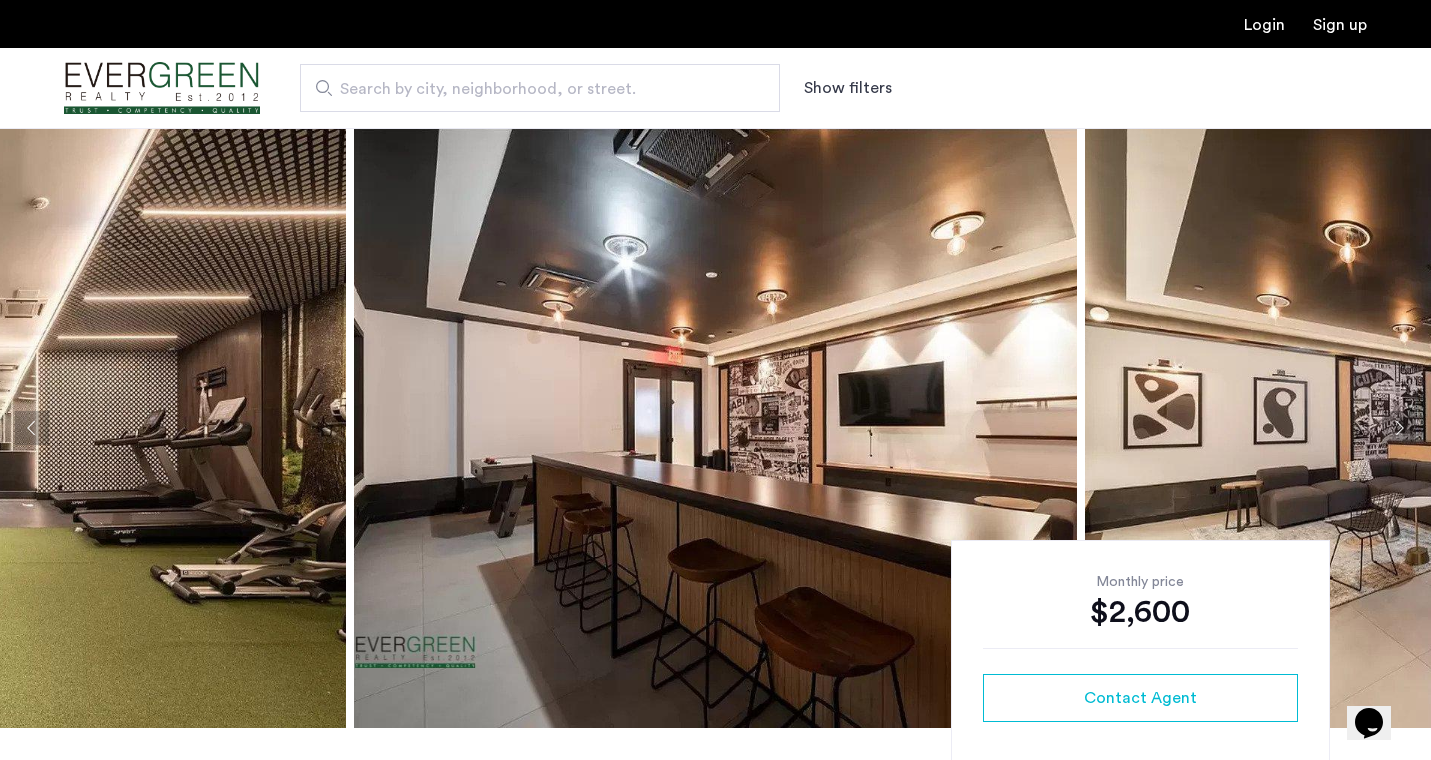 click 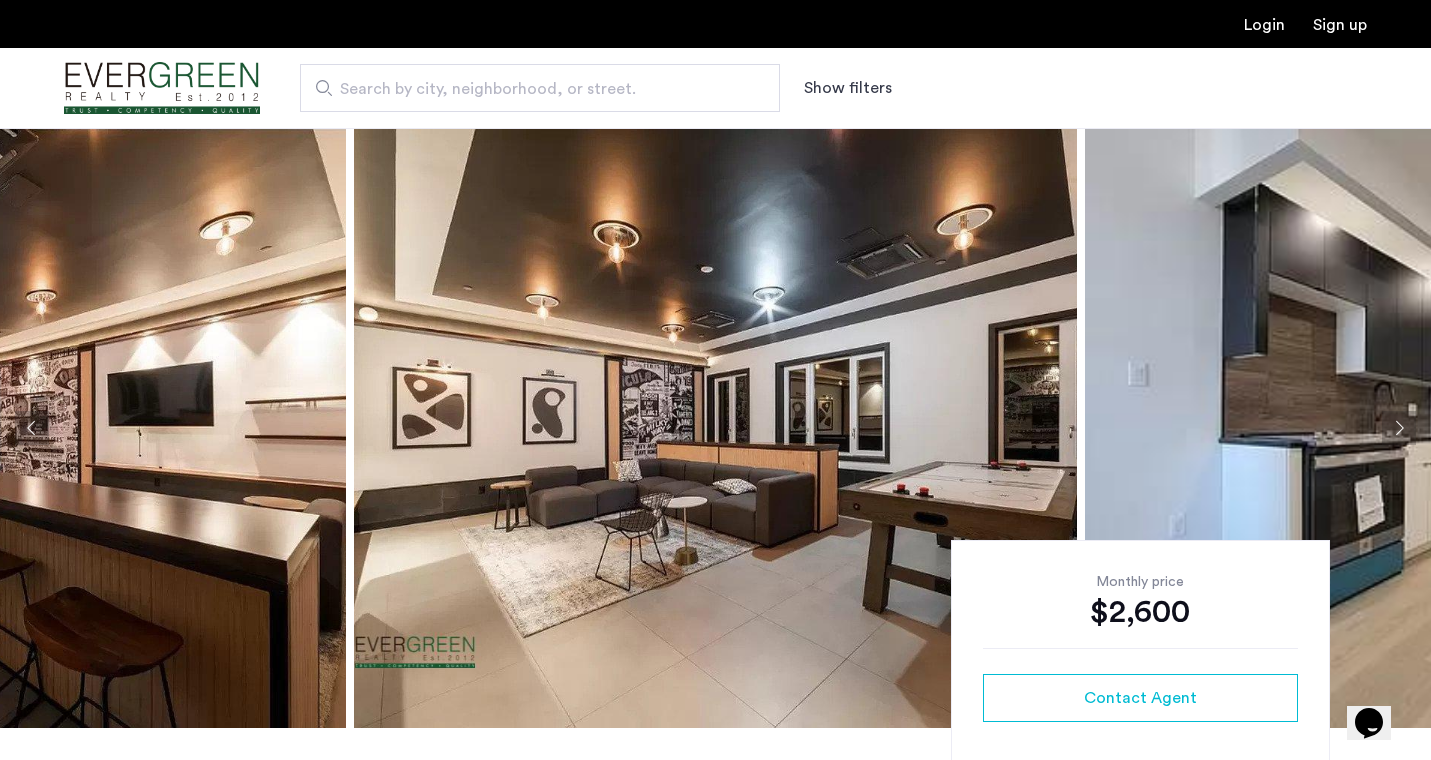 click 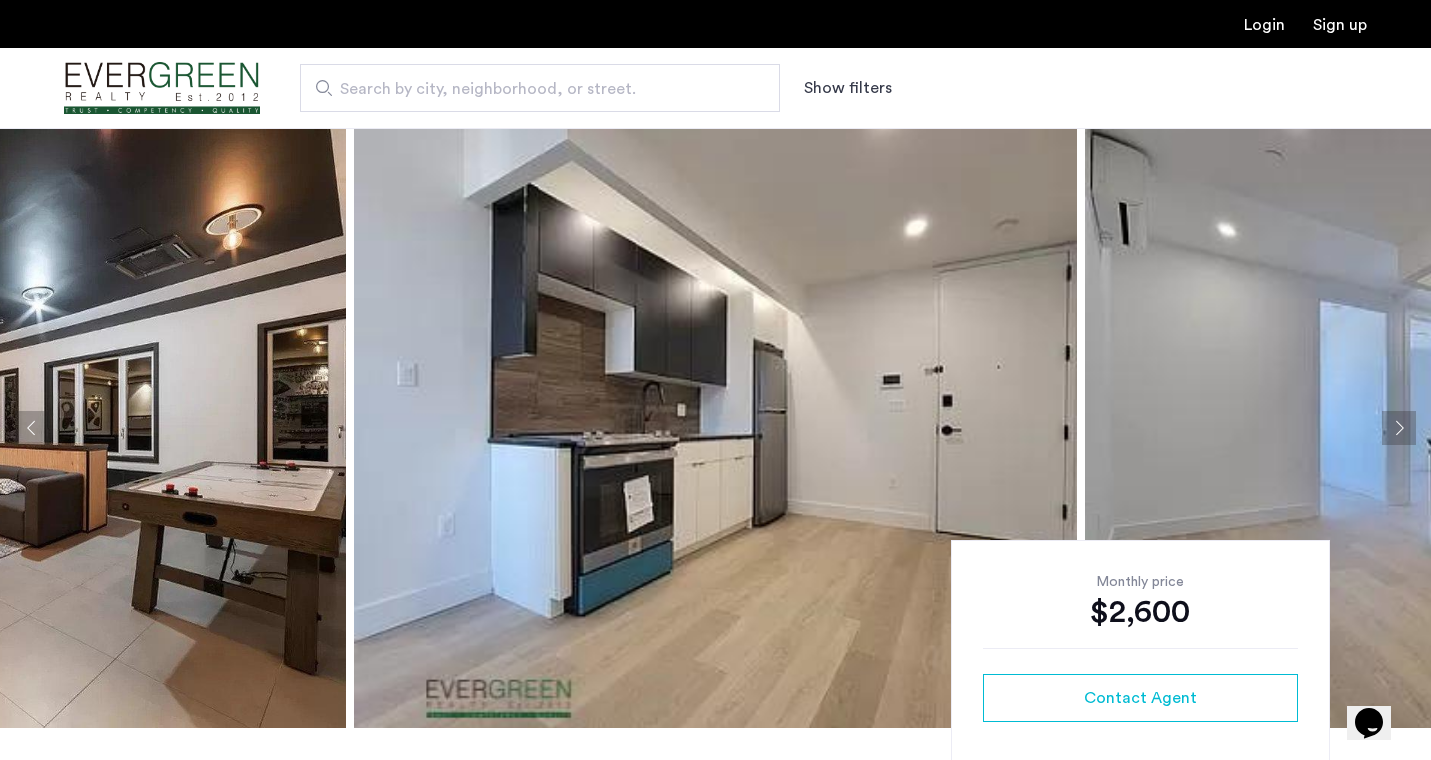 click 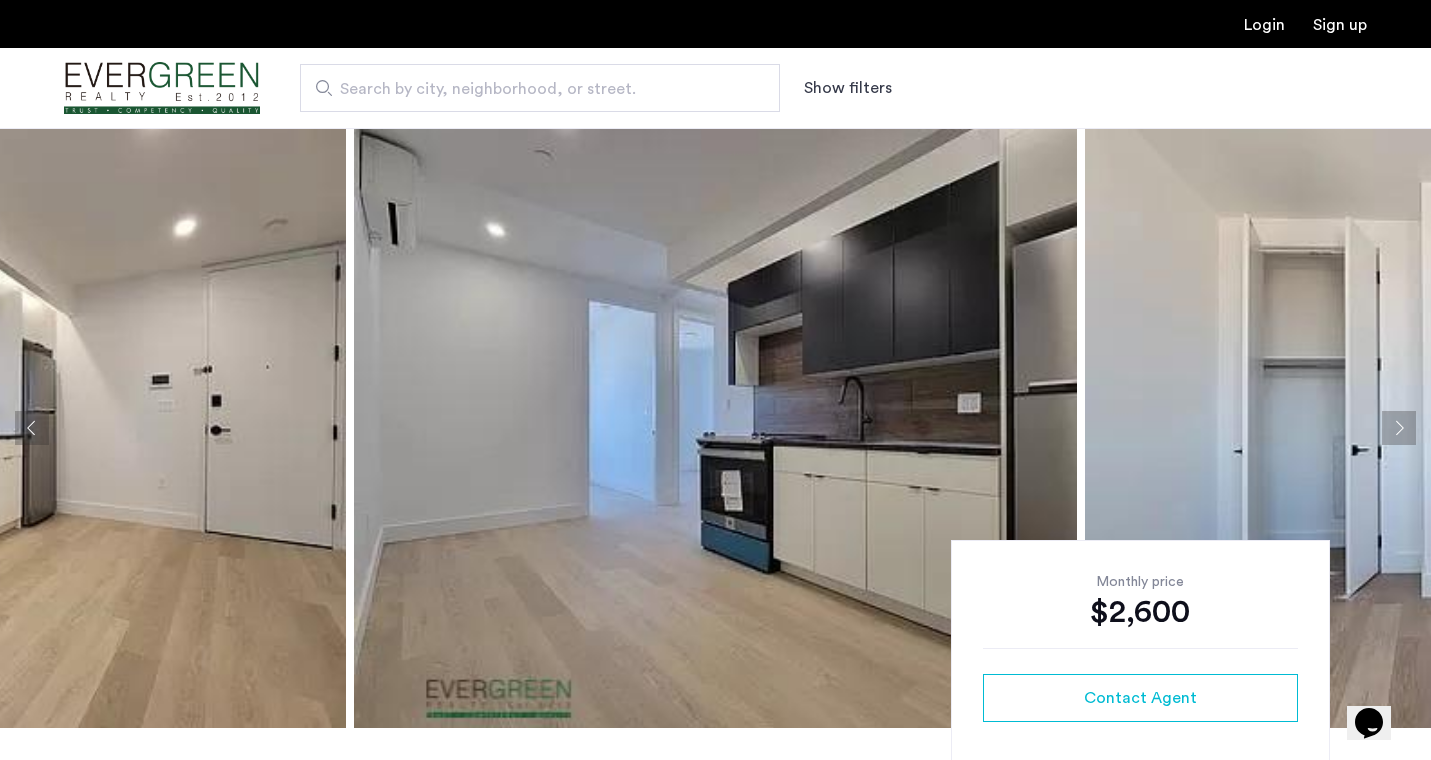 click 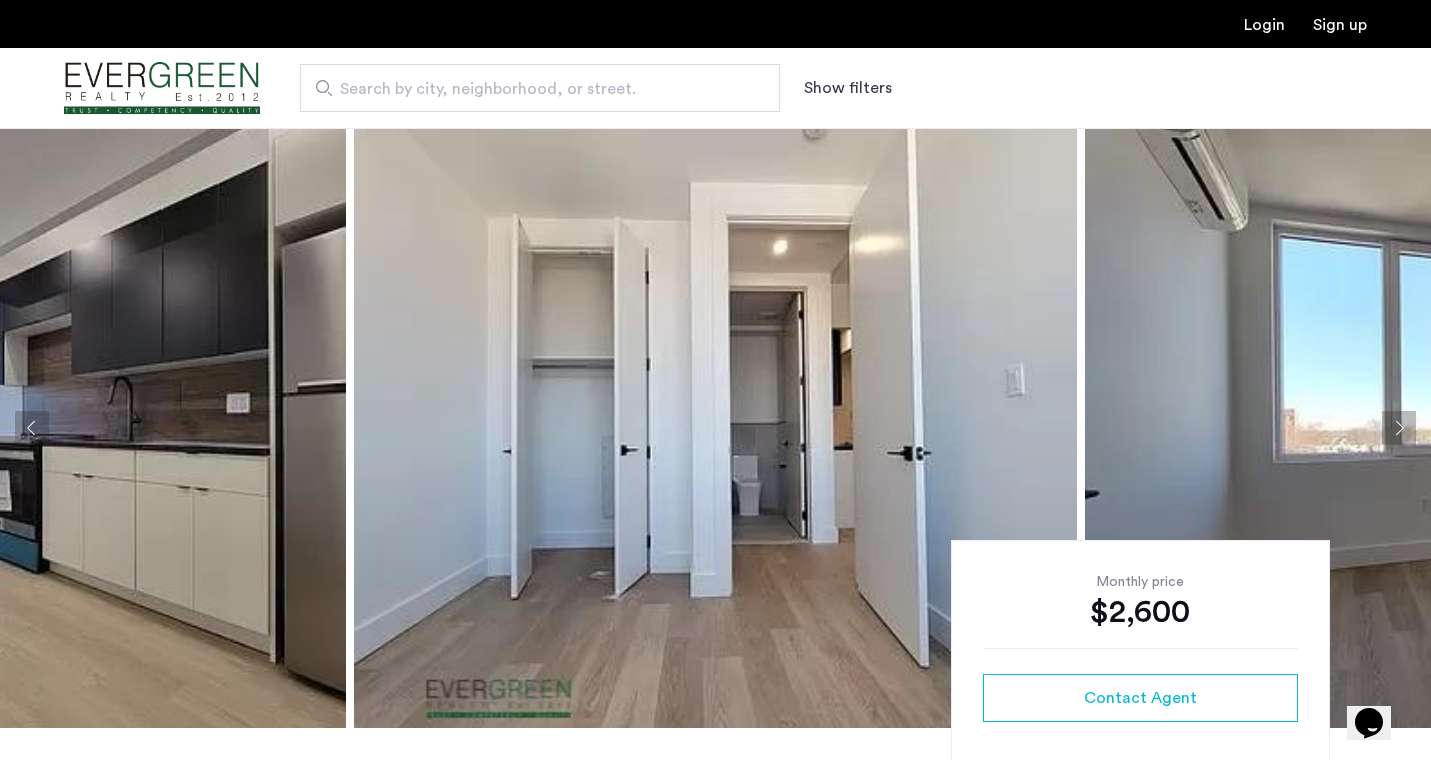 click 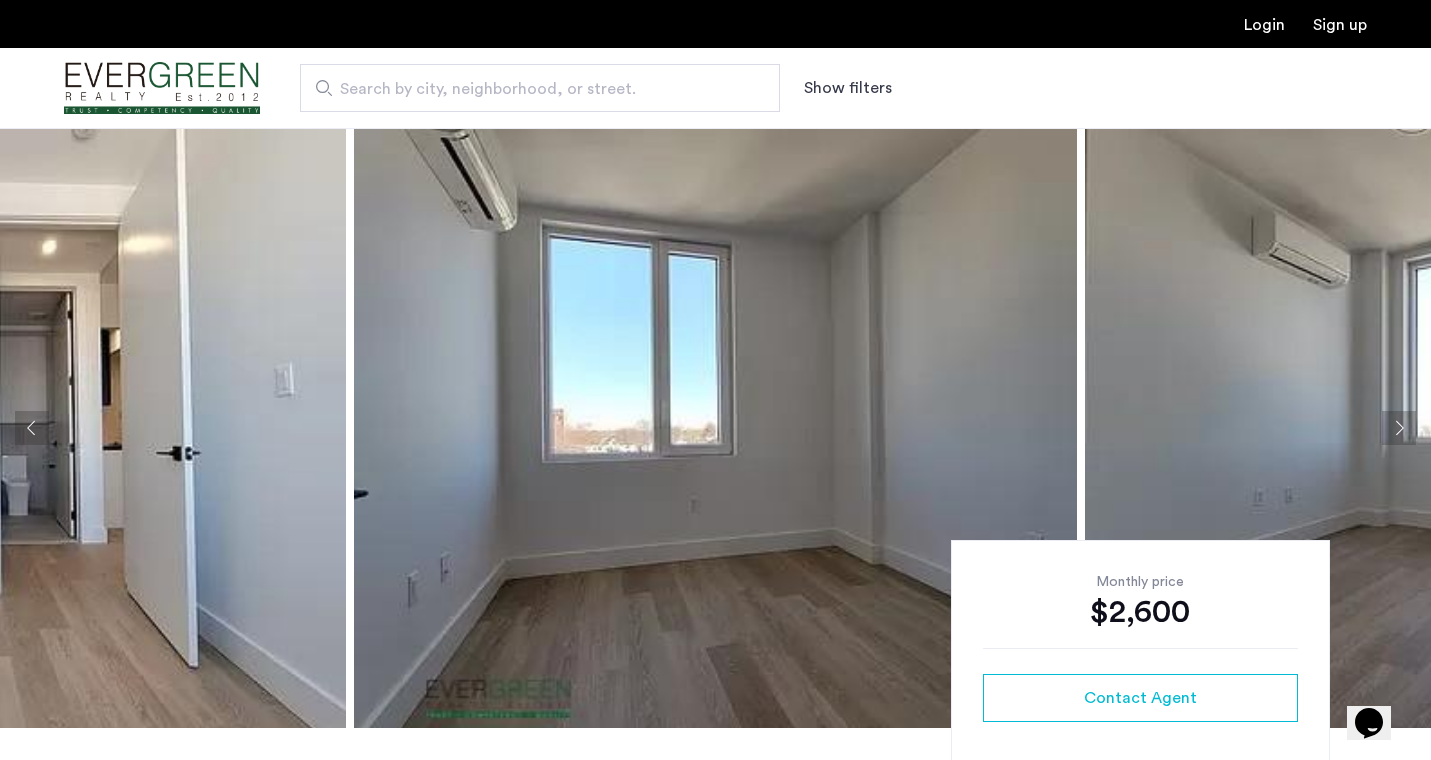 click 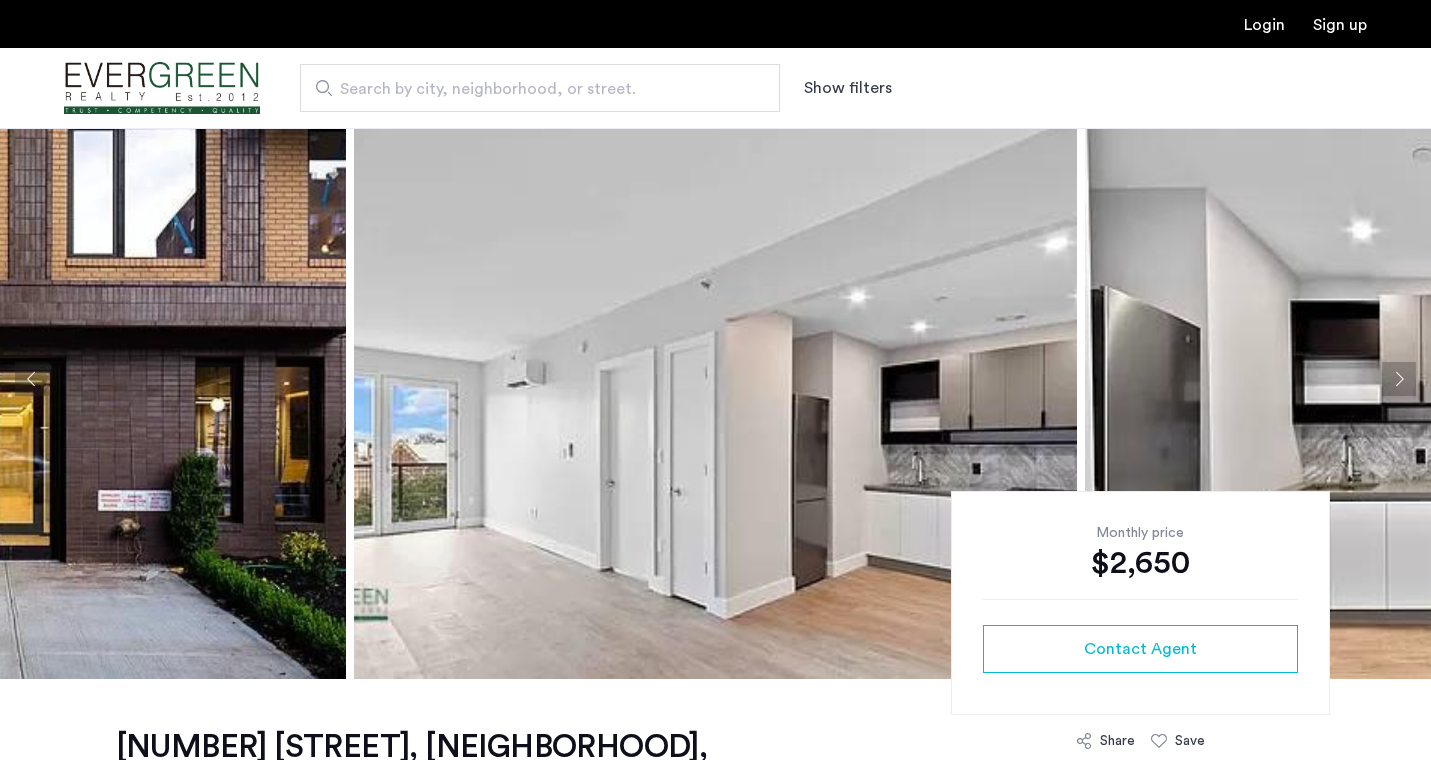 scroll, scrollTop: 123, scrollLeft: 0, axis: vertical 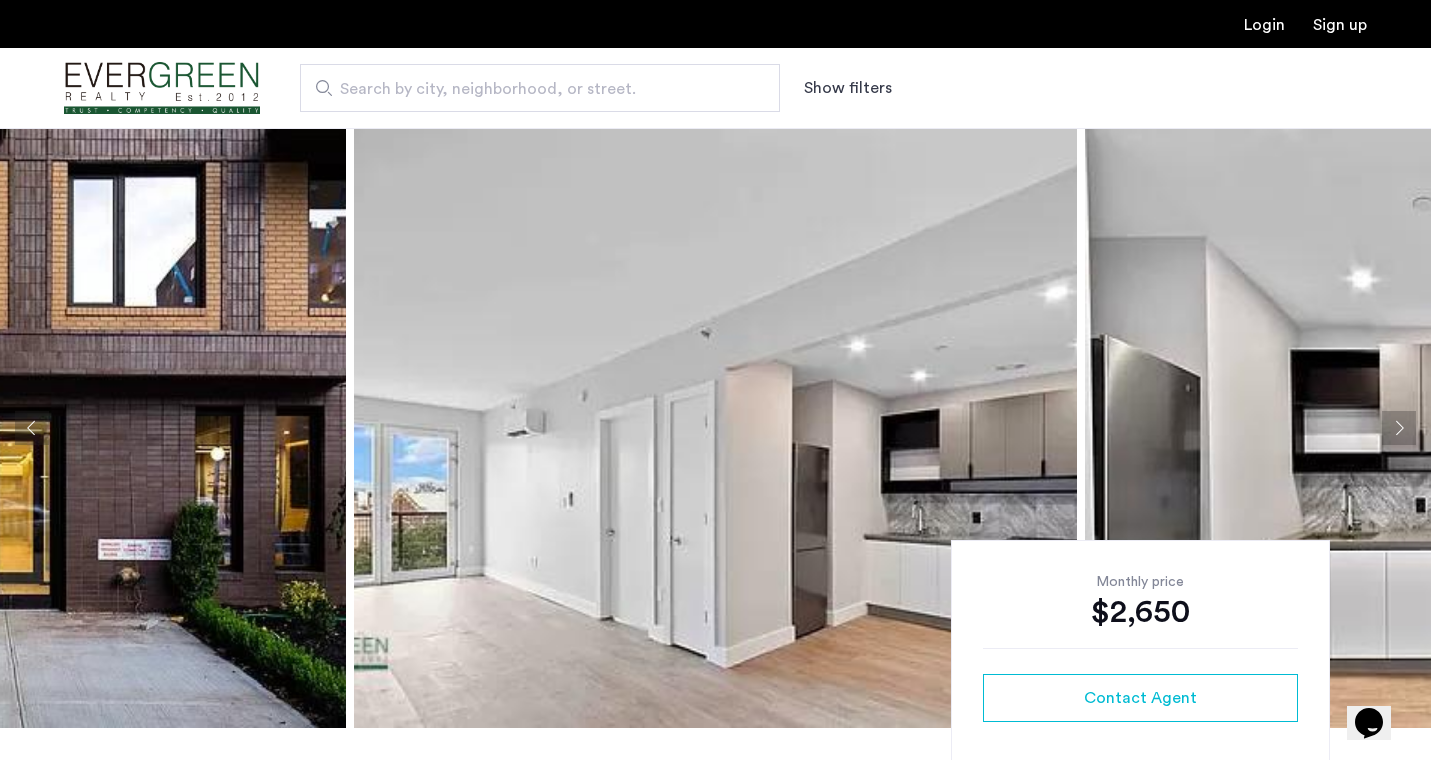 click 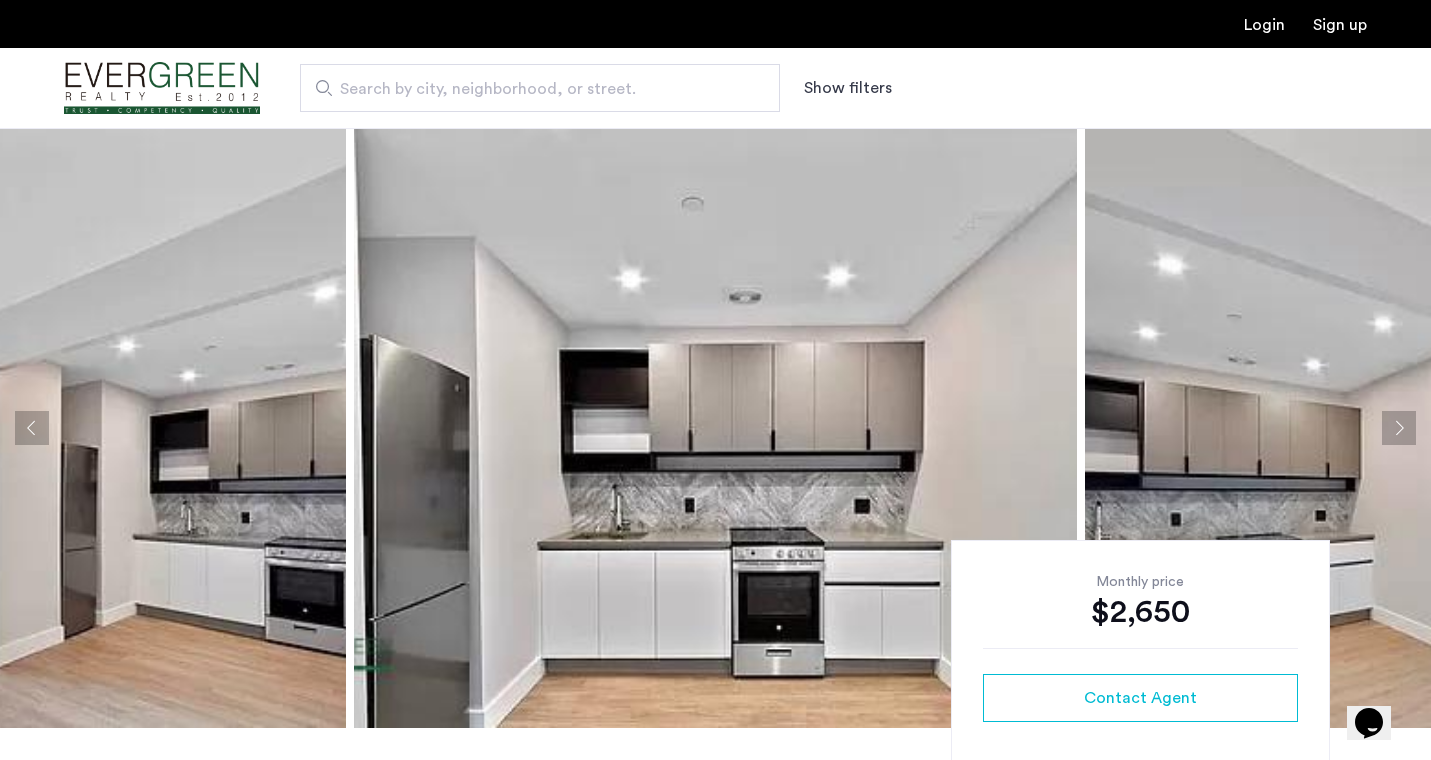 click 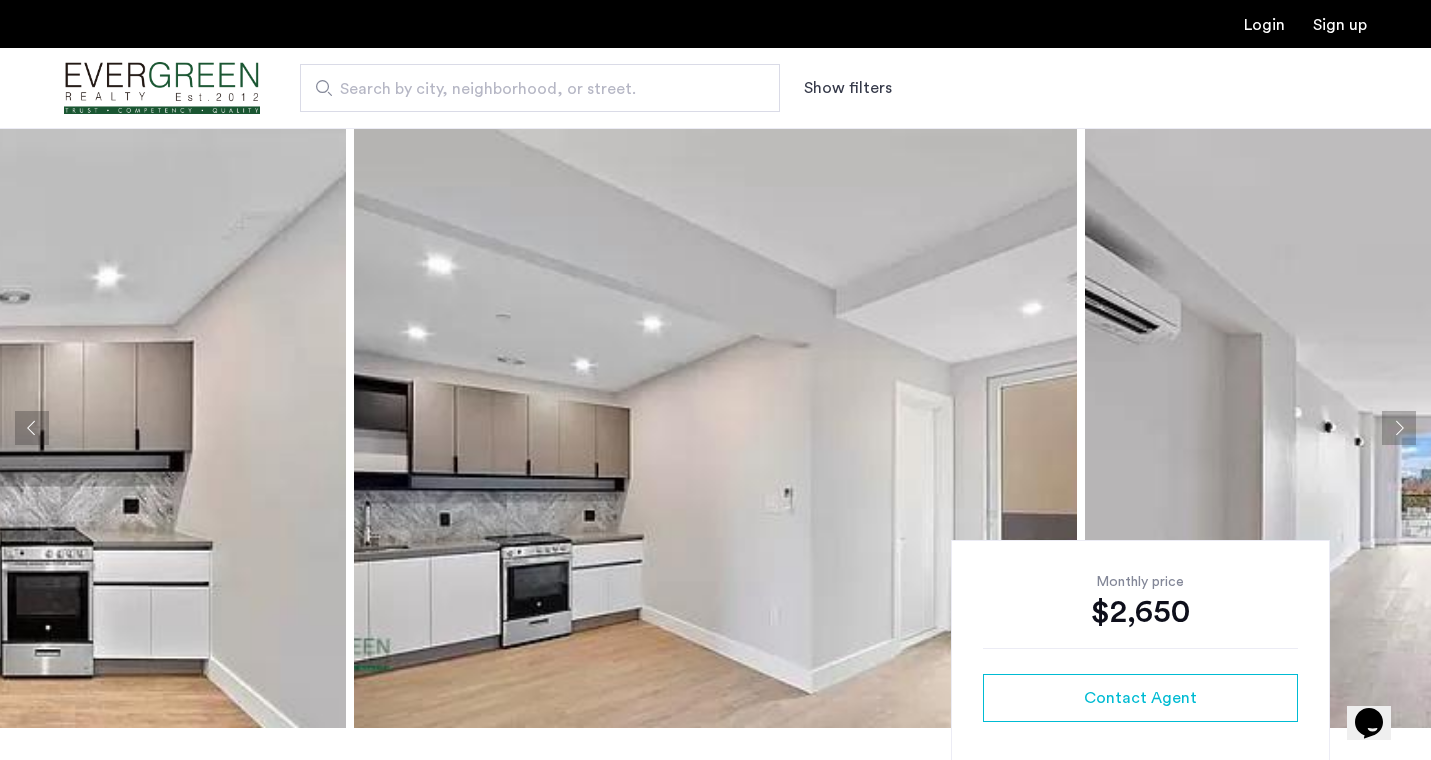 click 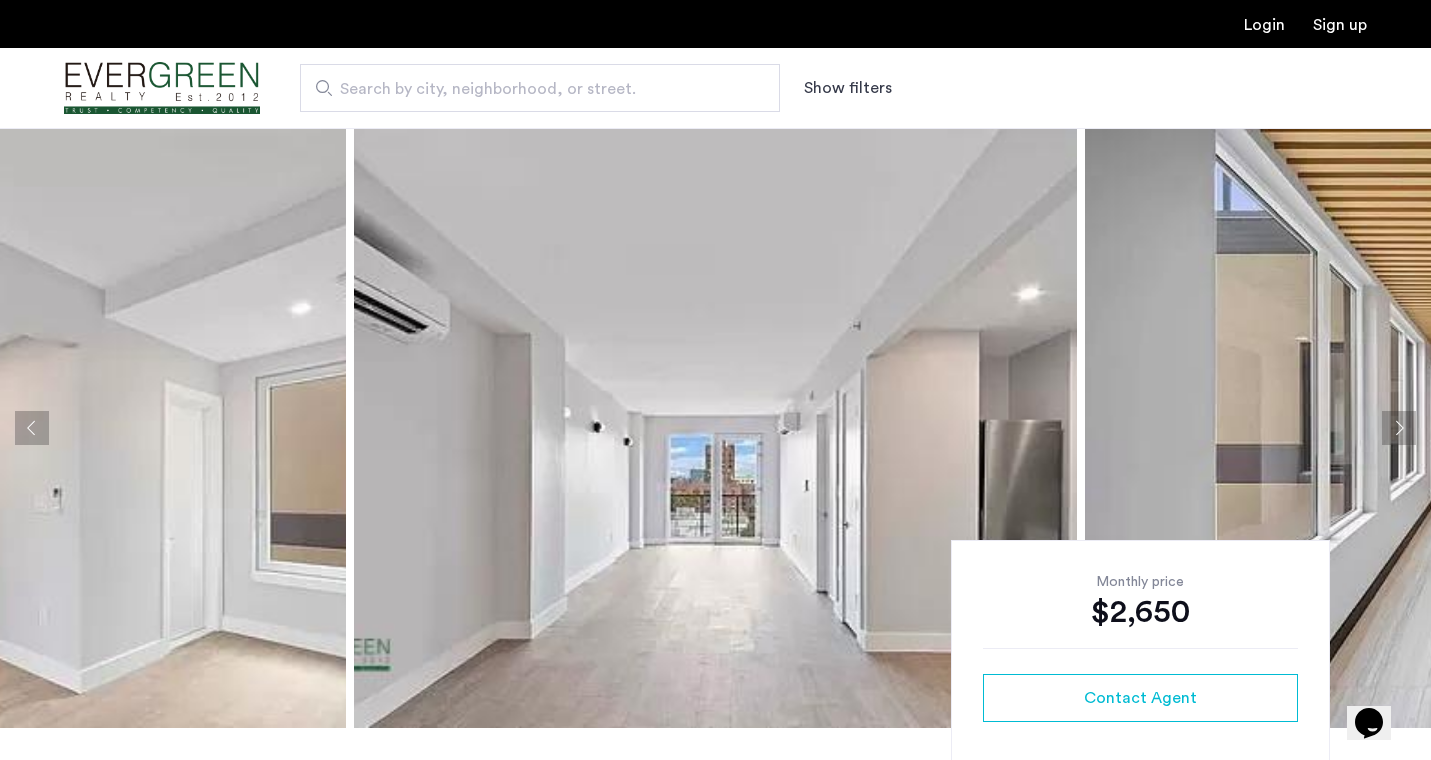 click 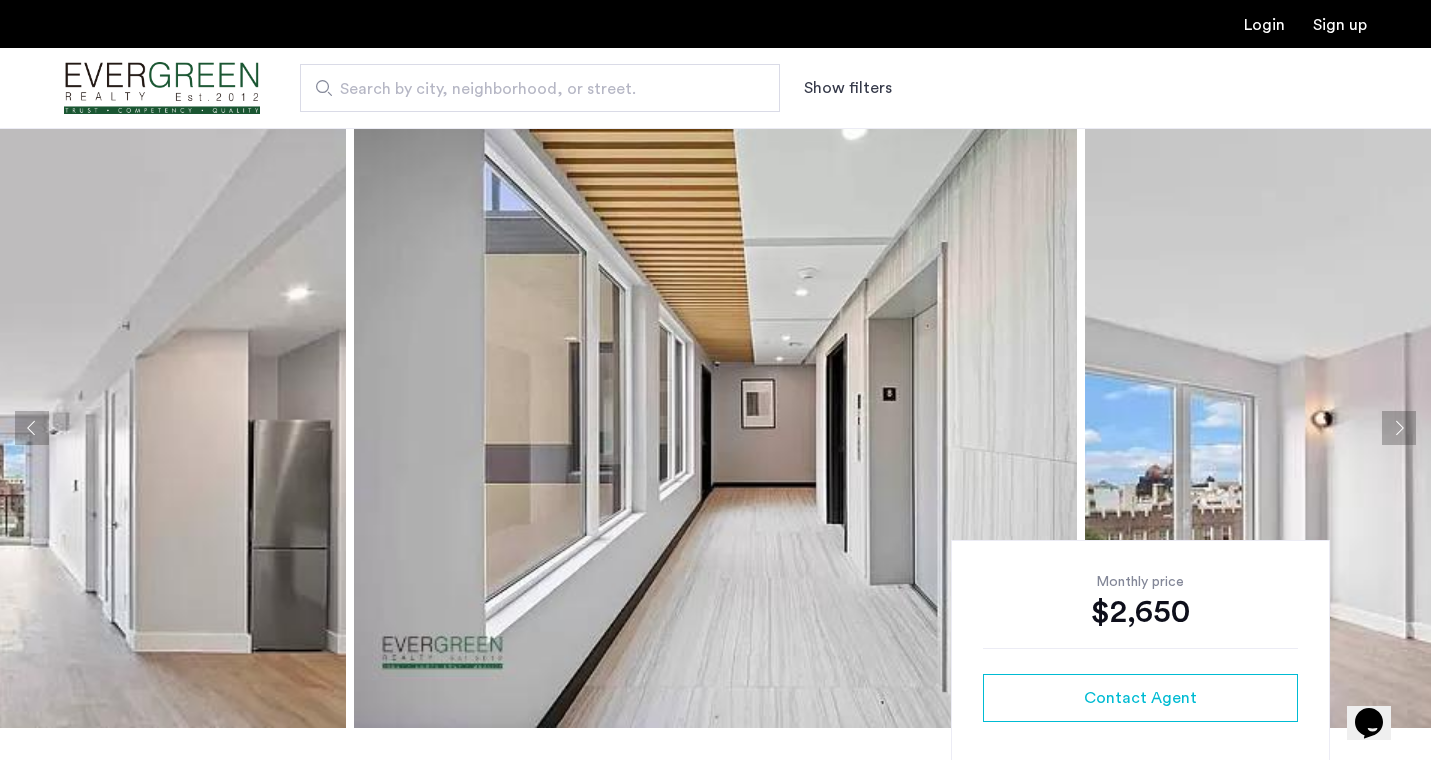 click 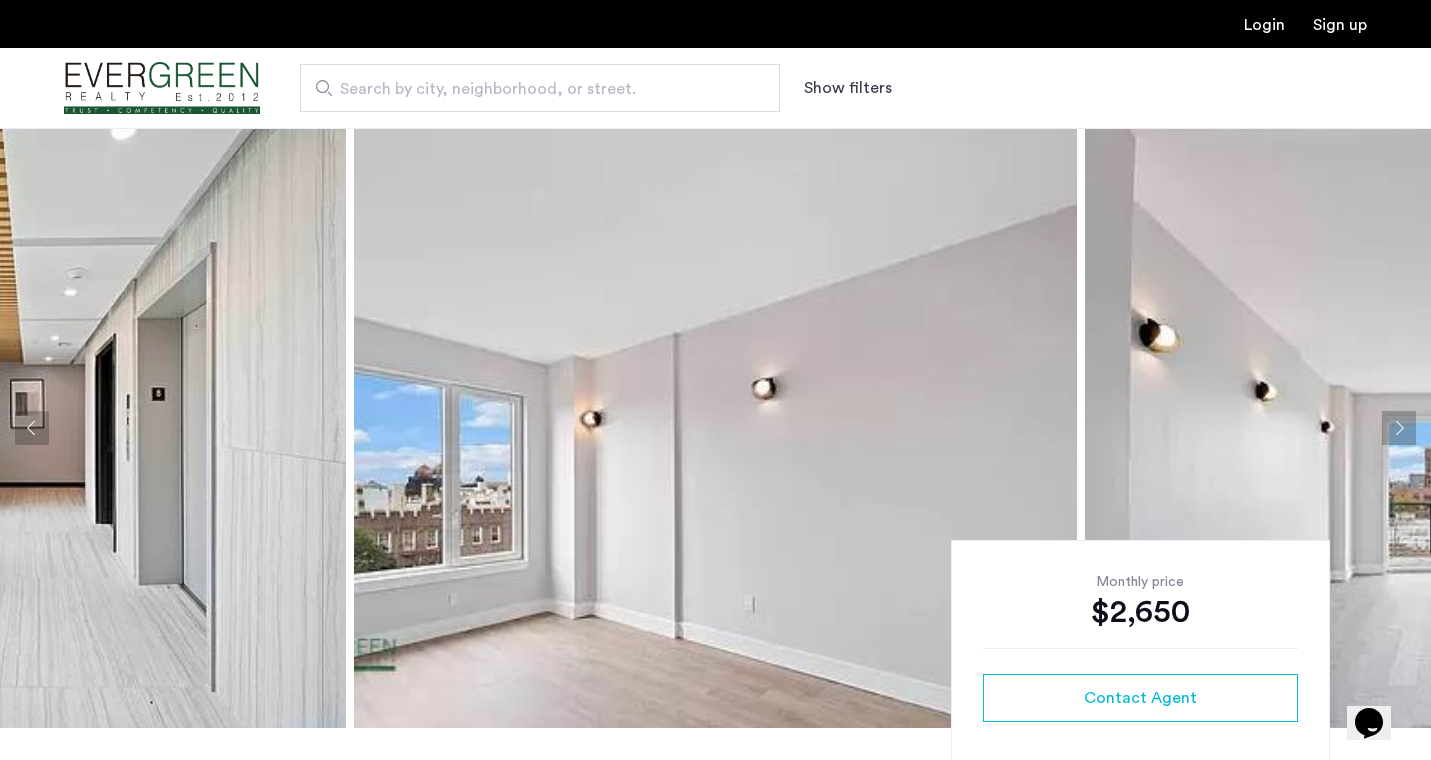 click 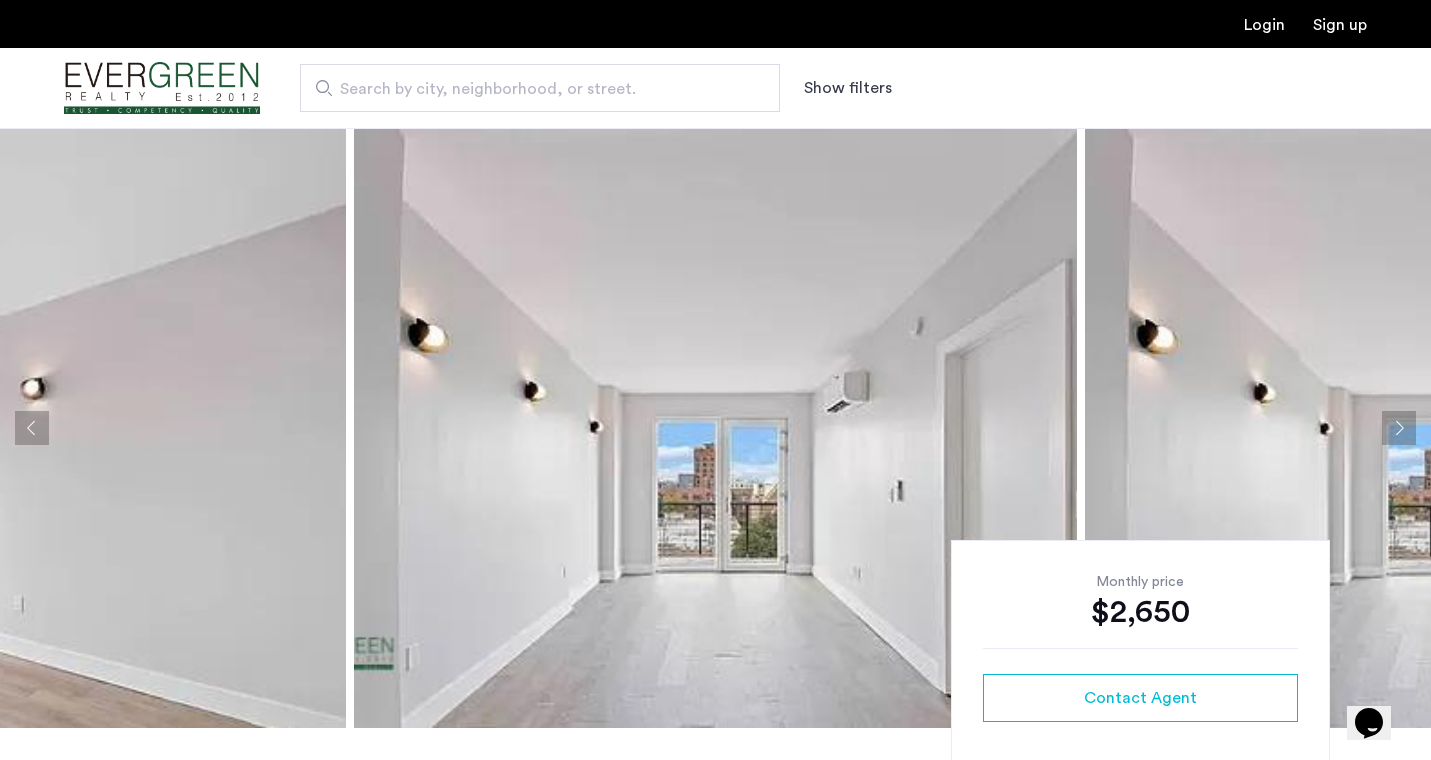 click 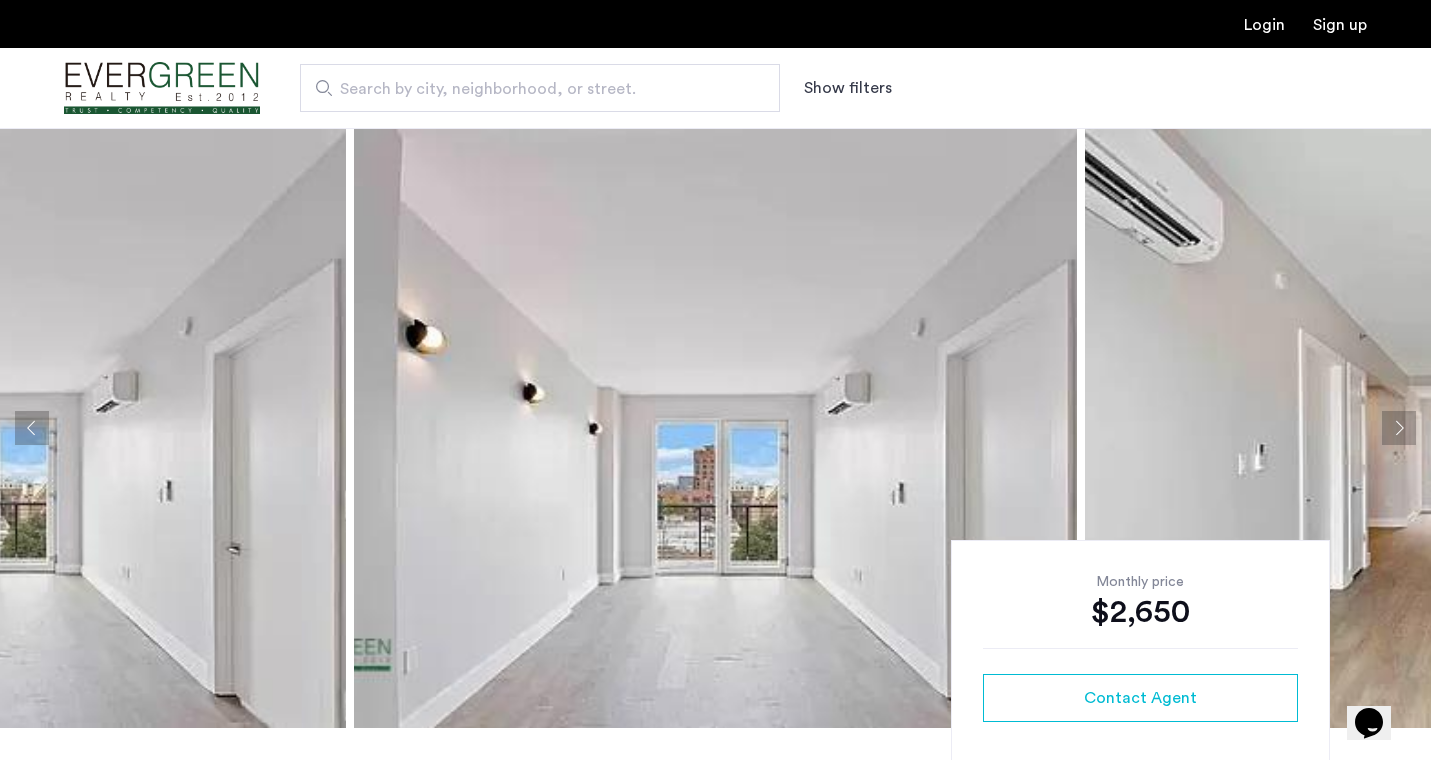 click 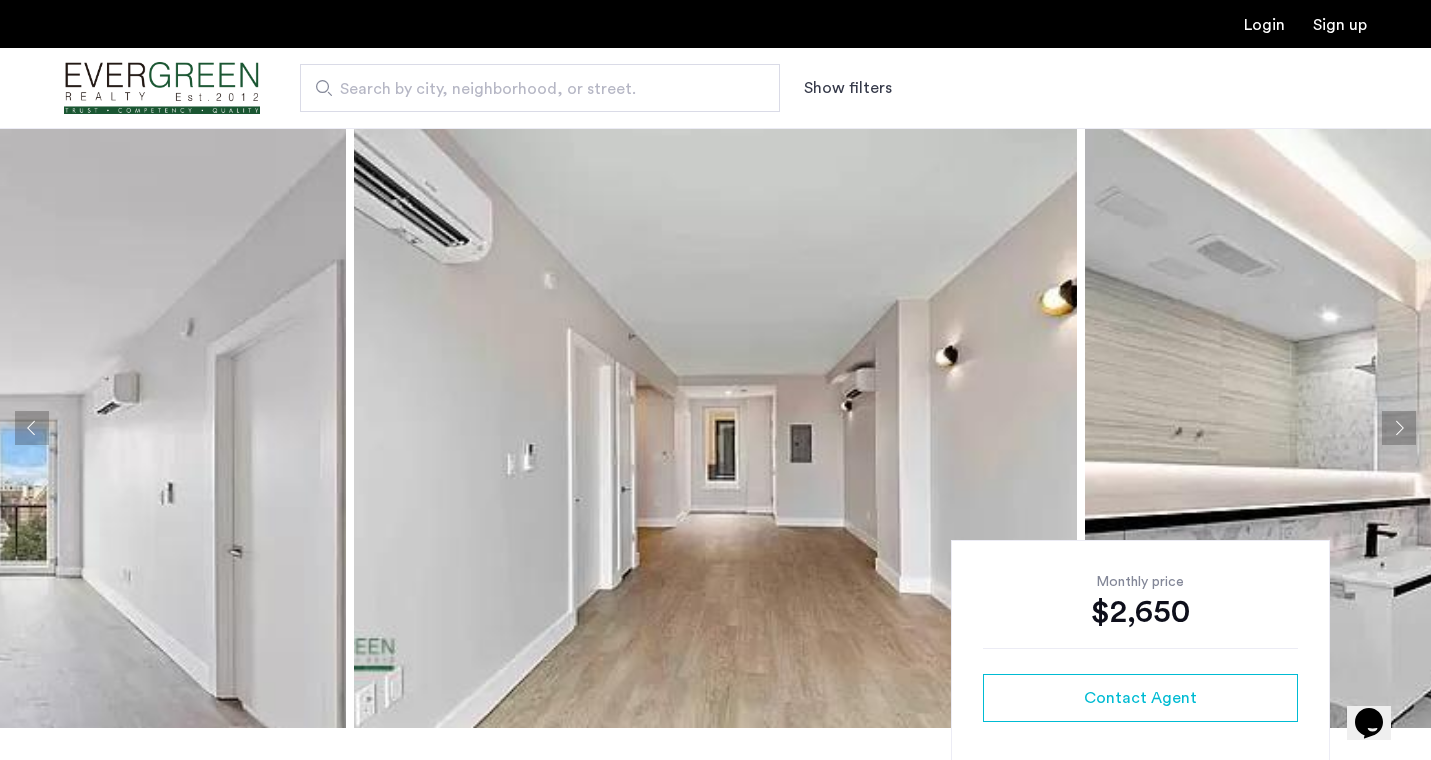 click 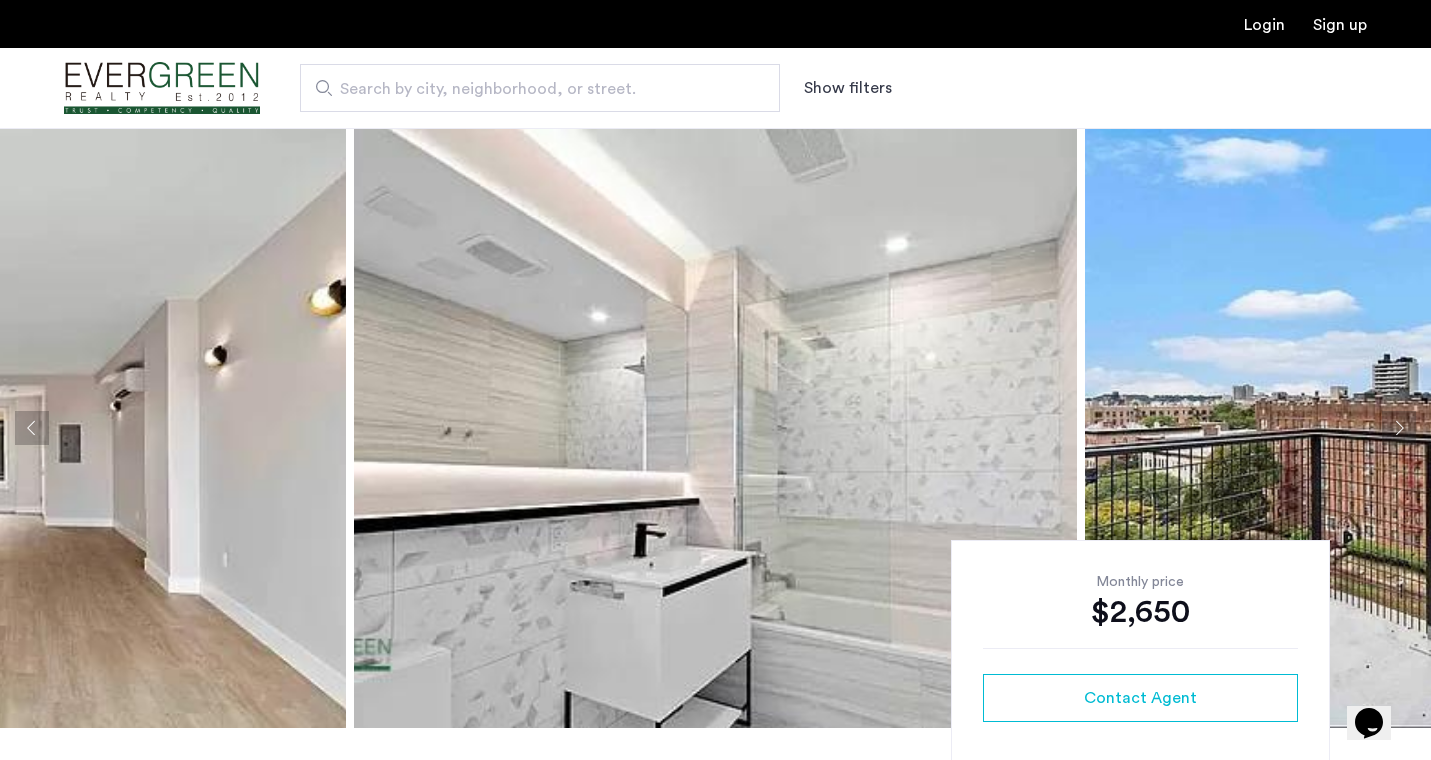 click 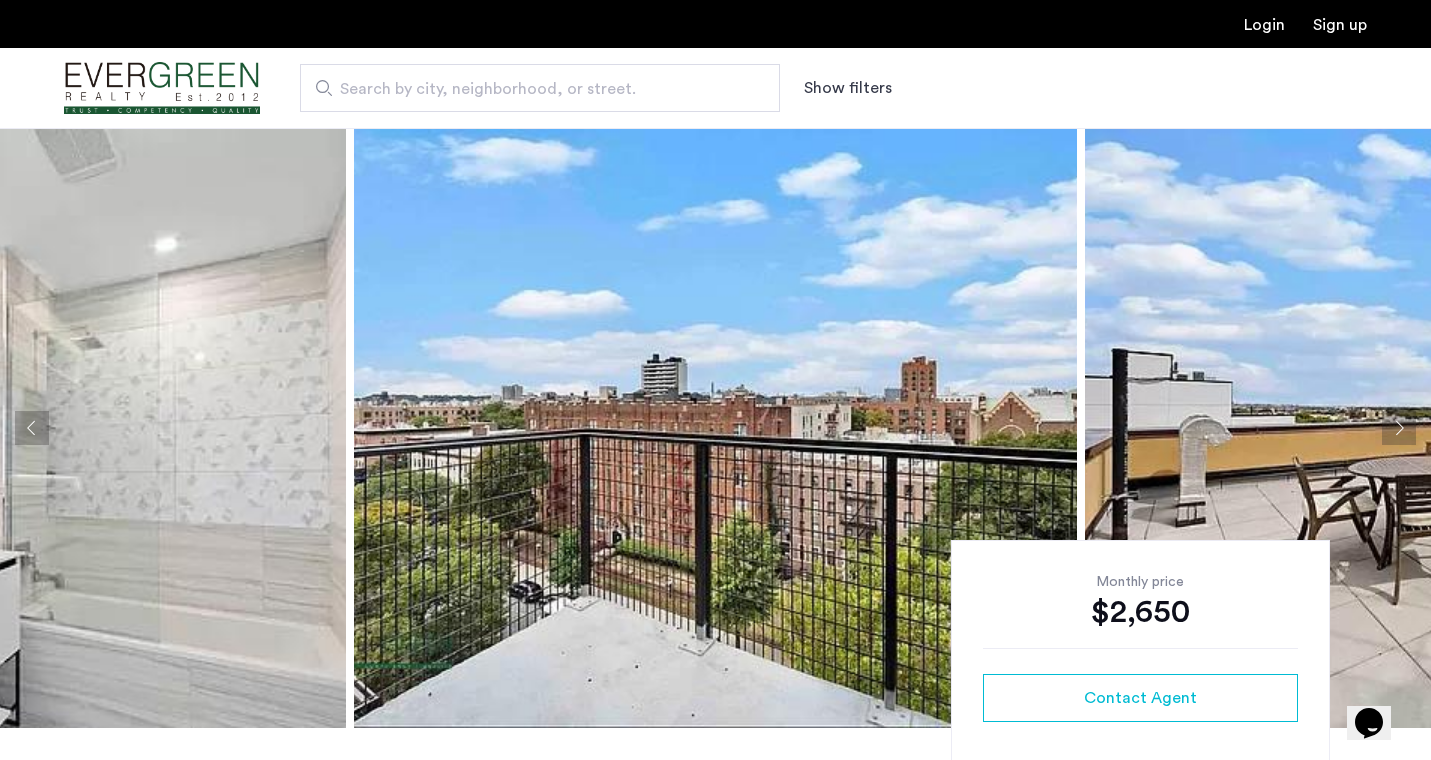 click 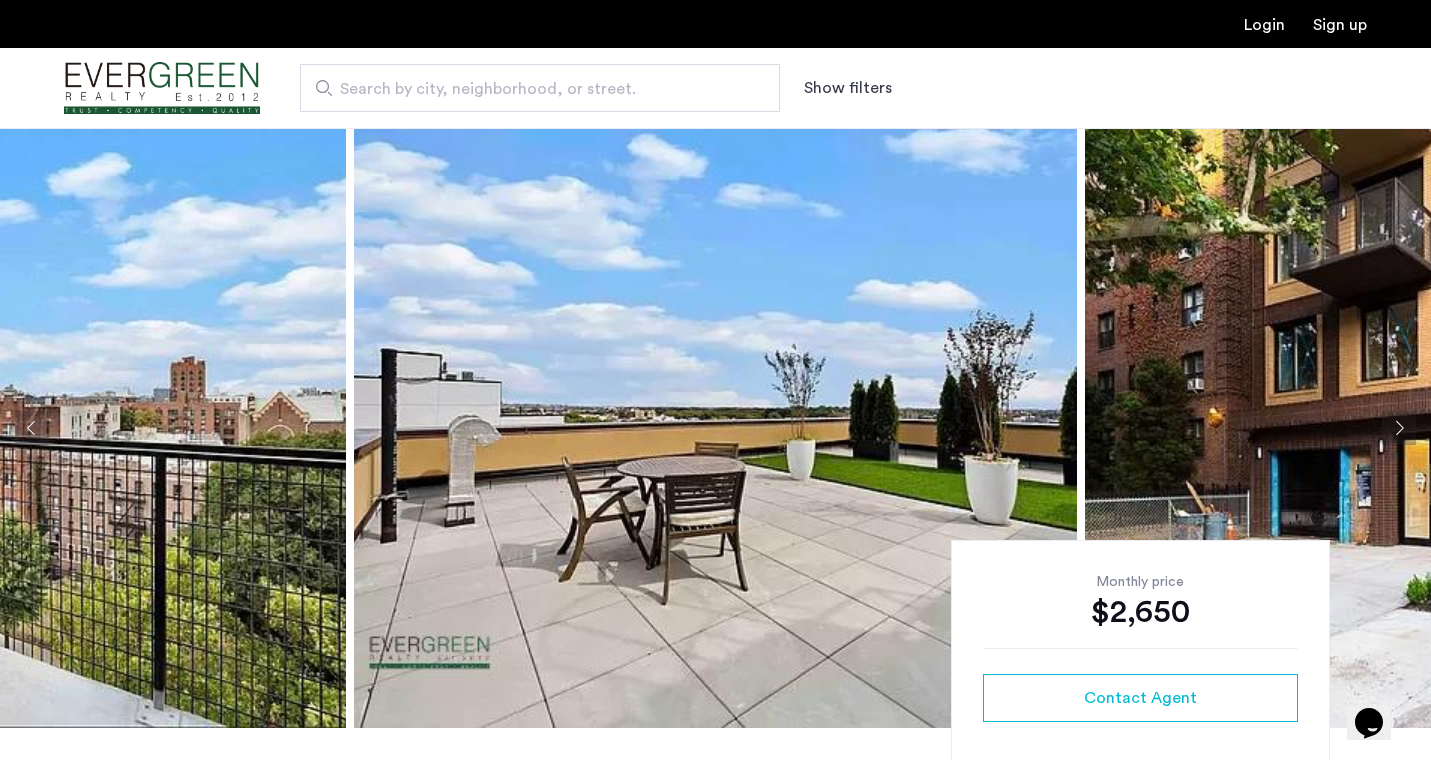 click 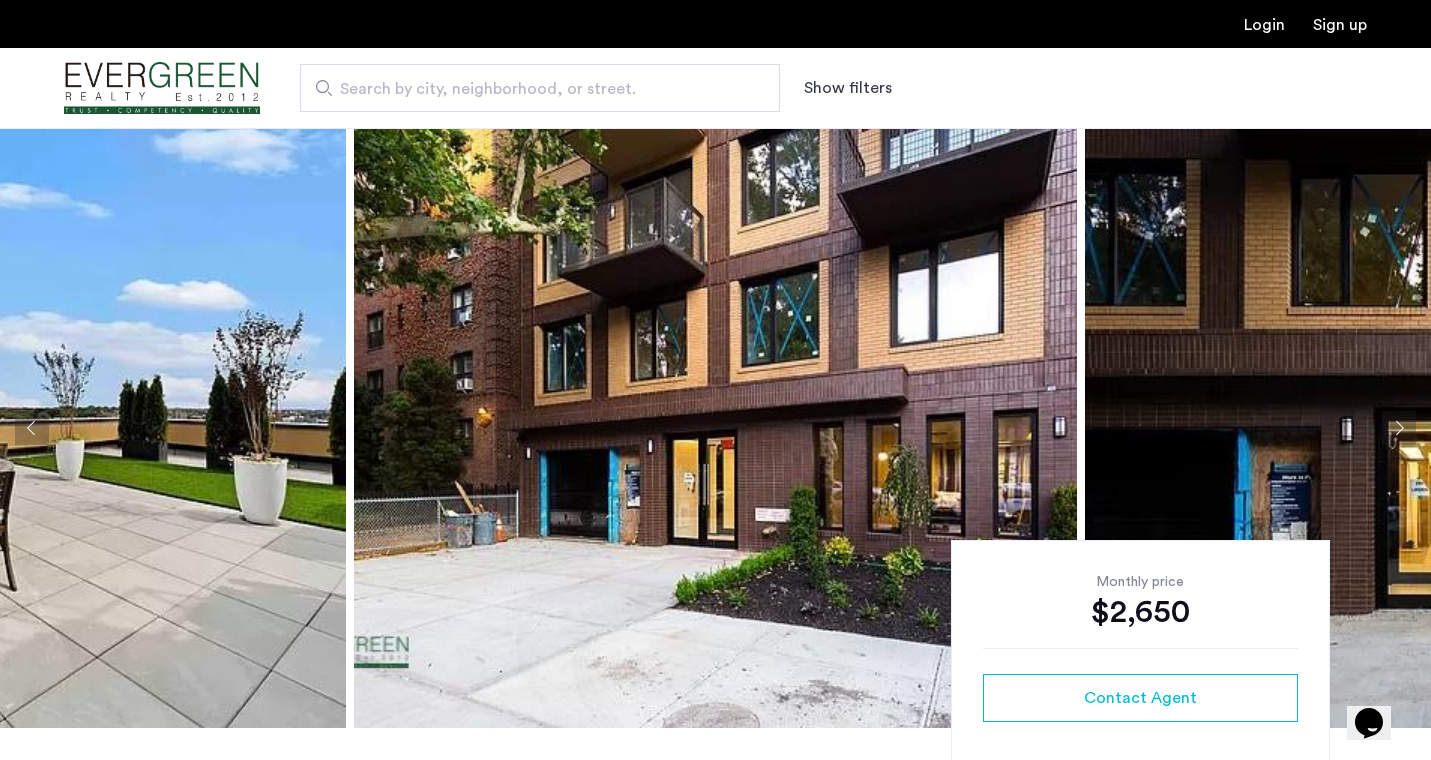 click 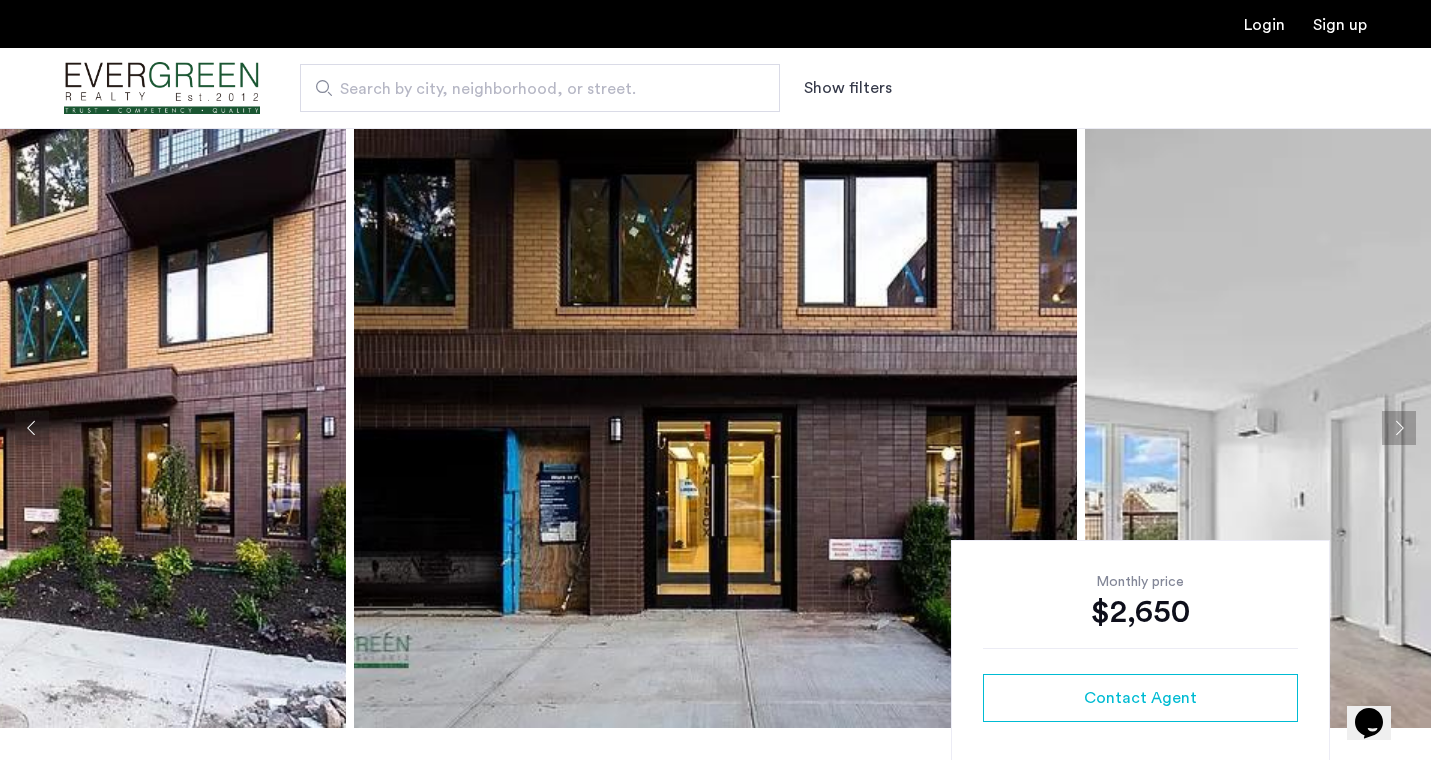 click 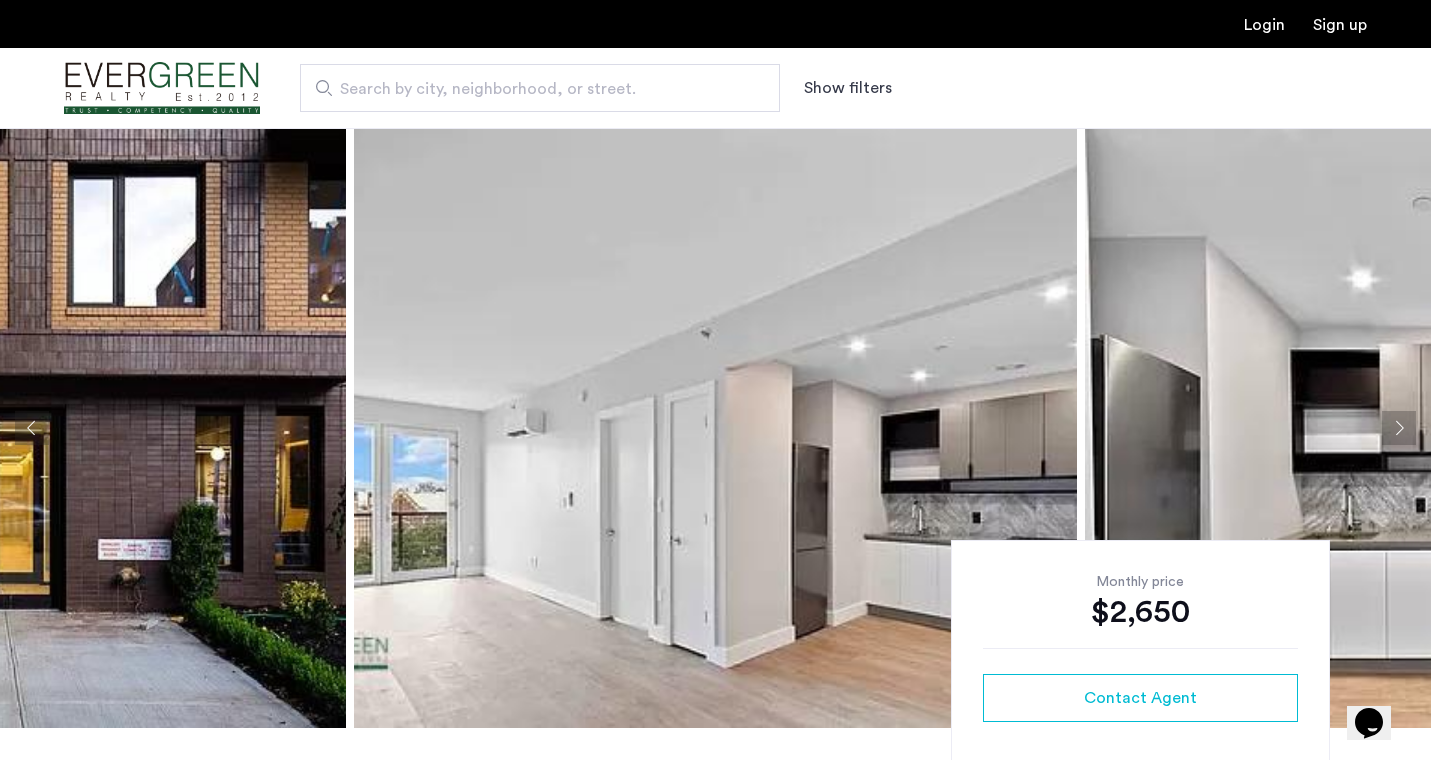 click 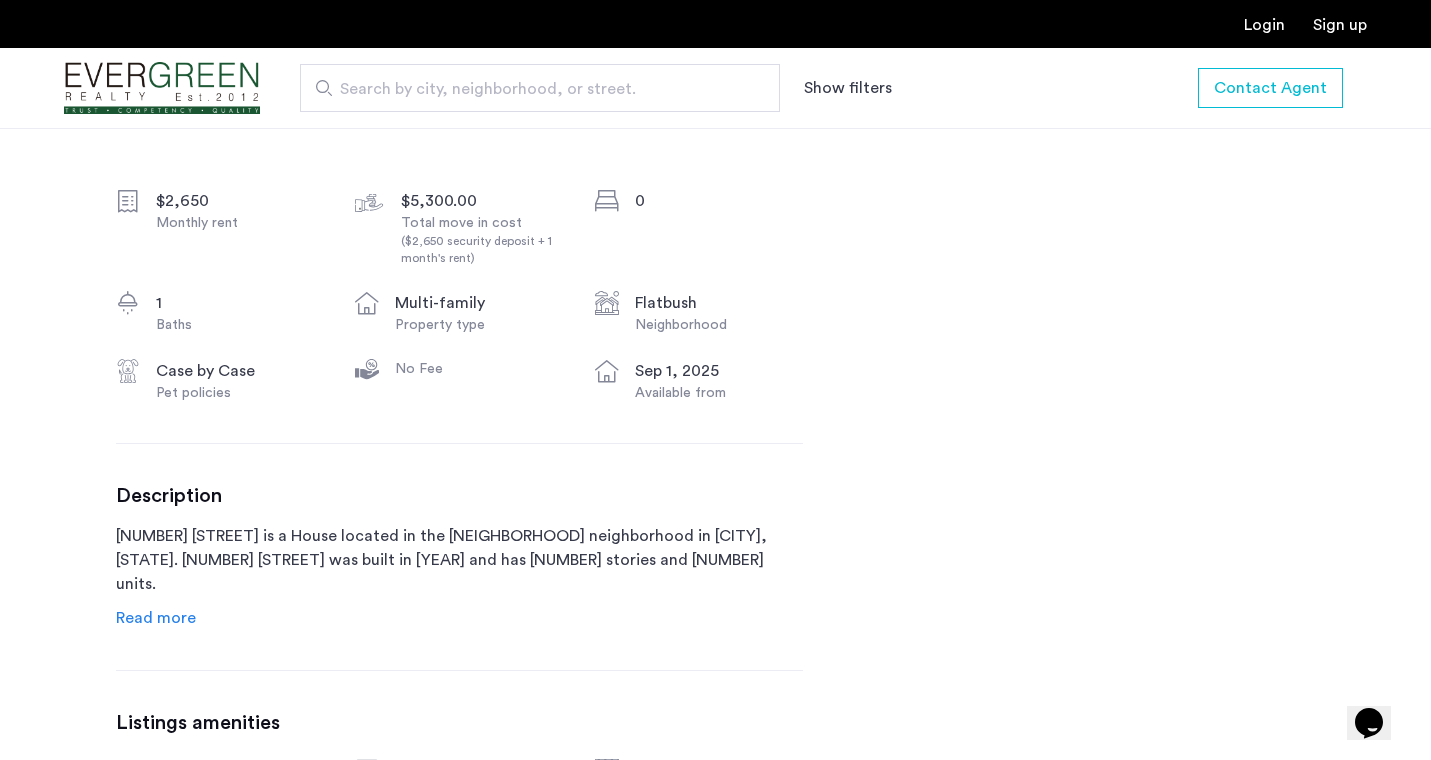 scroll, scrollTop: 931, scrollLeft: 0, axis: vertical 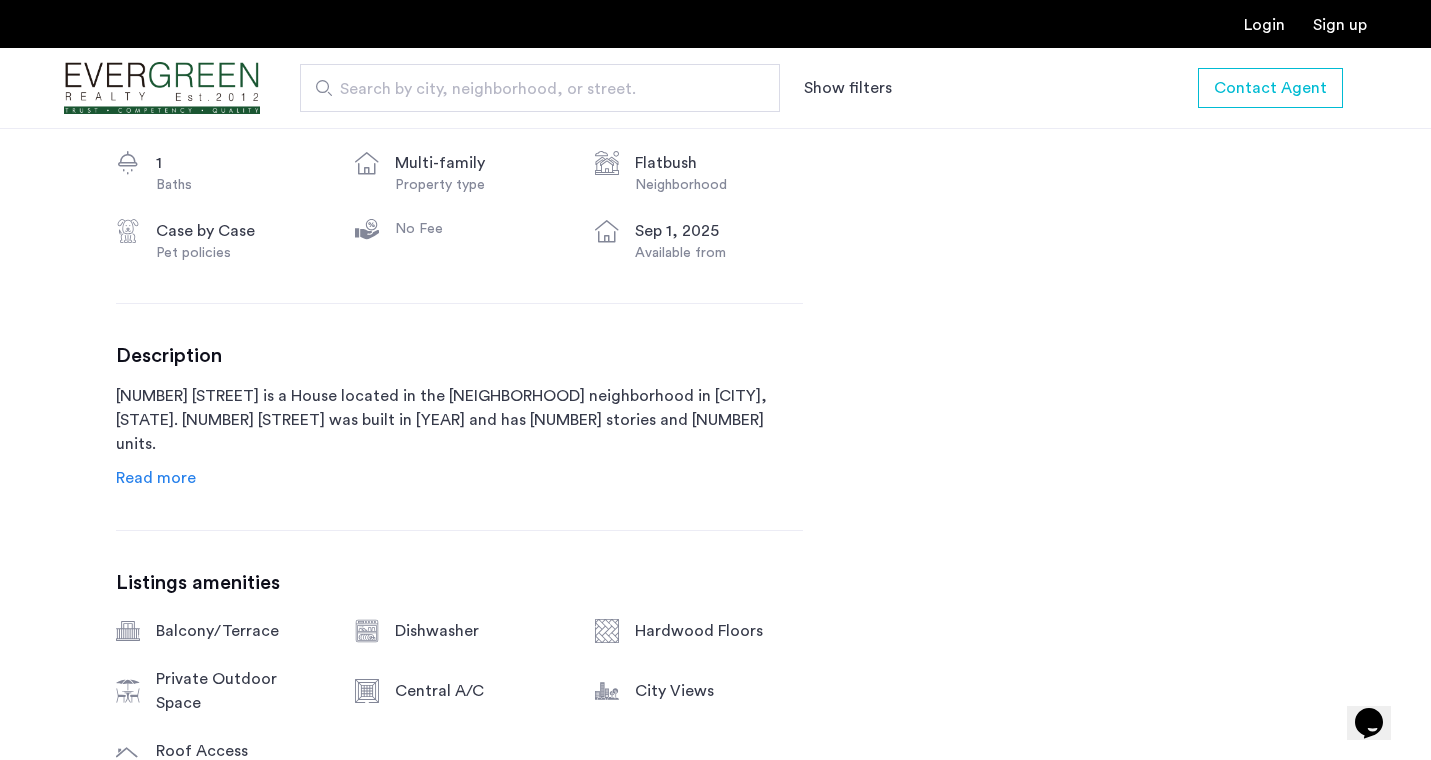 click on "Read more" 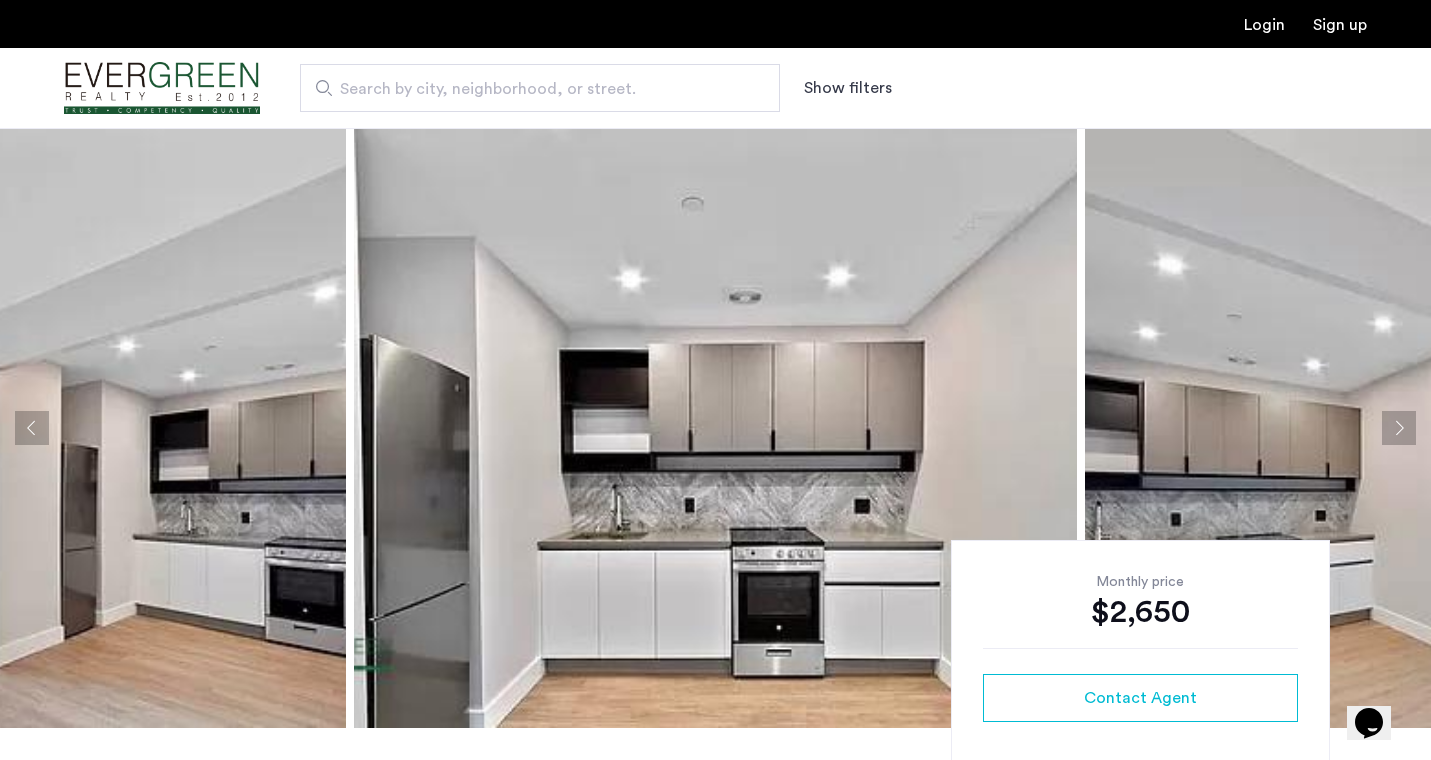 scroll, scrollTop: 0, scrollLeft: 0, axis: both 